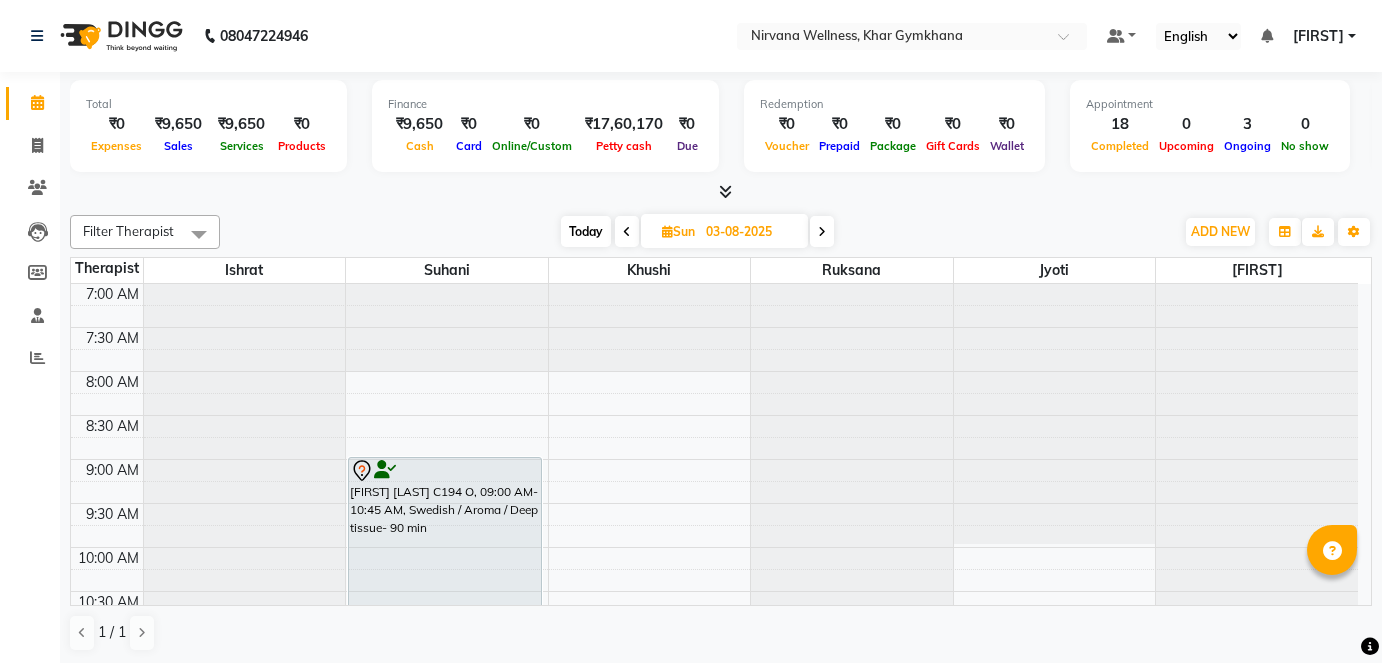 scroll, scrollTop: 0, scrollLeft: 0, axis: both 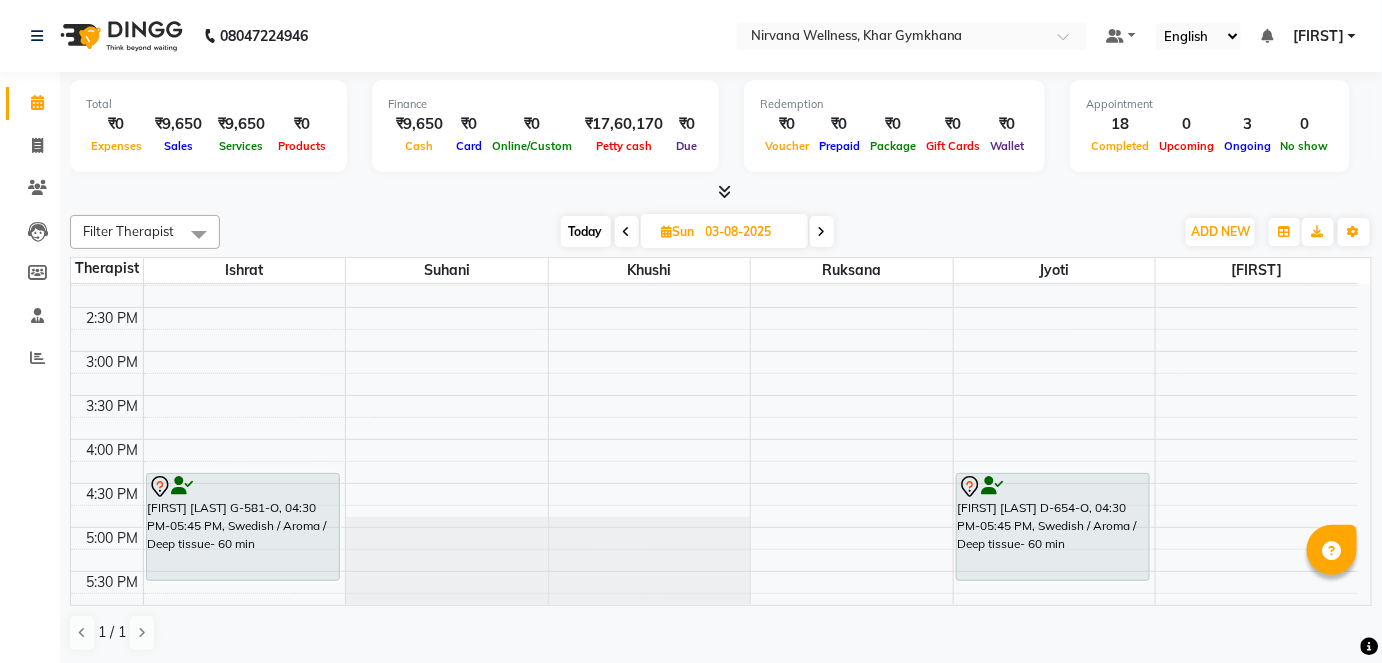 click on "7:00 AM 7:30 AM 8:00 AM 8:30 AM 9:00 AM 9:30 AM 10:00 AM 10:30 AM 11:00 AM 11:30 AM 12:00 PM 12:30 PM 1:00 PM 1:30 PM 2:00 PM 2:30 PM 3:00 PM 3:30 PM 4:00 PM 4:30 PM 5:00 PM 5:30 PM 6:00 PM 6:30 PM 7:00 PM 7:30 PM 8:00 PM 8:30 PM 9:00 PM 9:30 PM 10:00 PM 10:30 PM             Alisha T-210-O, 12:30 PM-01:45 PM, Swedish / Aroma / Deep tissue- 60 min             Anuskha Gandhi G-581-O, 04:30 PM-05:45 PM, Swedish / Aroma / Deep tissue- 60 min             Raju Chawla C194 O, 09:00 AM-10:45 AM, Swedish / Aroma / Deep tissue- 90 min             Kavita Sheth S-291-L, 11:30 AM-12:45 PM, Swedish / Aroma / Deep tissue- 60 min             Simran Doulatramani D-536-O, 11:15 AM-12:30 PM, Swedish / Aroma / Deep tissue- 60 min             Jyoti Advani A-17-P, 11:00 AM-12:30 PM, Combo Offer Menicure+Pedicure             Pragati D-654-O, 04:30 PM-05:45 PM, Swedish / Aroma / Deep tissue- 60 min             Nipun N-449-C, 07:15 PM-08:30 PM, Swedish / Aroma / Deep tissue- 60 min" at bounding box center [714, 351] 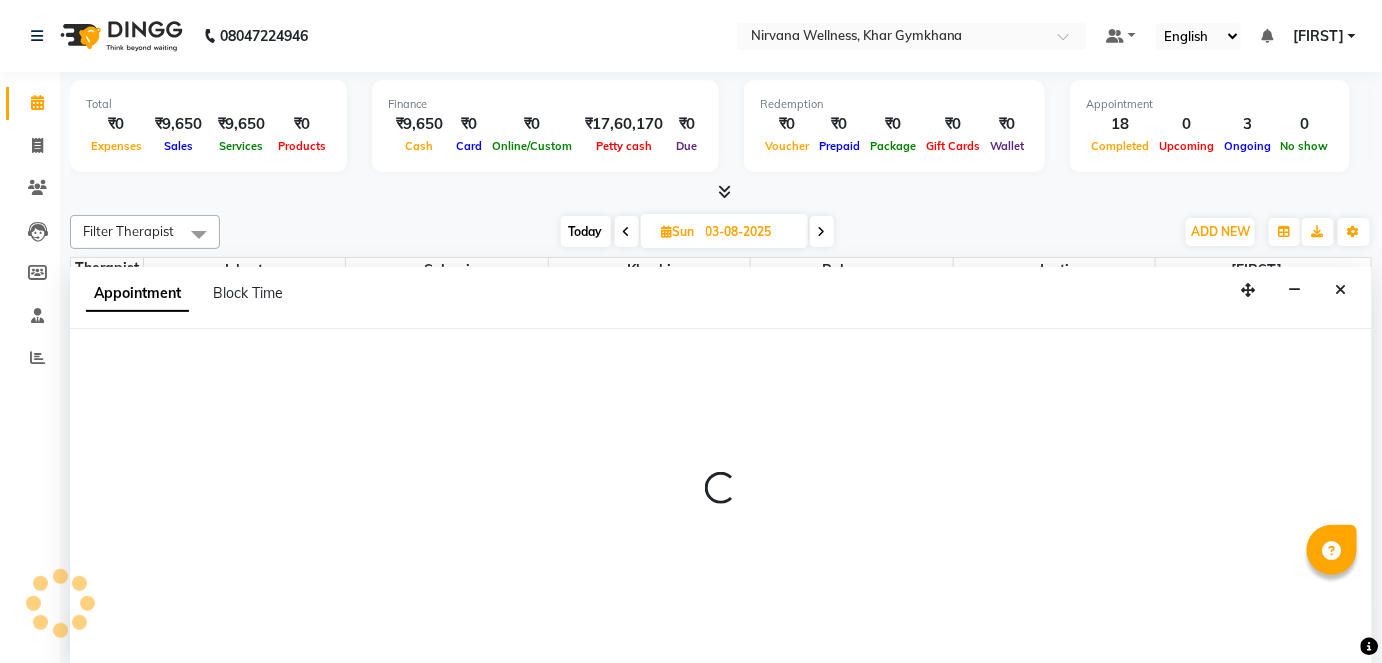 scroll, scrollTop: 0, scrollLeft: 0, axis: both 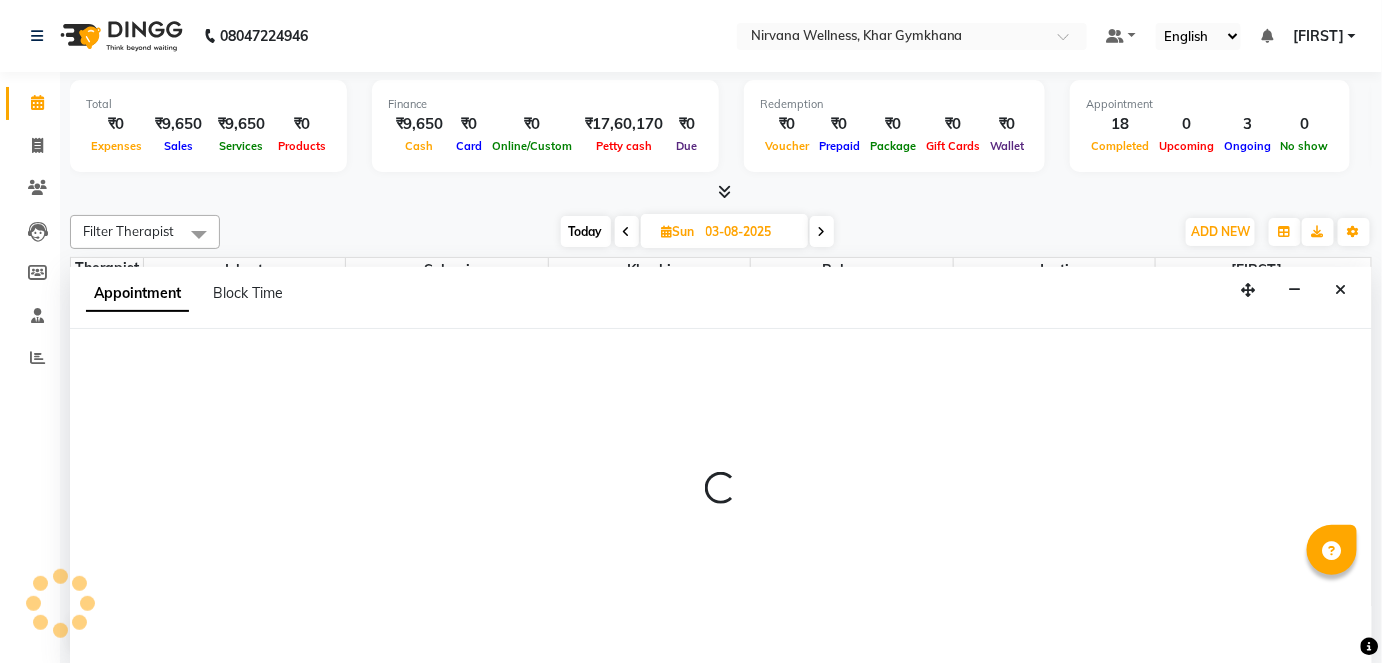 select on "930" 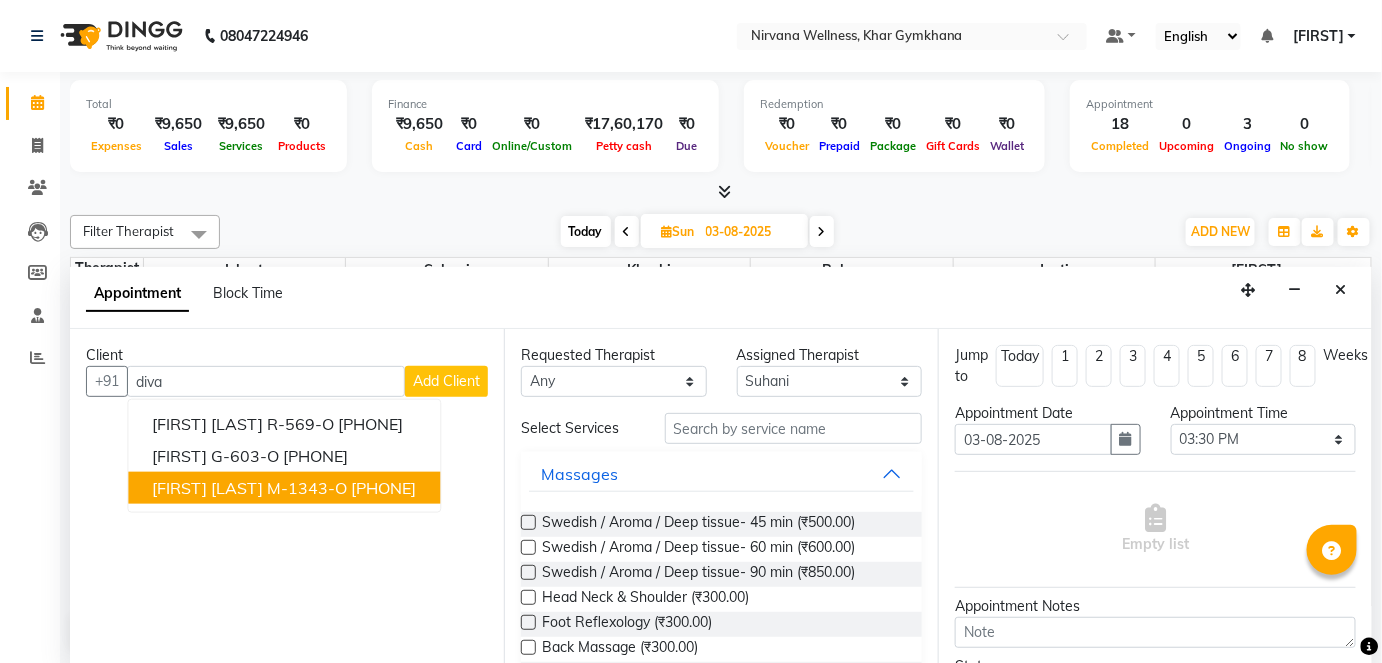 click on "Diva Mehta M-1343-O  9820052403" at bounding box center (284, 488) 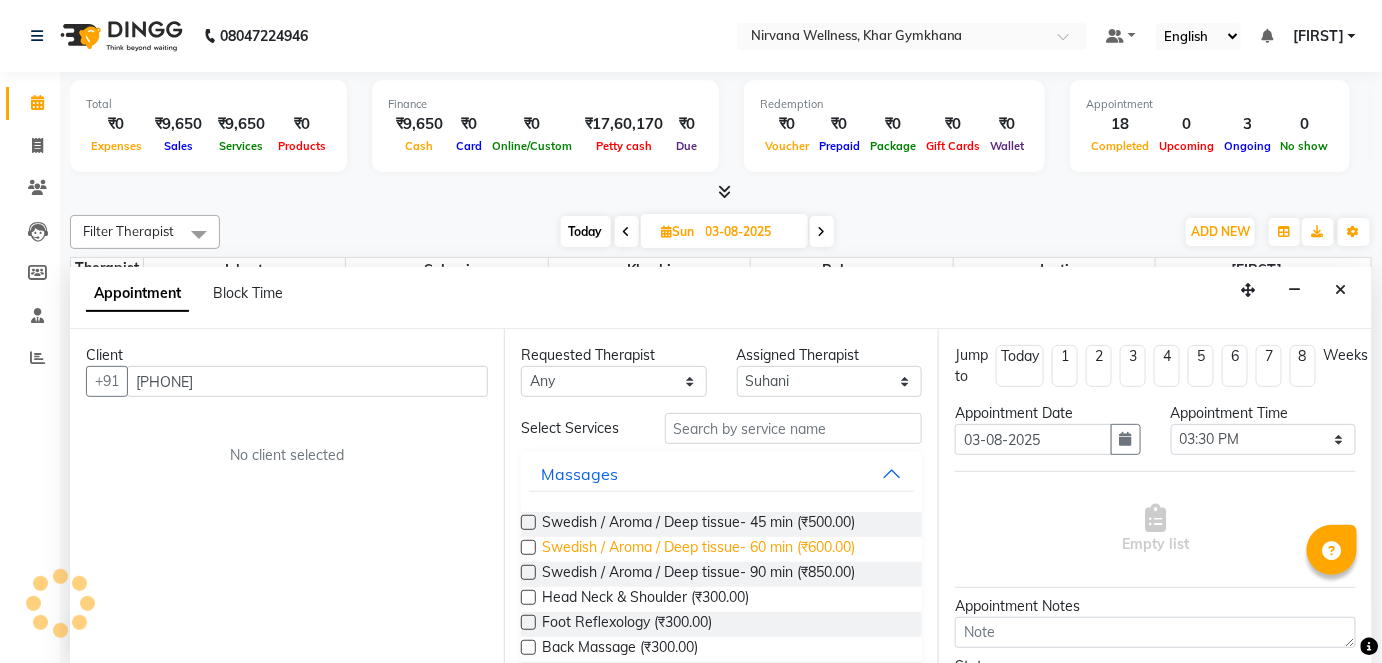 type on "[PHONE]" 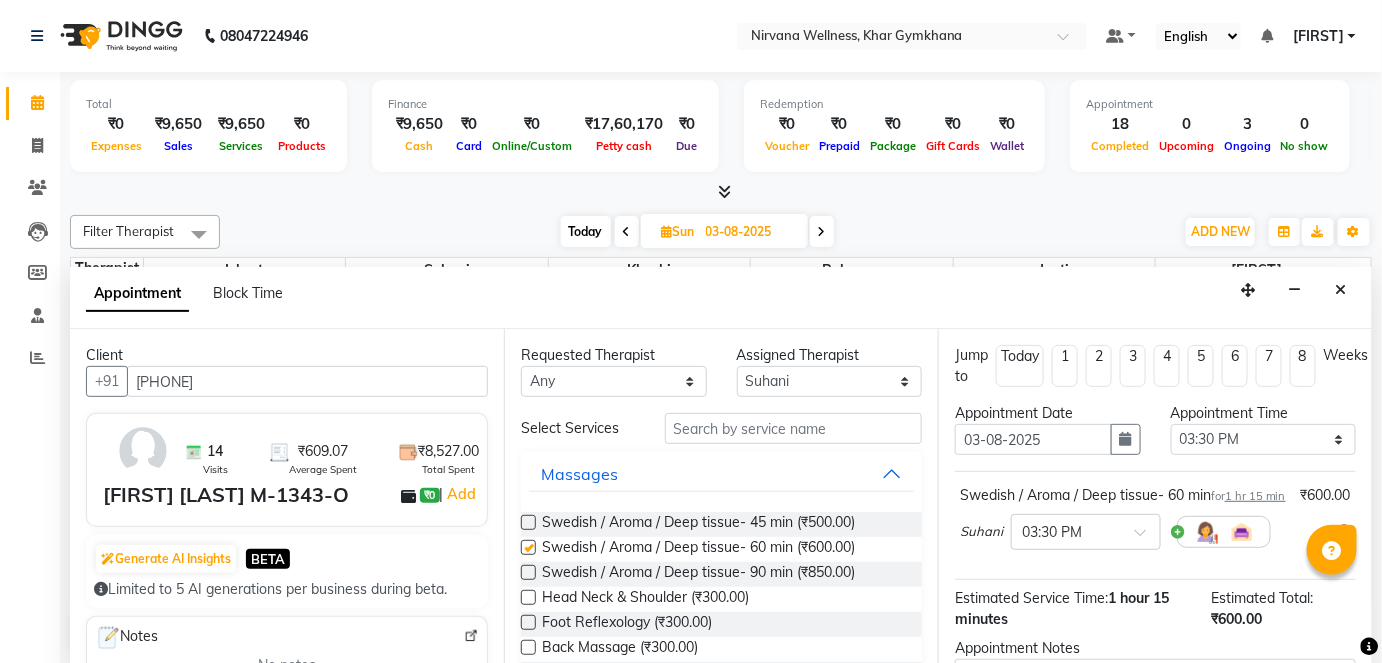 checkbox on "false" 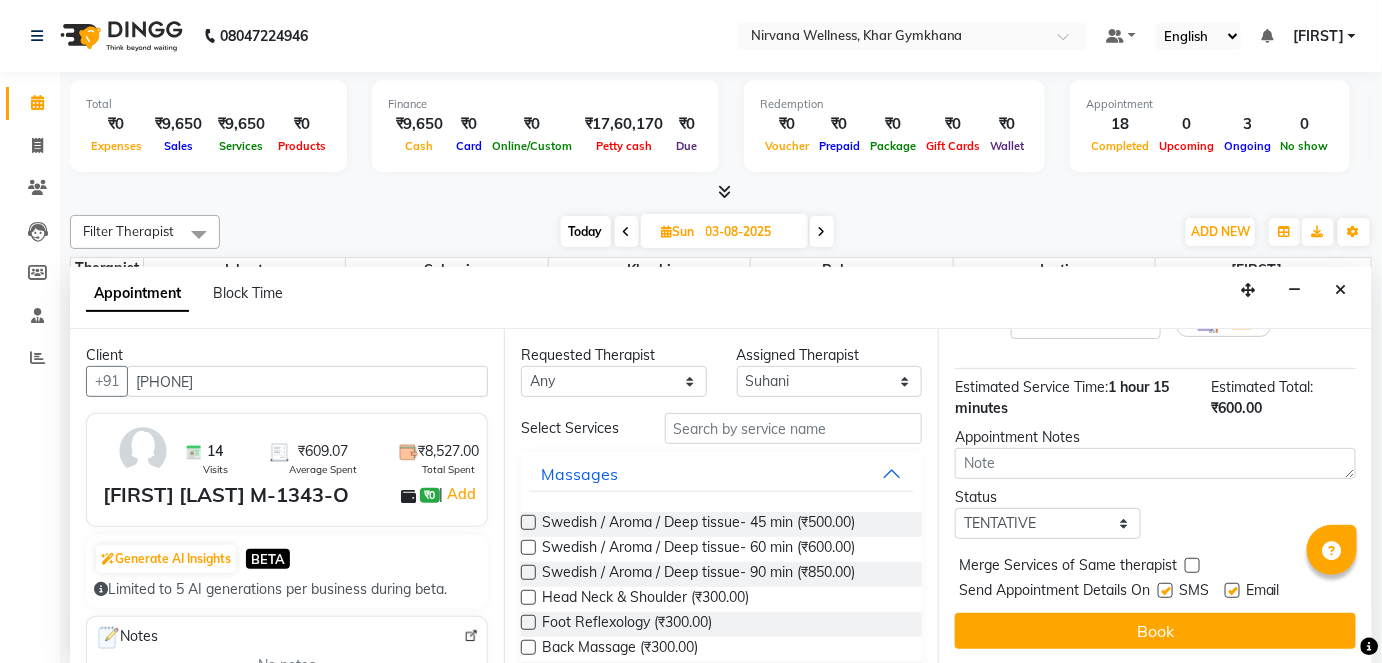 scroll, scrollTop: 231, scrollLeft: 0, axis: vertical 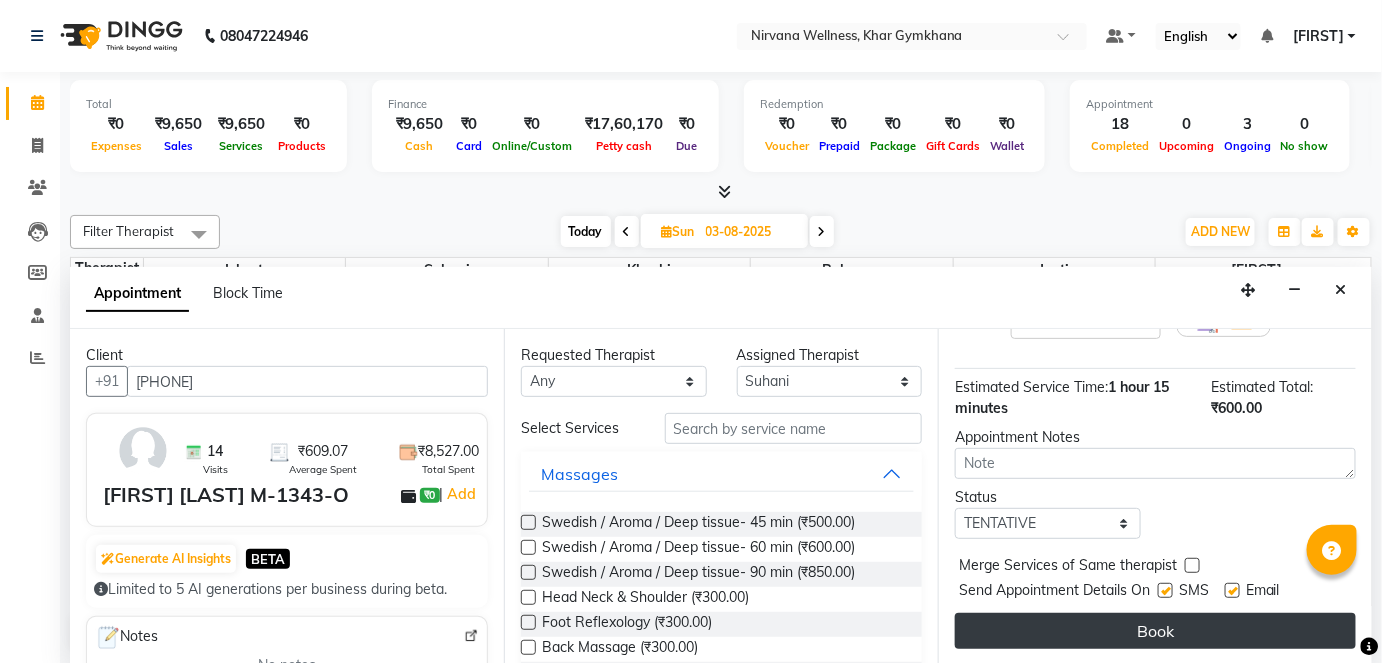 click on "Book" at bounding box center (1155, 631) 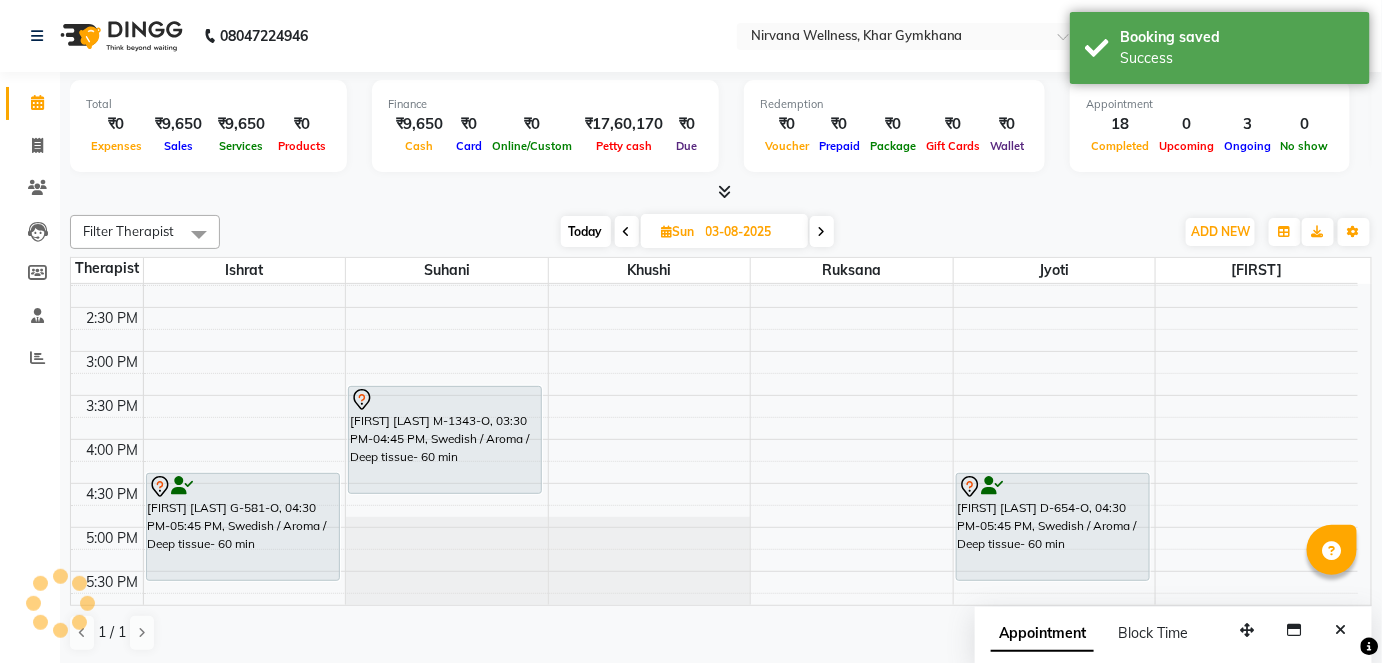 scroll, scrollTop: 0, scrollLeft: 0, axis: both 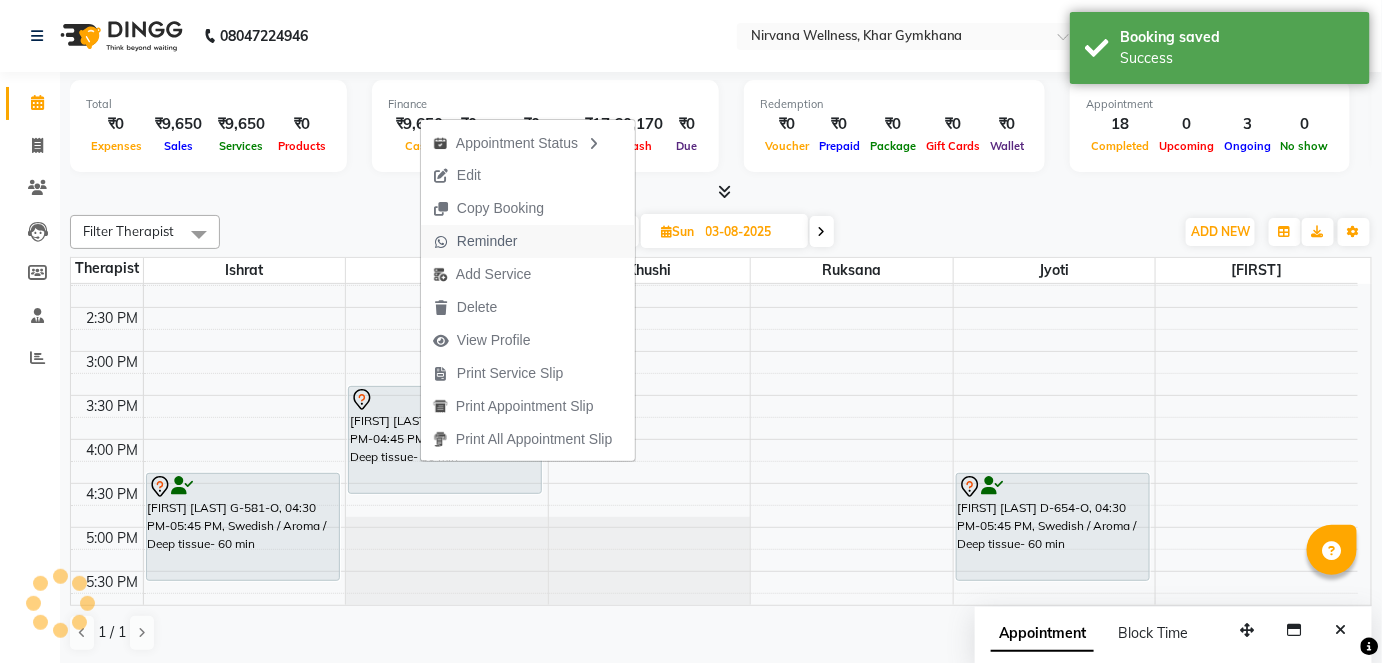 click on "Reminder" at bounding box center [487, 241] 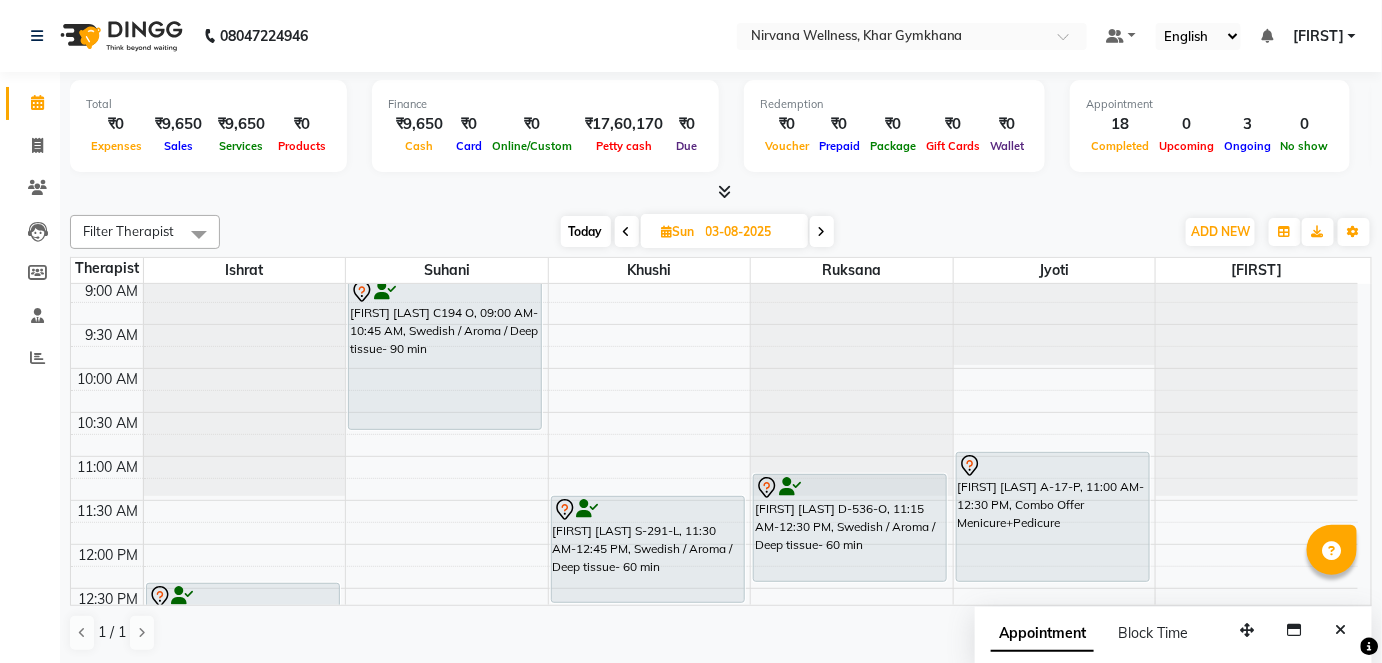 scroll, scrollTop: 68, scrollLeft: 0, axis: vertical 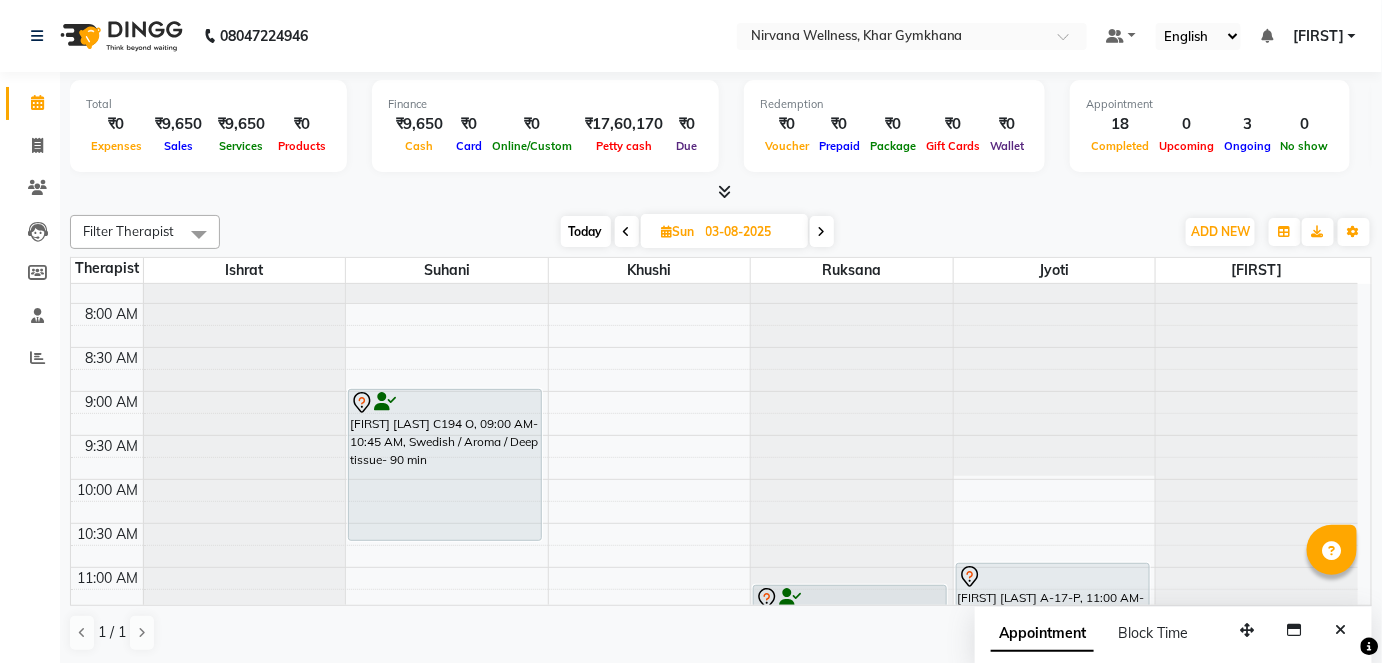 click on "Today" at bounding box center (586, 231) 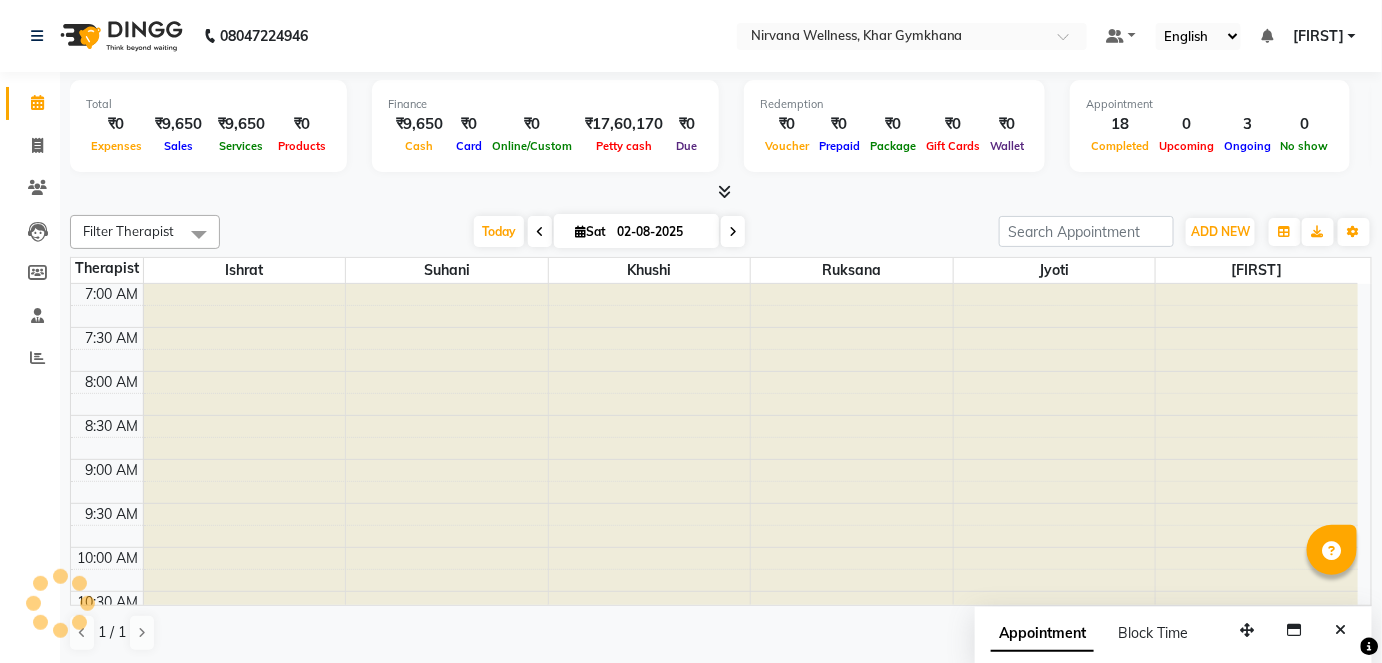 scroll, scrollTop: 1068, scrollLeft: 0, axis: vertical 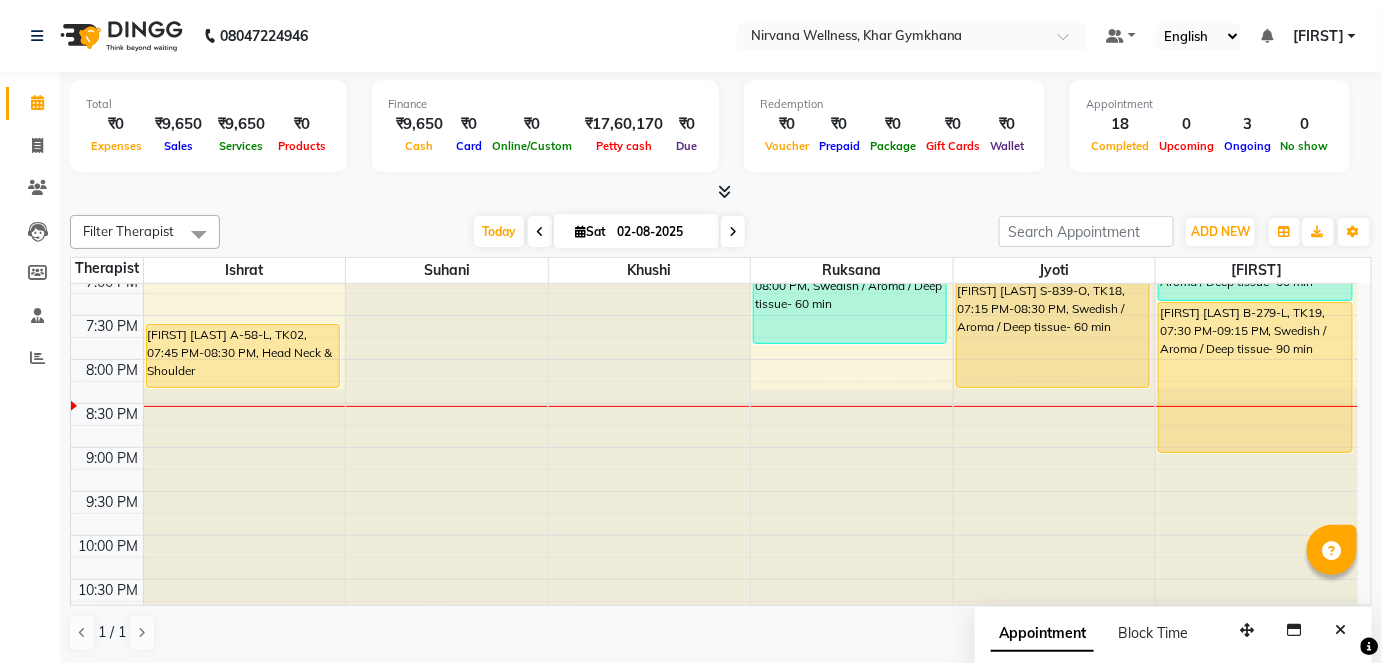 click at bounding box center [733, 231] 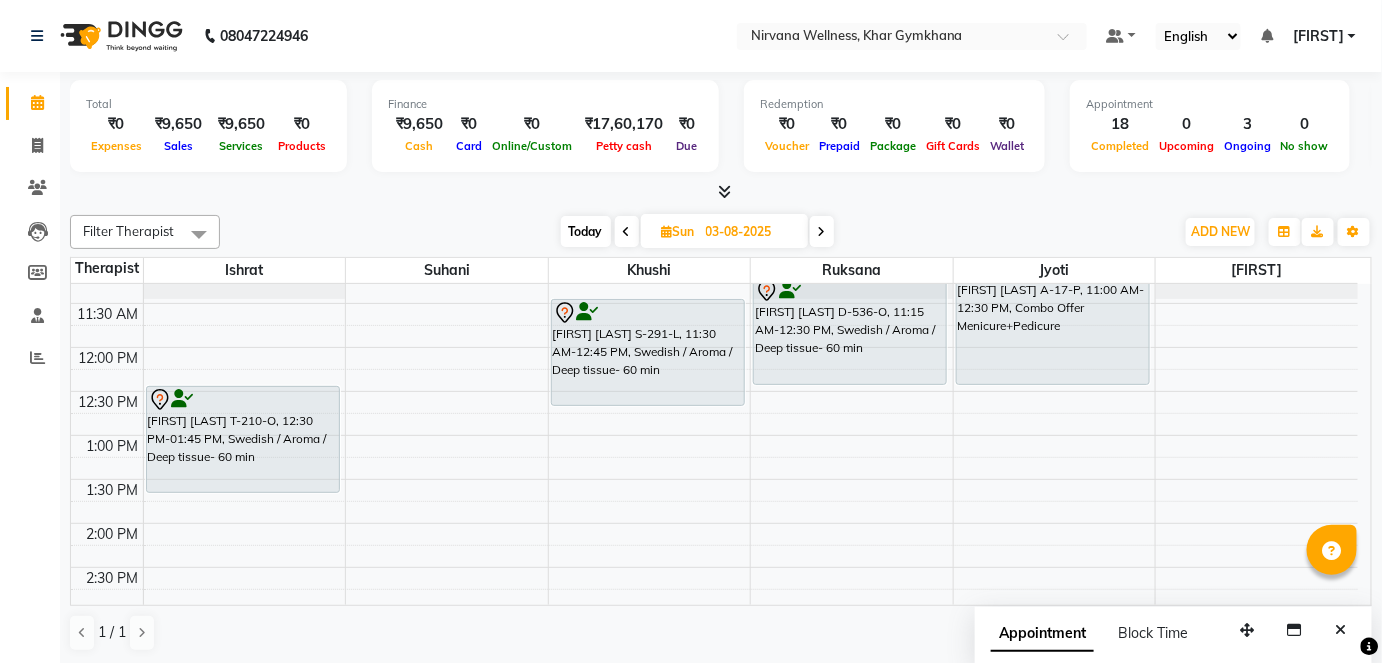 scroll, scrollTop: 522, scrollLeft: 0, axis: vertical 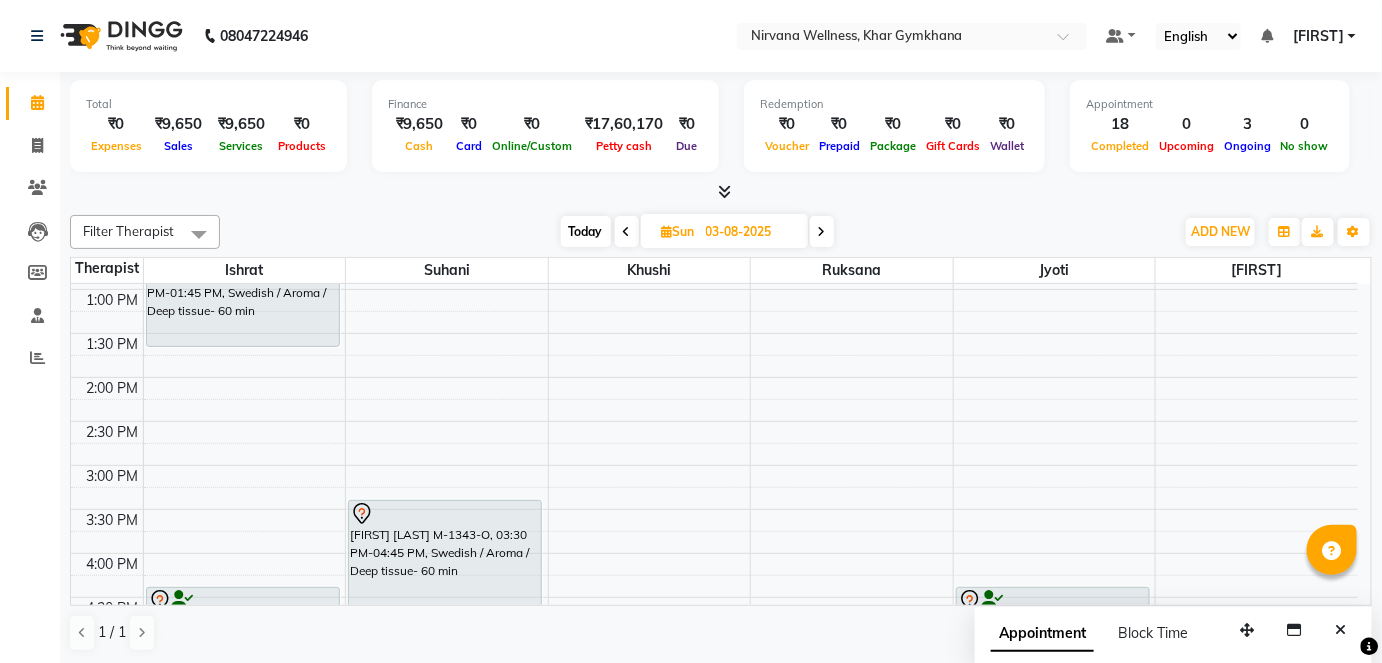 click on "Filter Therapist Select All Ishrat Jyoti Khushi Nilofar Ruksana  Suhani Today  Sun 03-08-2025 Toggle Dropdown Add Appointment Add Invoice Add Attendance Add Client Toggle Dropdown Add Appointment Add Invoice Add Attendance Add Client ADD NEW Toggle Dropdown Add Appointment Add Invoice Add Attendance Add Client Filter Therapist Select All Ishrat Jyoti Khushi Nilofar Ruksana  Suhani Group By  Staff View   Room View  View as Vertical  Vertical - Week View  Horizontal  Horizontal - Week View  List  Toggle Dropdown Calendar Settings Manage Tags   Arrange Therapists   Reset Therapists  Full Screen  Show Available Stylist  Appointment Form Zoom 100% Staff/Room Display Count 6 Therapist Ishrat Suhani Khushi Ruksana  Jyoti Nilofar 7:00 AM 7:30 AM 8:00 AM 8:30 AM 9:00 AM 9:30 AM 10:00 AM 10:30 AM 11:00 AM 11:30 AM 12:00 PM 12:30 PM 1:00 PM 1:30 PM 2:00 PM 2:30 PM 3:00 PM 3:30 PM 4:00 PM 4:30 PM 5:00 PM 5:30 PM 6:00 PM 6:30 PM 7:00 PM 7:30 PM 8:00 PM 8:30 PM 9:00 PM 9:30 PM 10:00 PM 10:30 PM" 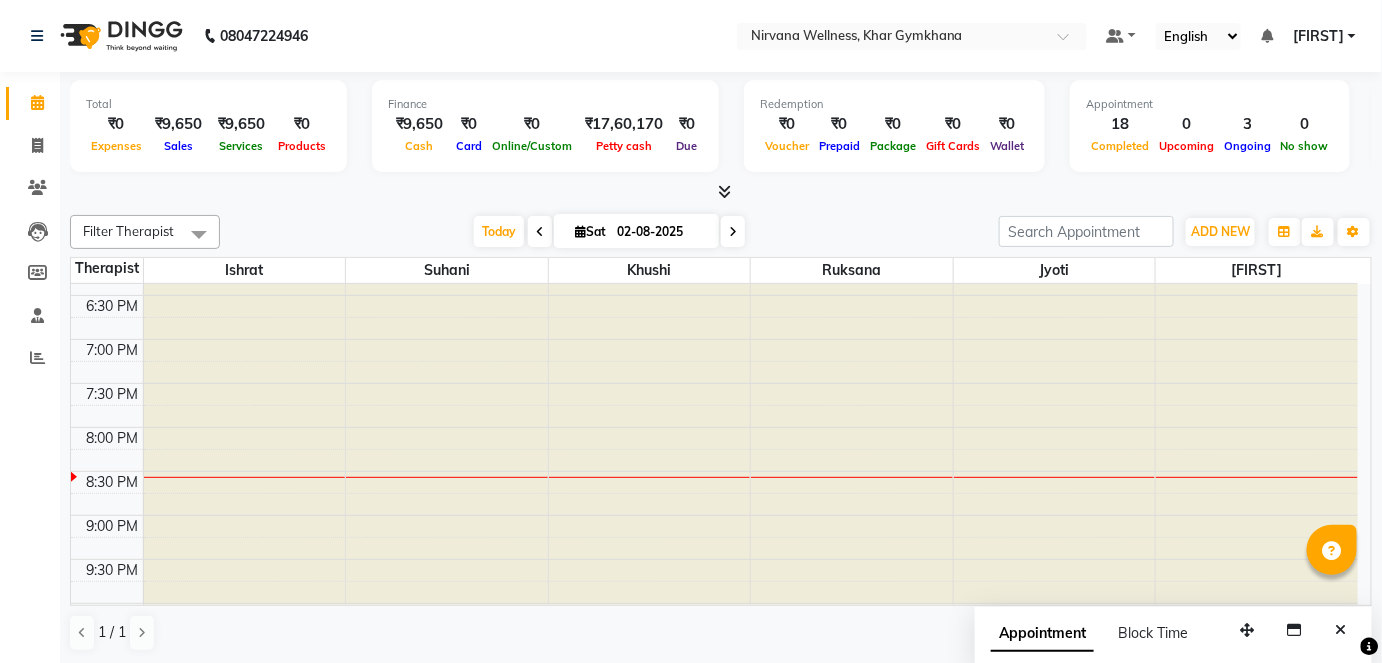 scroll, scrollTop: 1068, scrollLeft: 0, axis: vertical 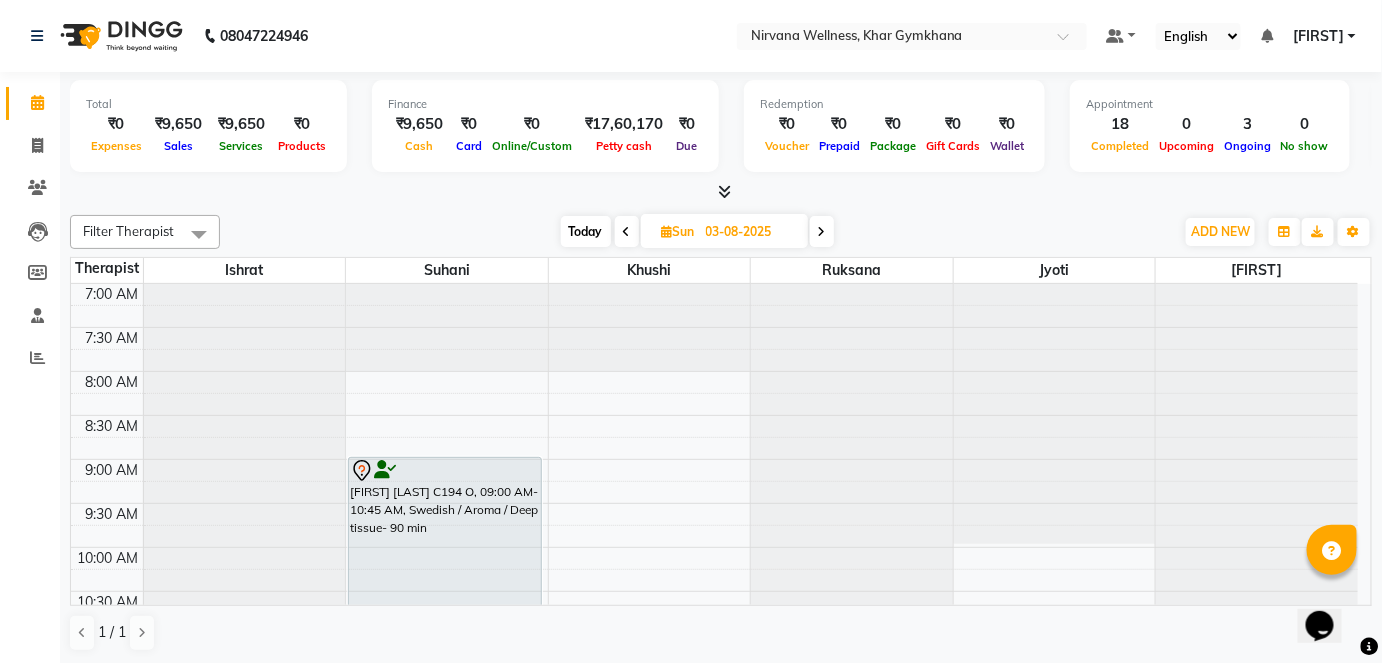click on "Today  Sun 03-08-2025" at bounding box center [697, 232] 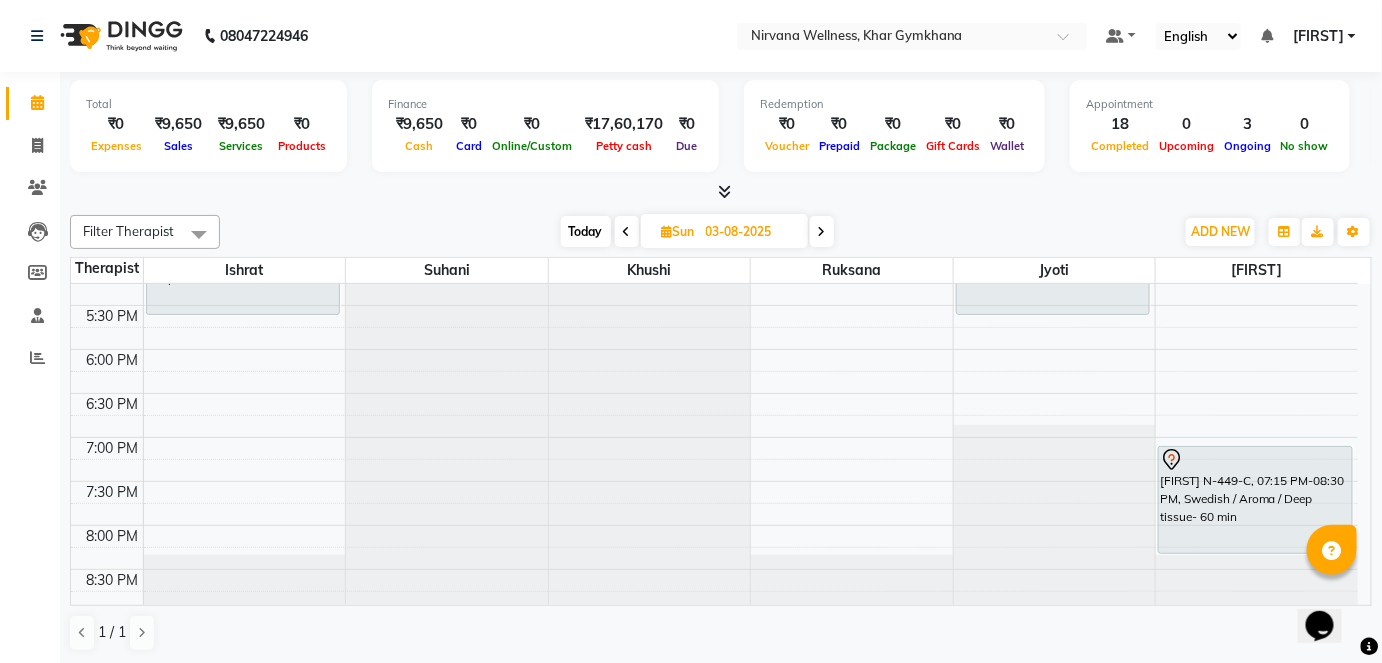 scroll, scrollTop: 909, scrollLeft: 0, axis: vertical 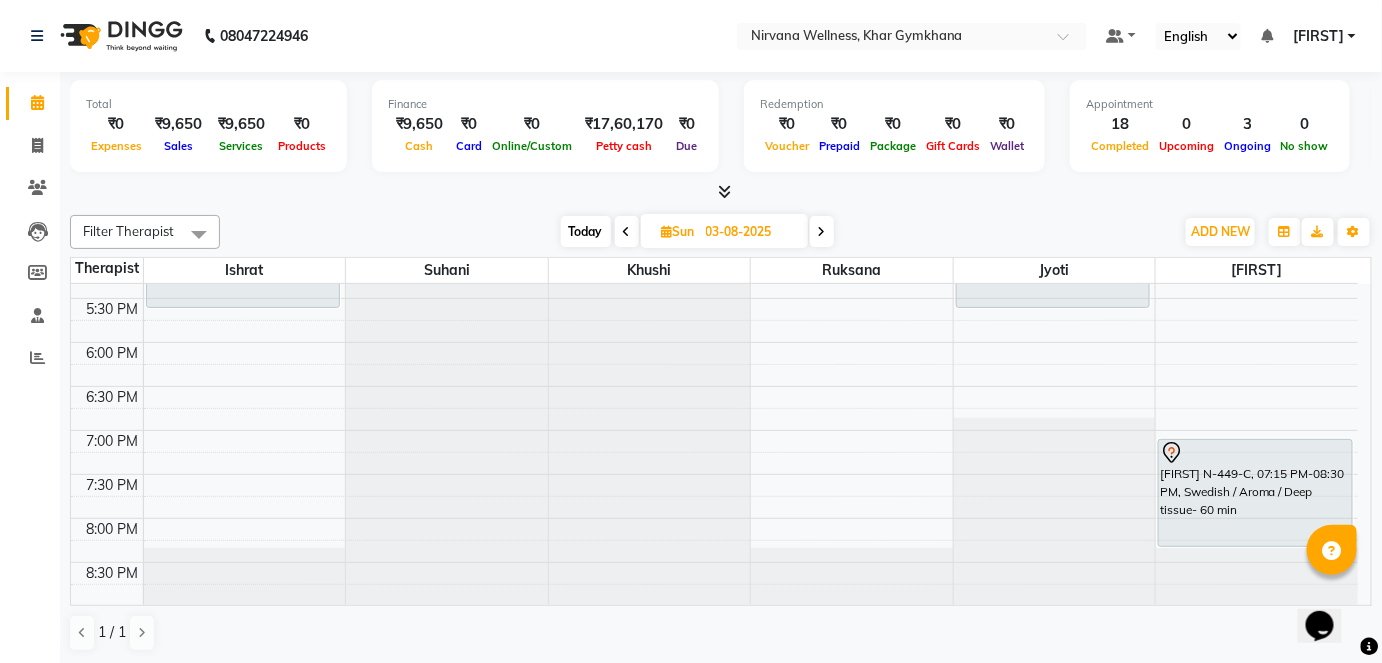 click on "Today  Sun 03-08-2025" at bounding box center [697, 232] 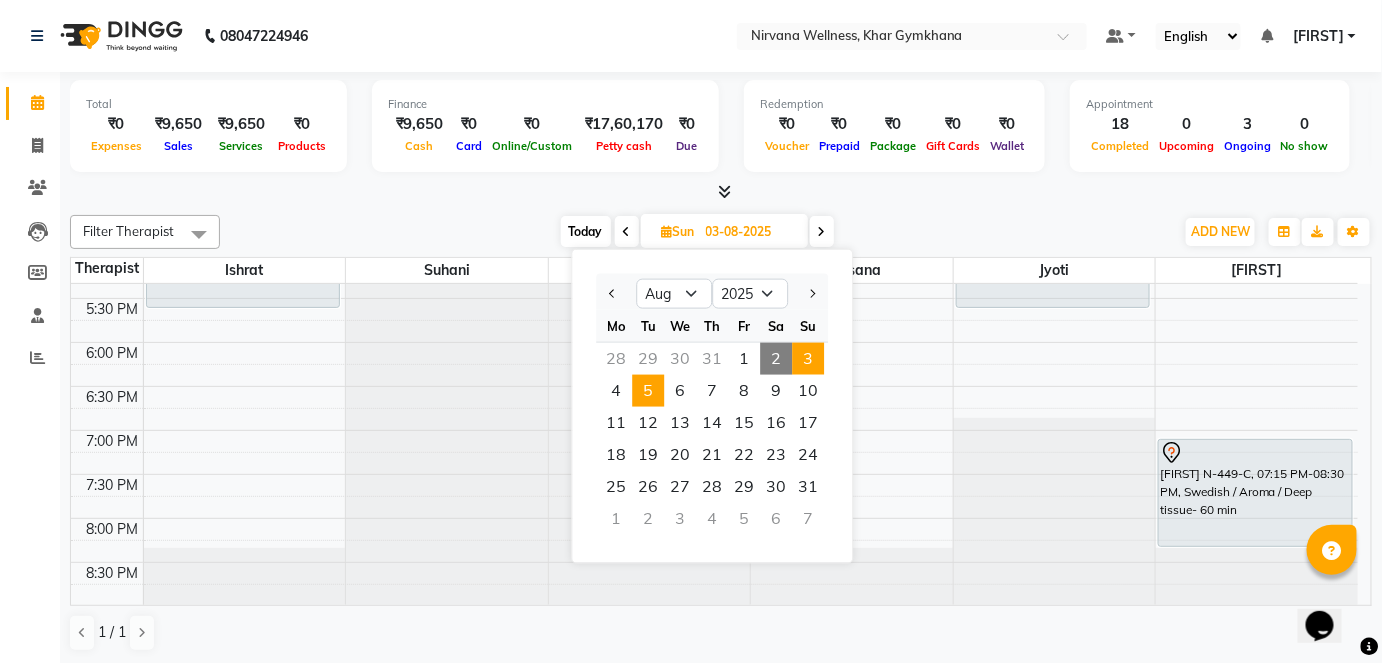 click on "5" at bounding box center [648, 391] 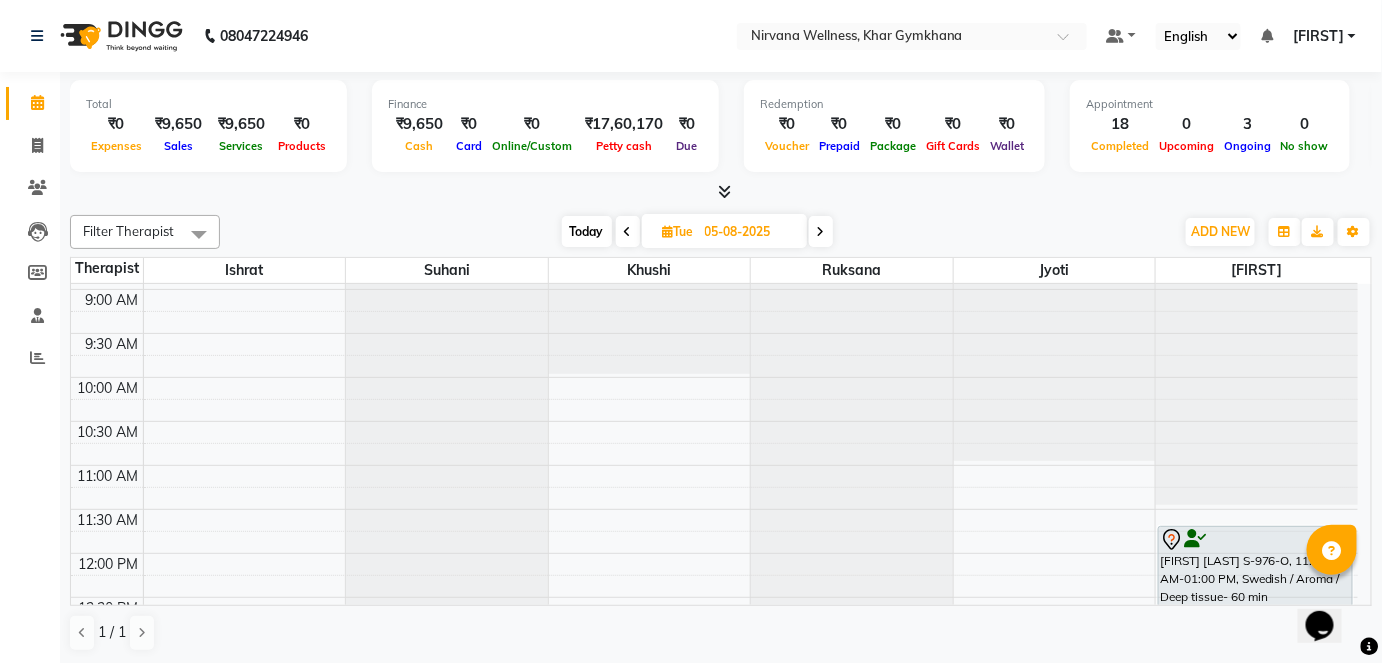 scroll, scrollTop: 272, scrollLeft: 0, axis: vertical 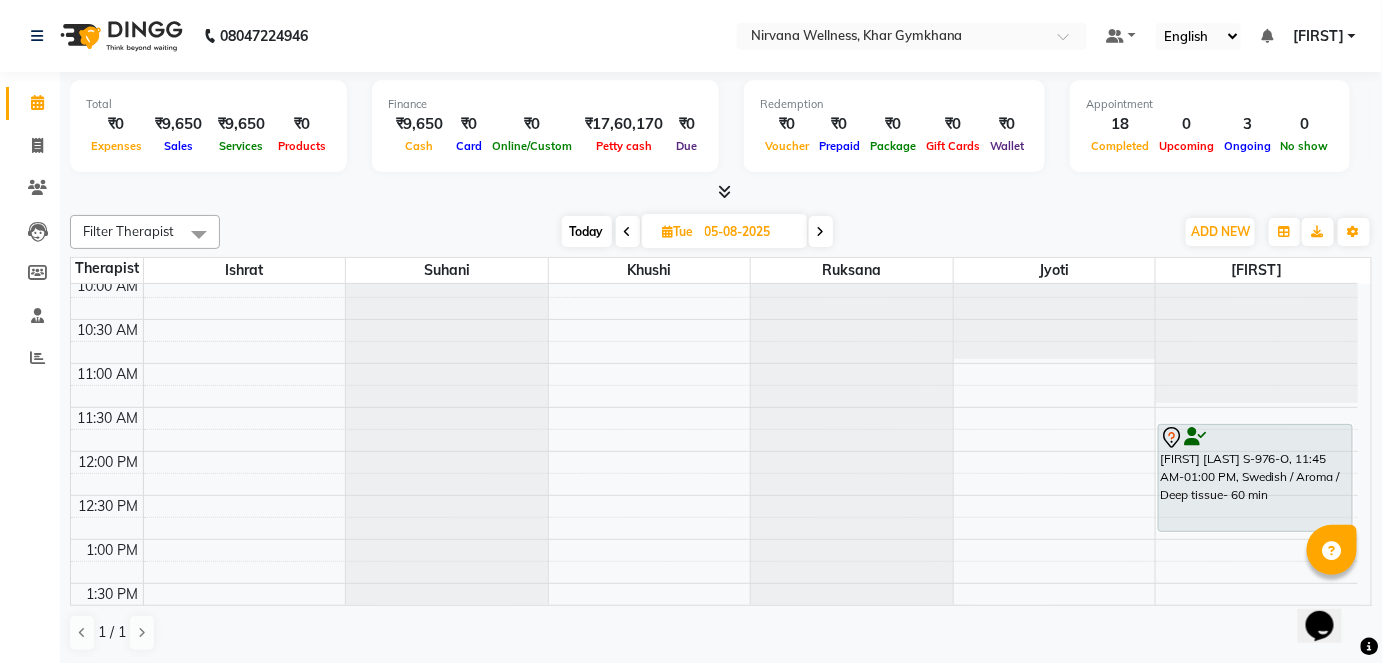 click at bounding box center (628, 232) 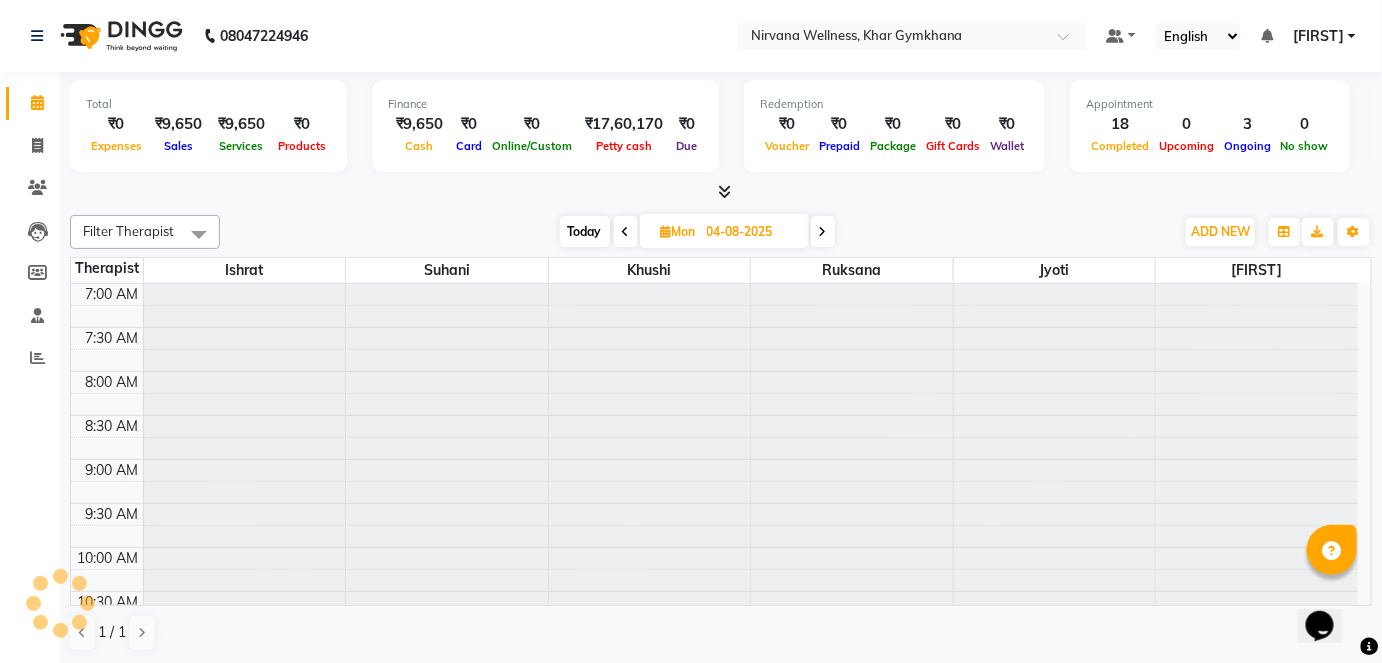 scroll, scrollTop: 1068, scrollLeft: 0, axis: vertical 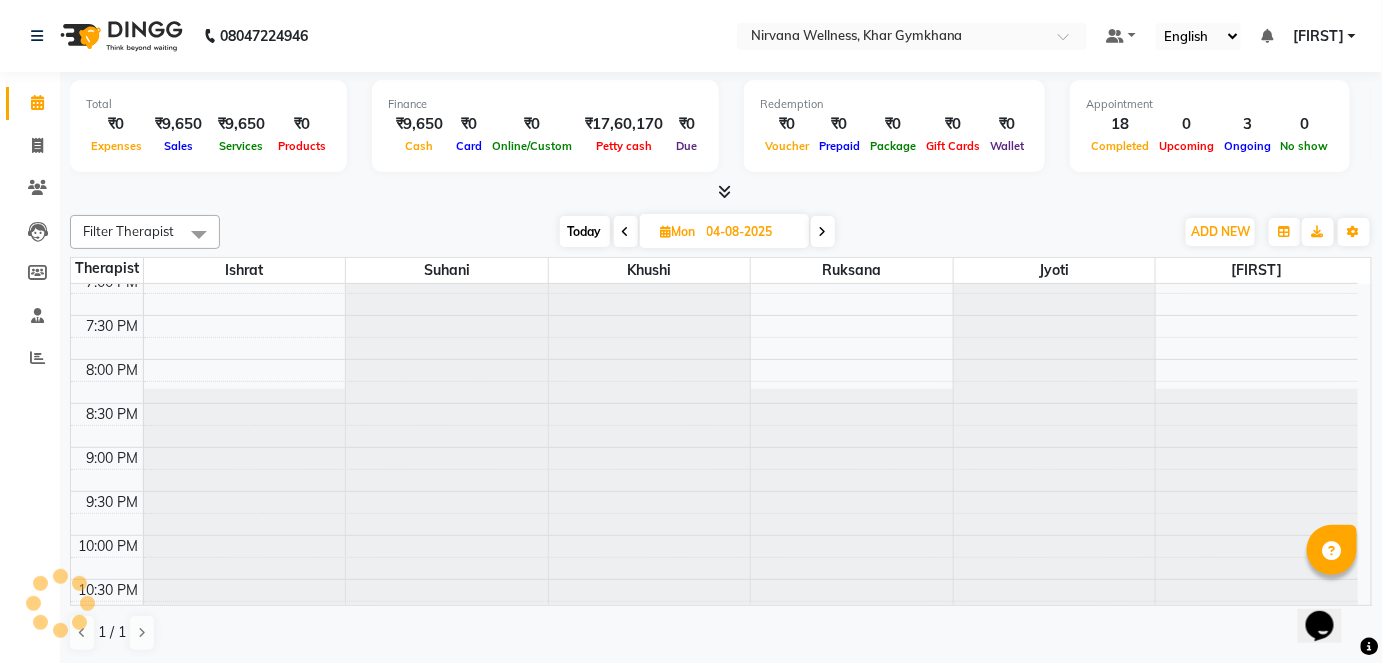 click at bounding box center (626, 231) 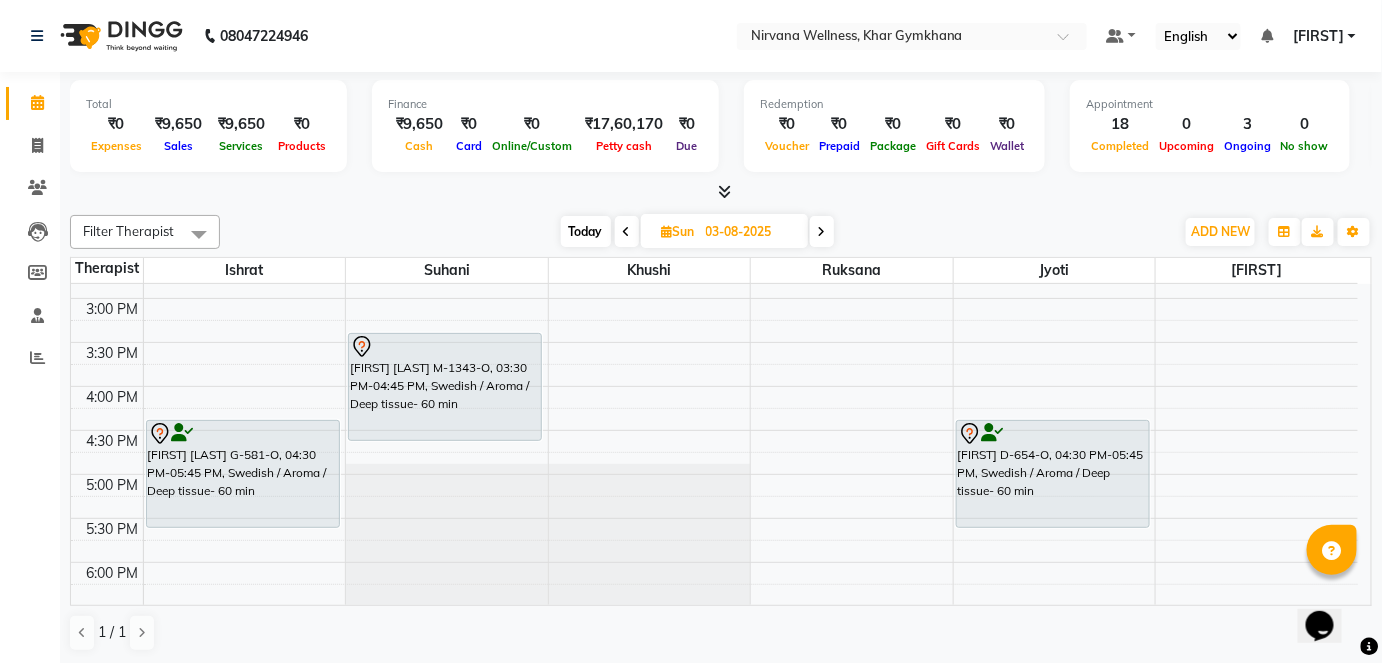 scroll, scrollTop: 795, scrollLeft: 0, axis: vertical 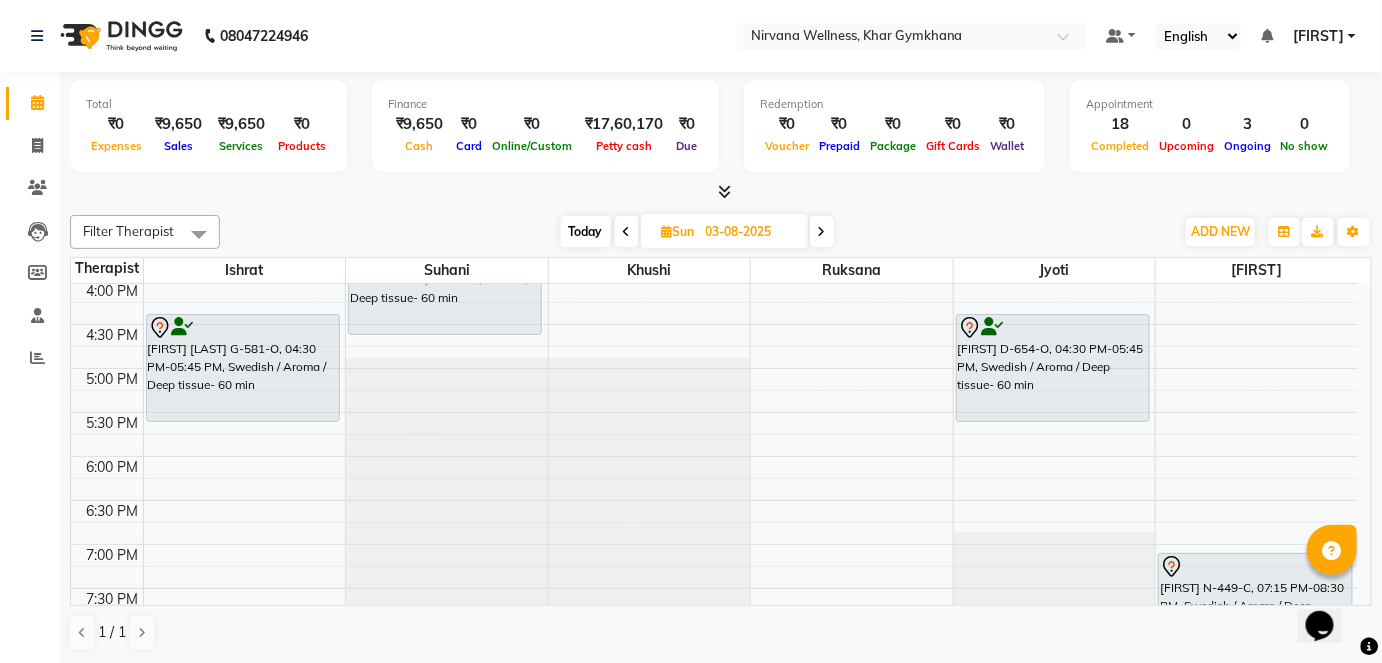 click on "Sun" at bounding box center (678, 231) 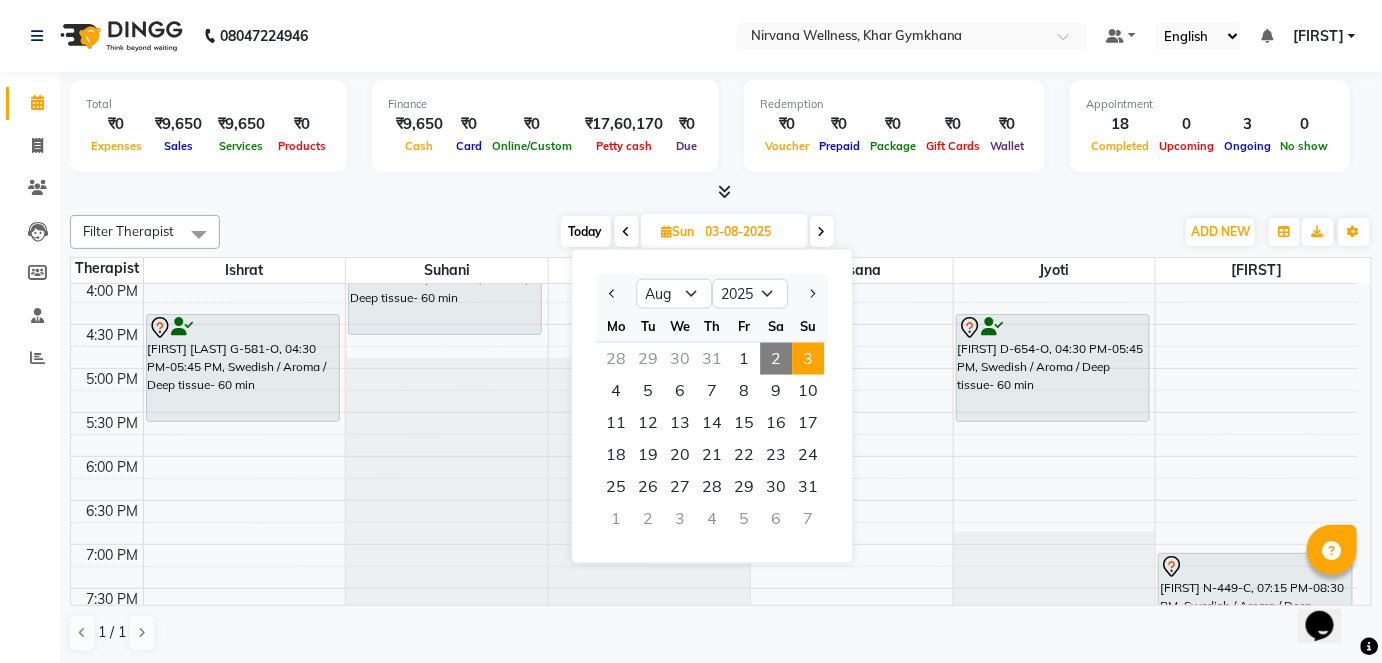 click on "29" at bounding box center (648, 359) 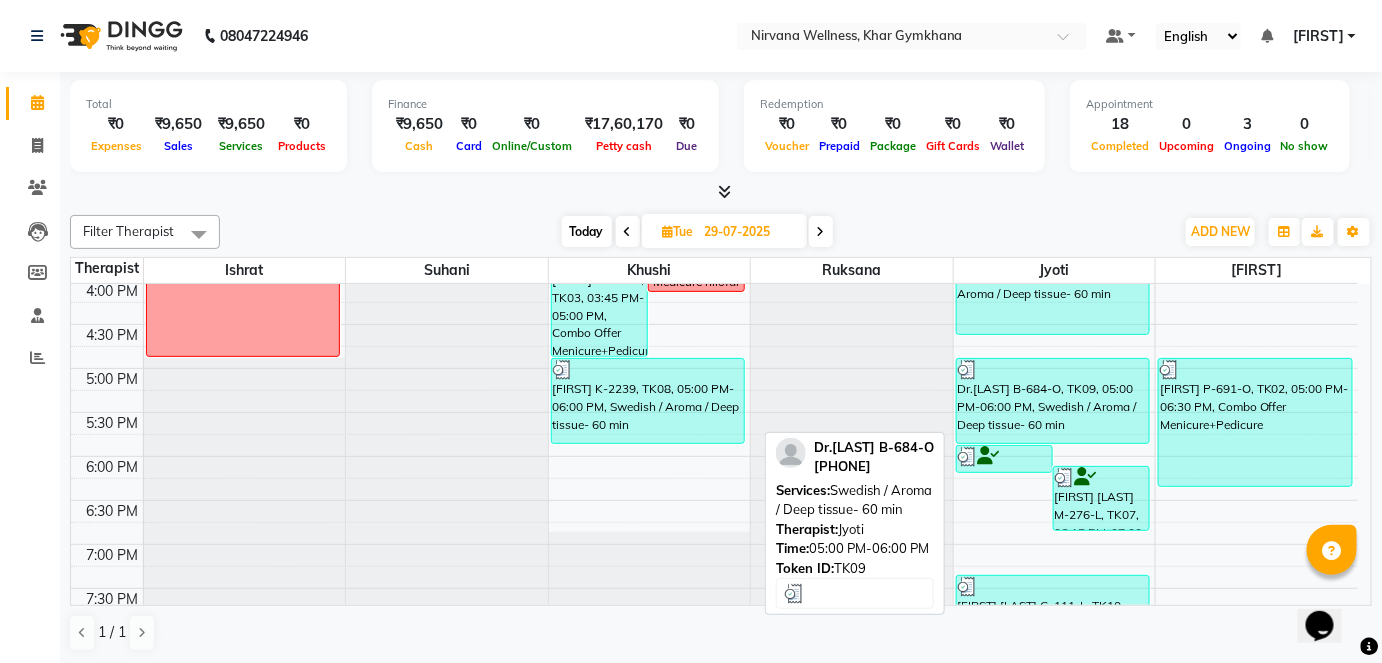 scroll, scrollTop: 341, scrollLeft: 0, axis: vertical 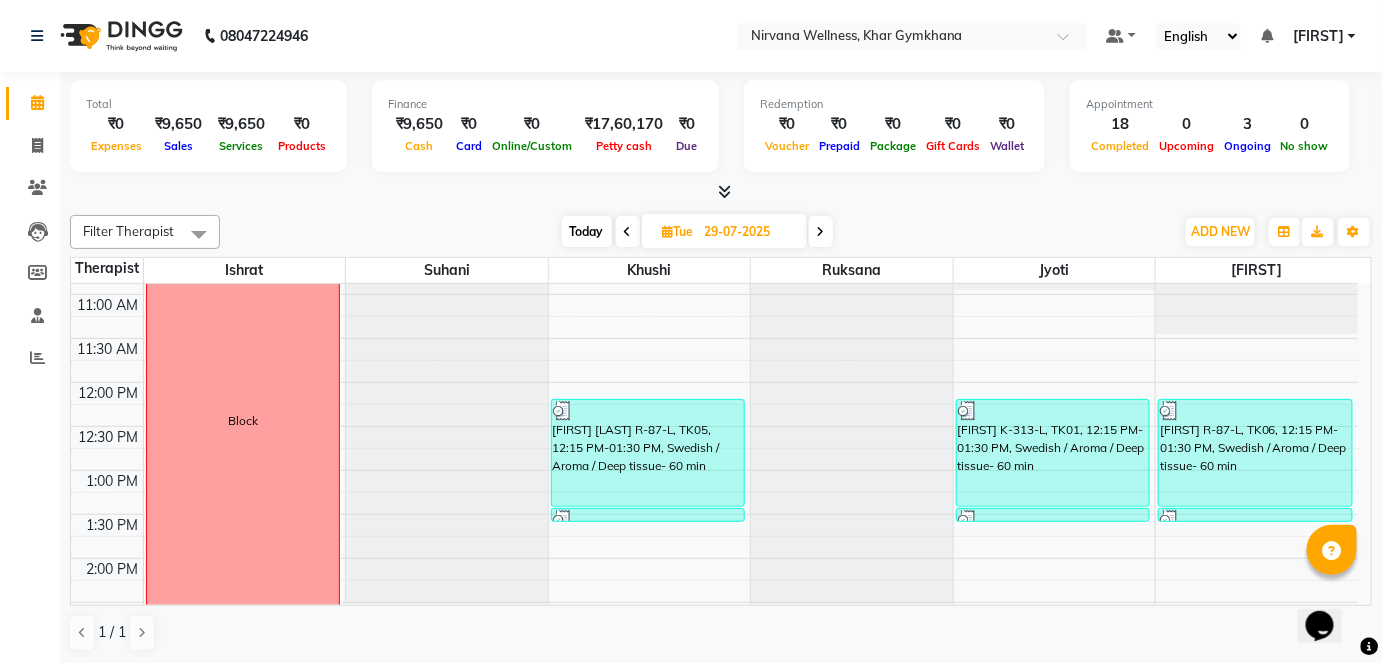 click on "29-07-2025" at bounding box center (749, 232) 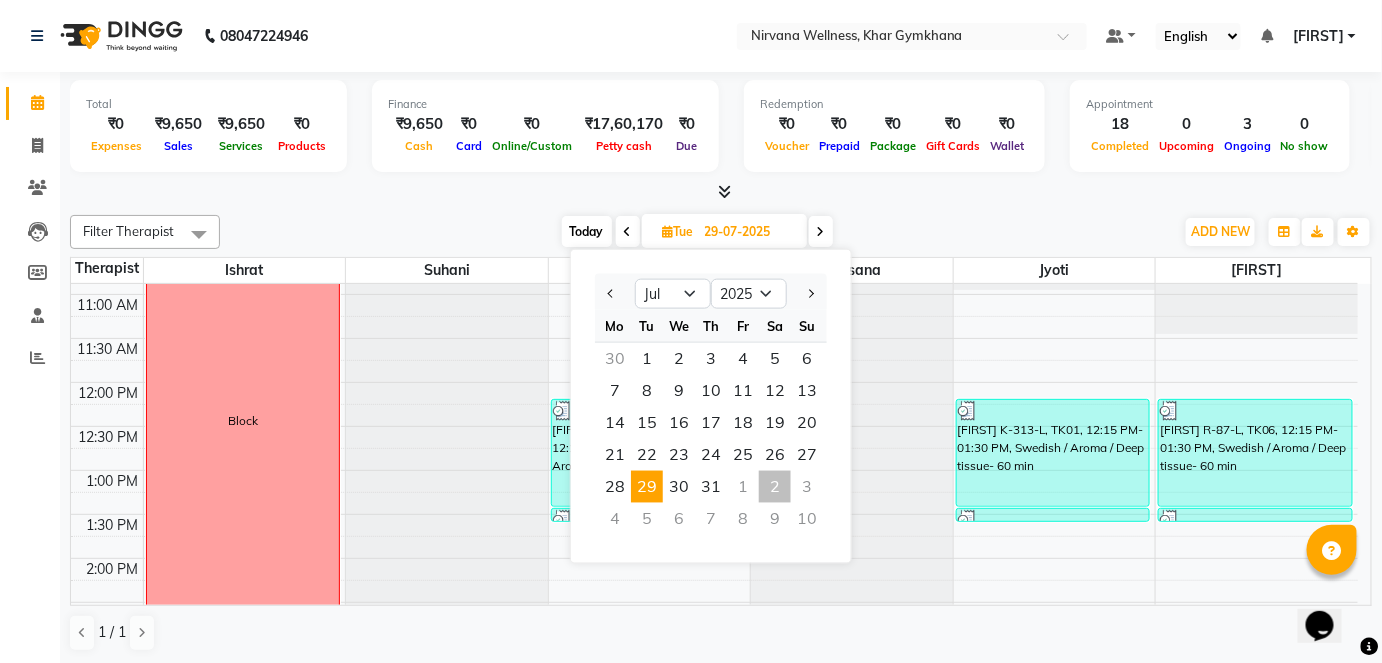 click on "5" at bounding box center [647, 519] 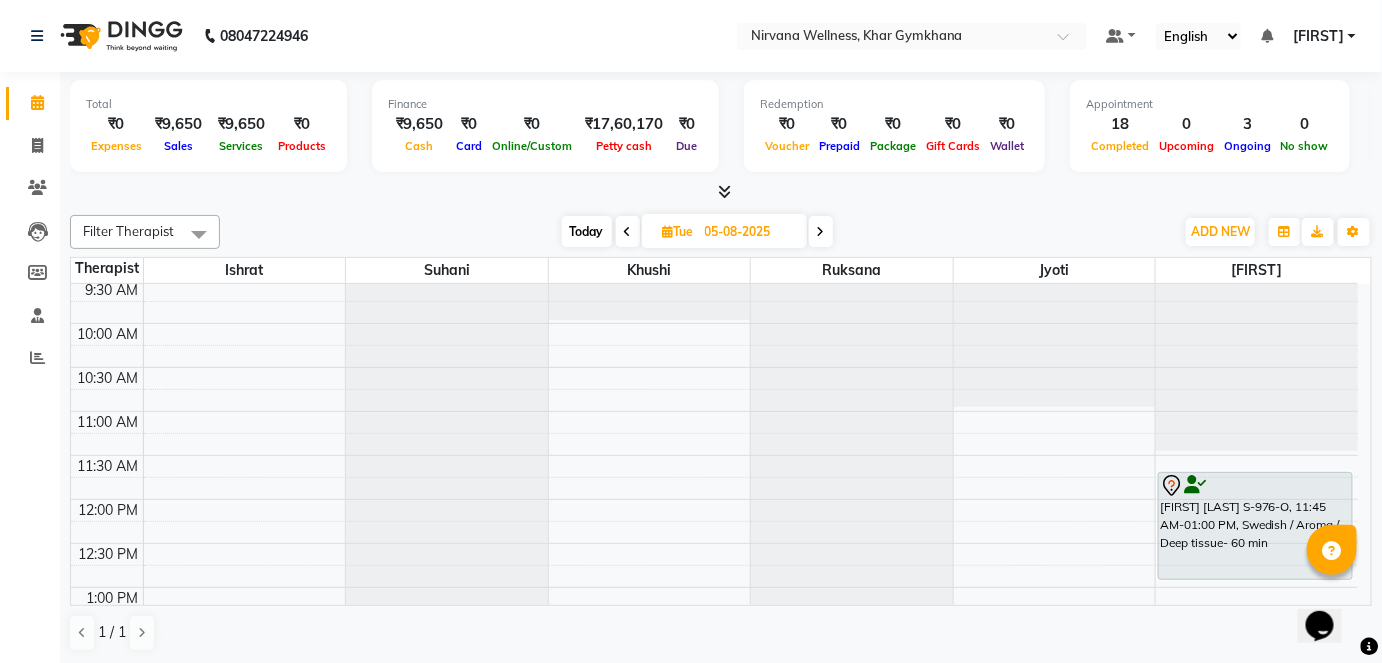 scroll, scrollTop: 0, scrollLeft: 0, axis: both 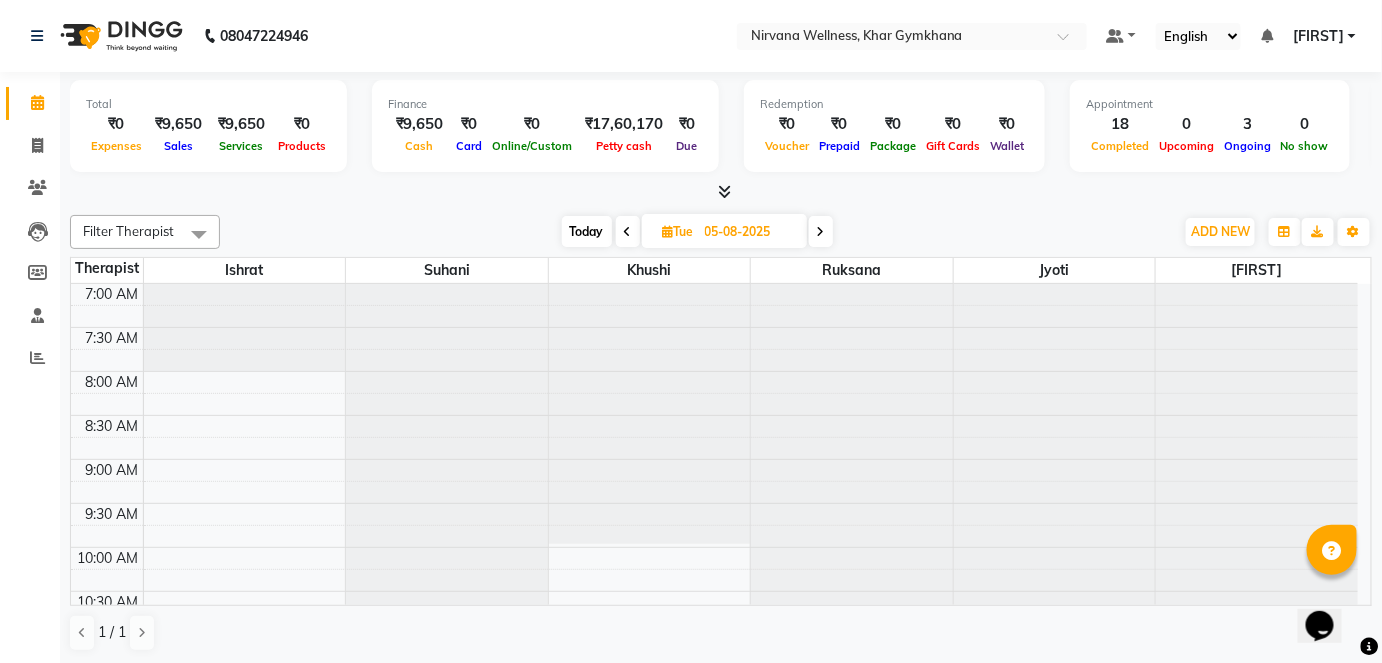 click at bounding box center (721, 192) 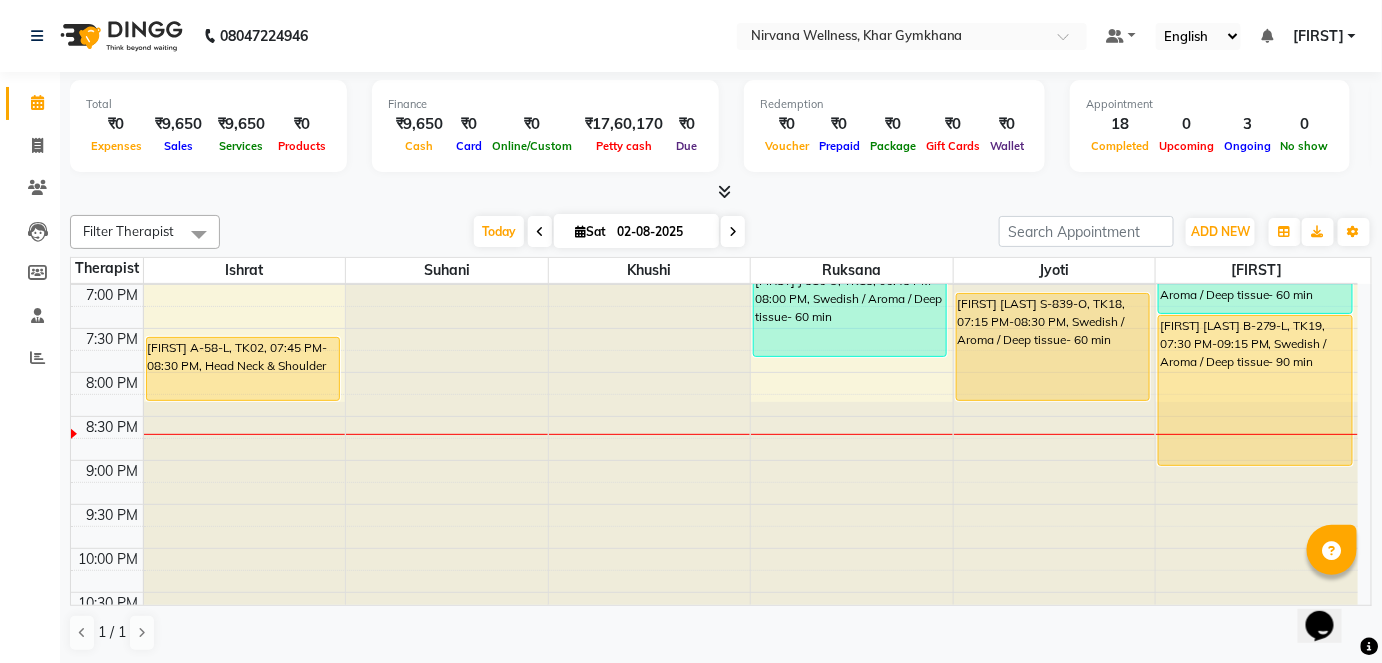 scroll, scrollTop: 1068, scrollLeft: 0, axis: vertical 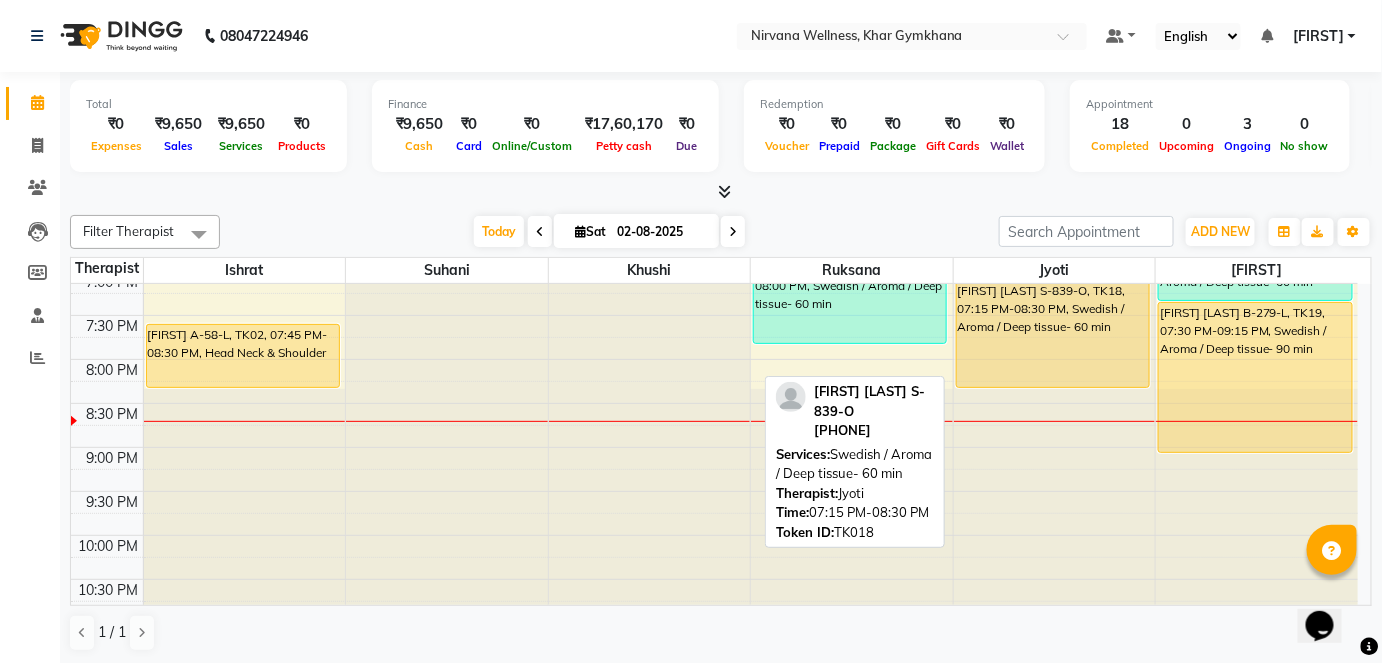 click on "[FIRST] [LAST] S-839-O, TK18, 07:15 PM-08:30 PM, Swedish / Aroma / Deep tissue- 60 min" at bounding box center (1053, 334) 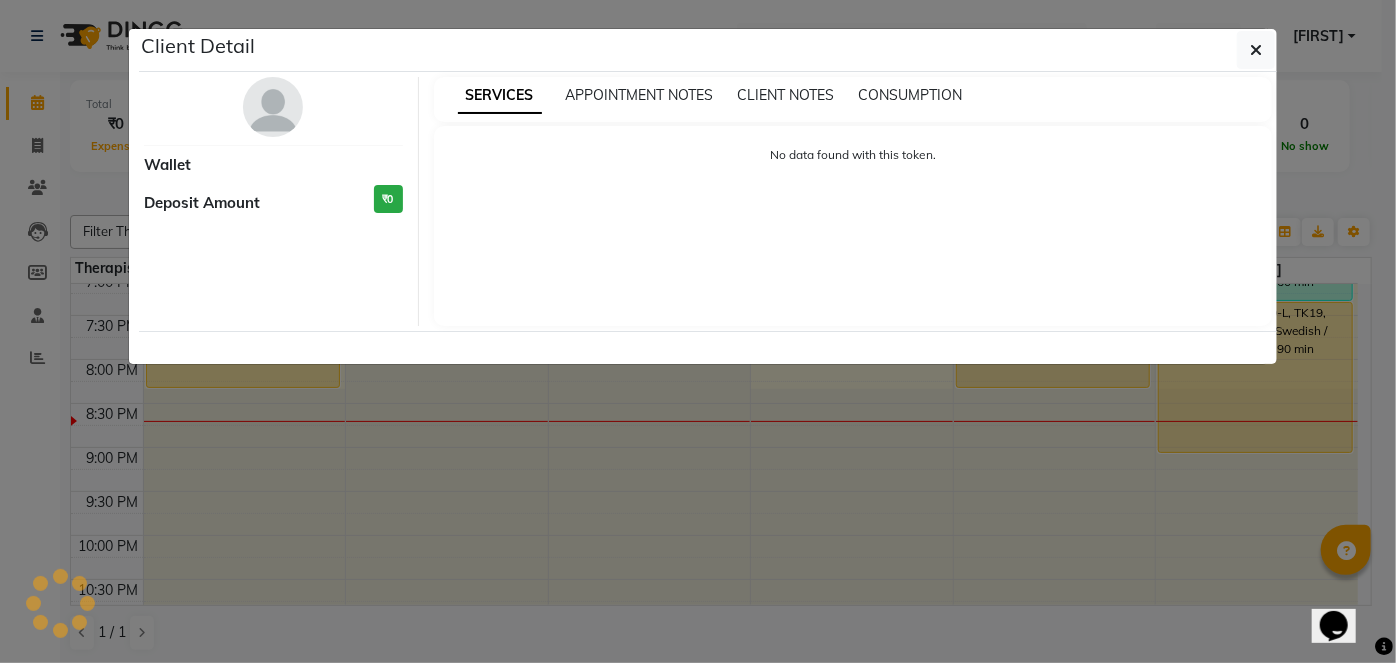 select on "1" 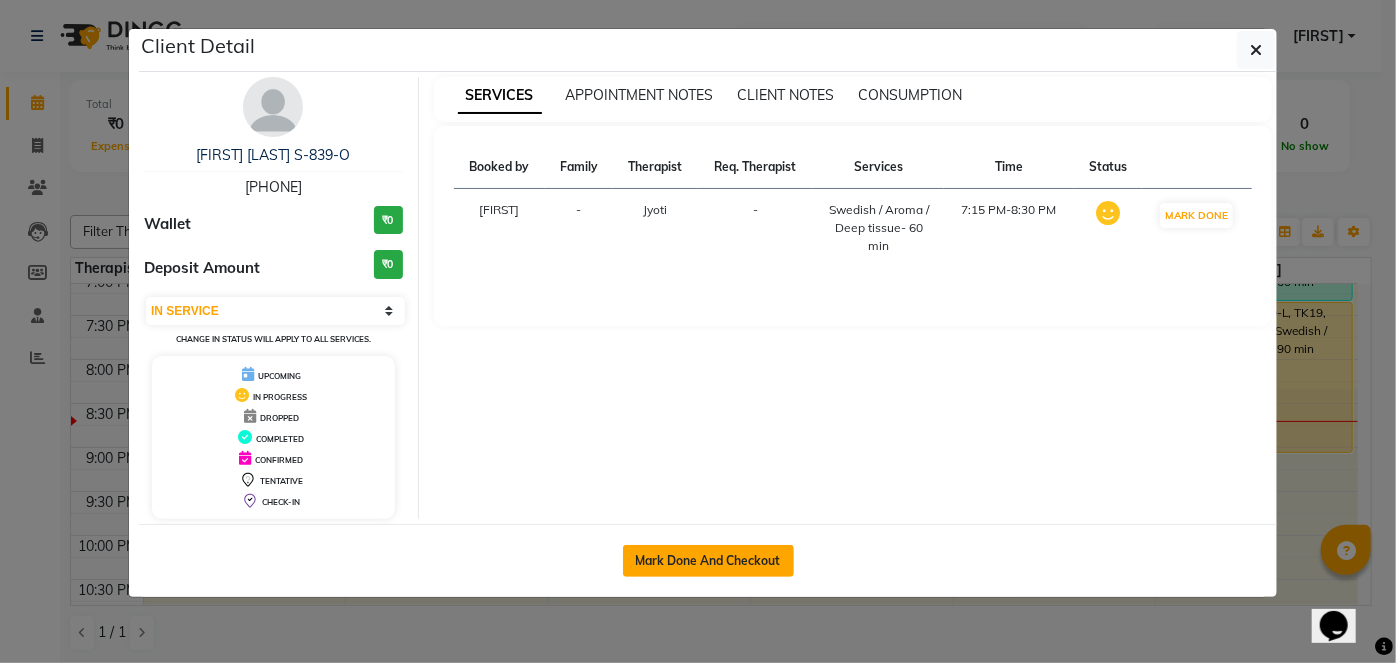 click on "Mark Done And Checkout" 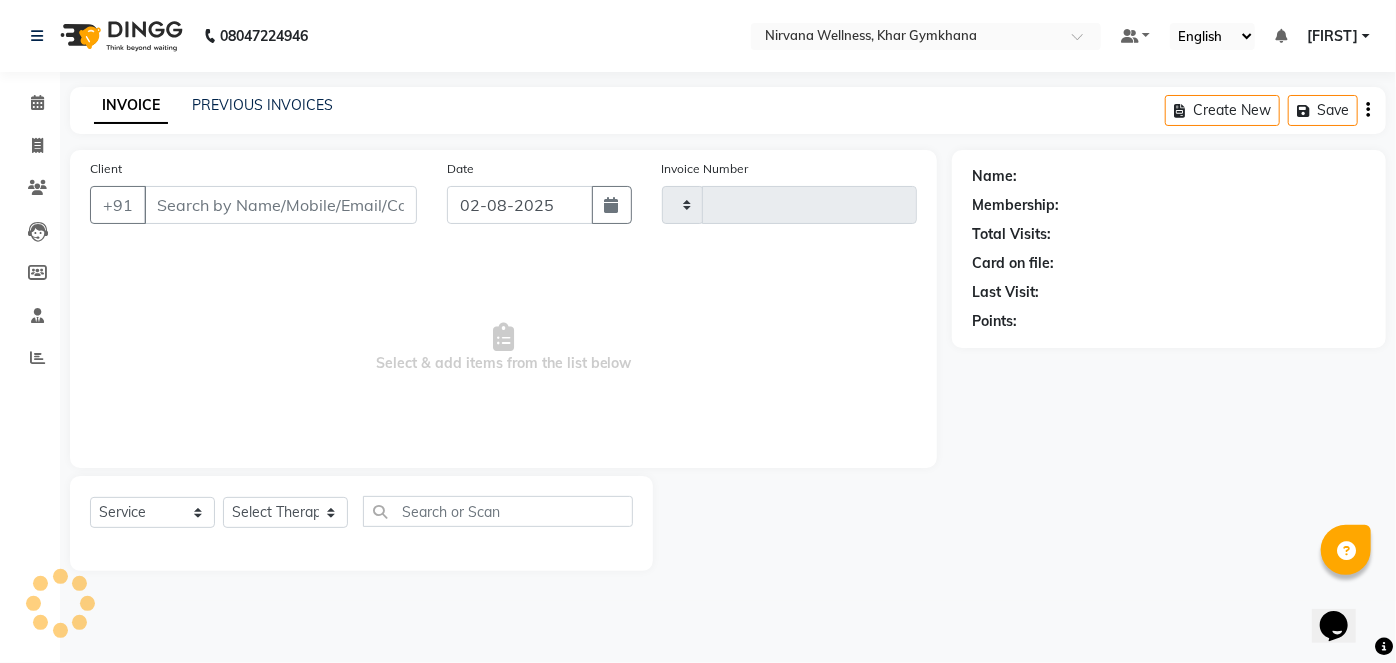 type on "1689" 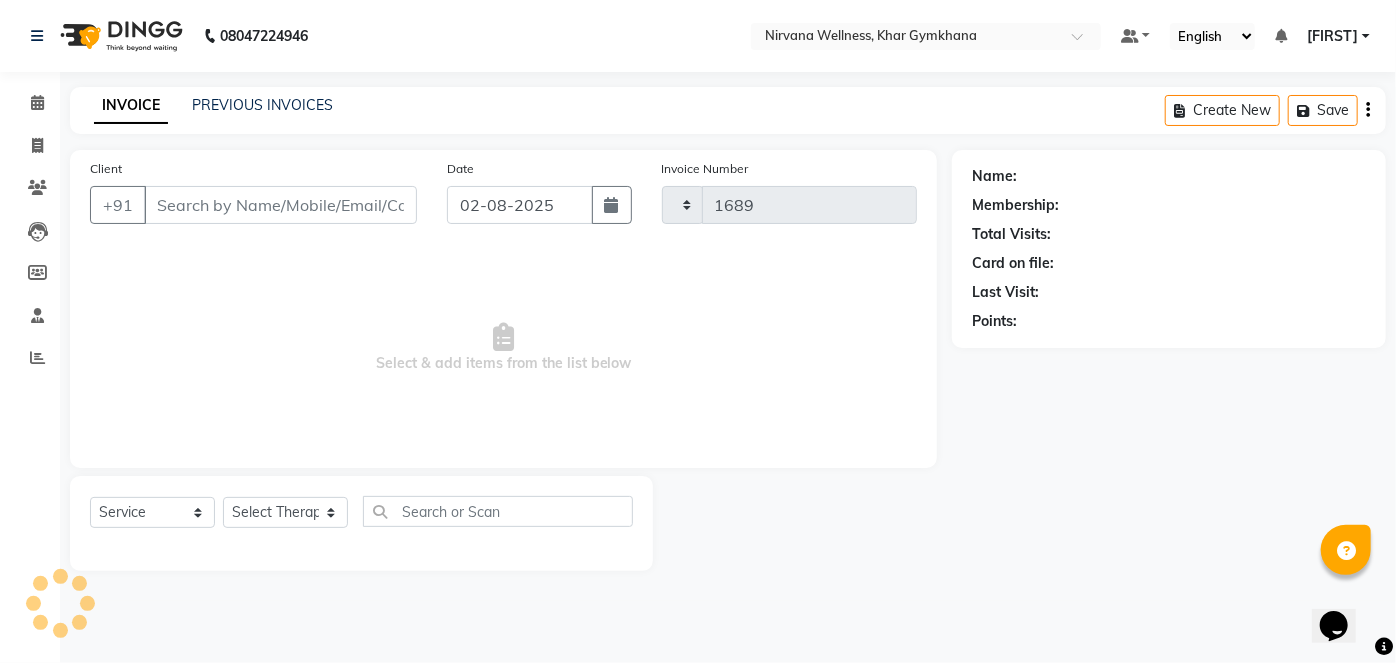 select on "6844" 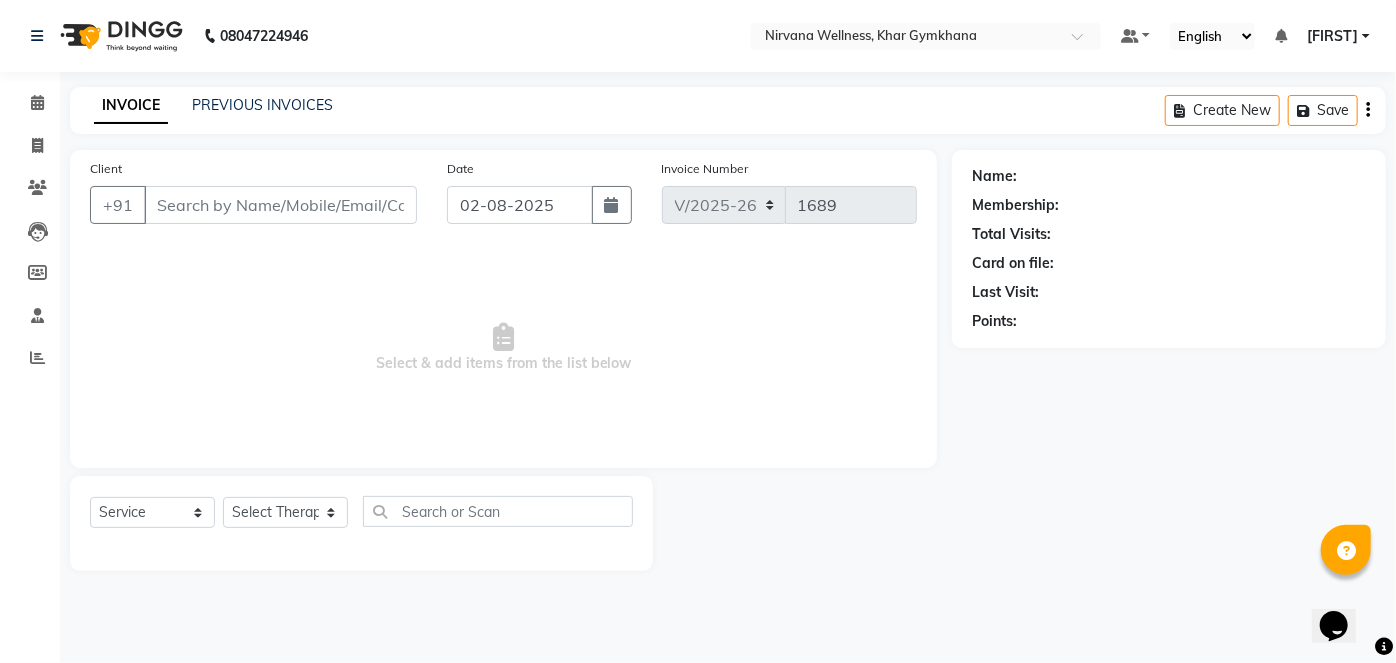 type on "[PHONE]" 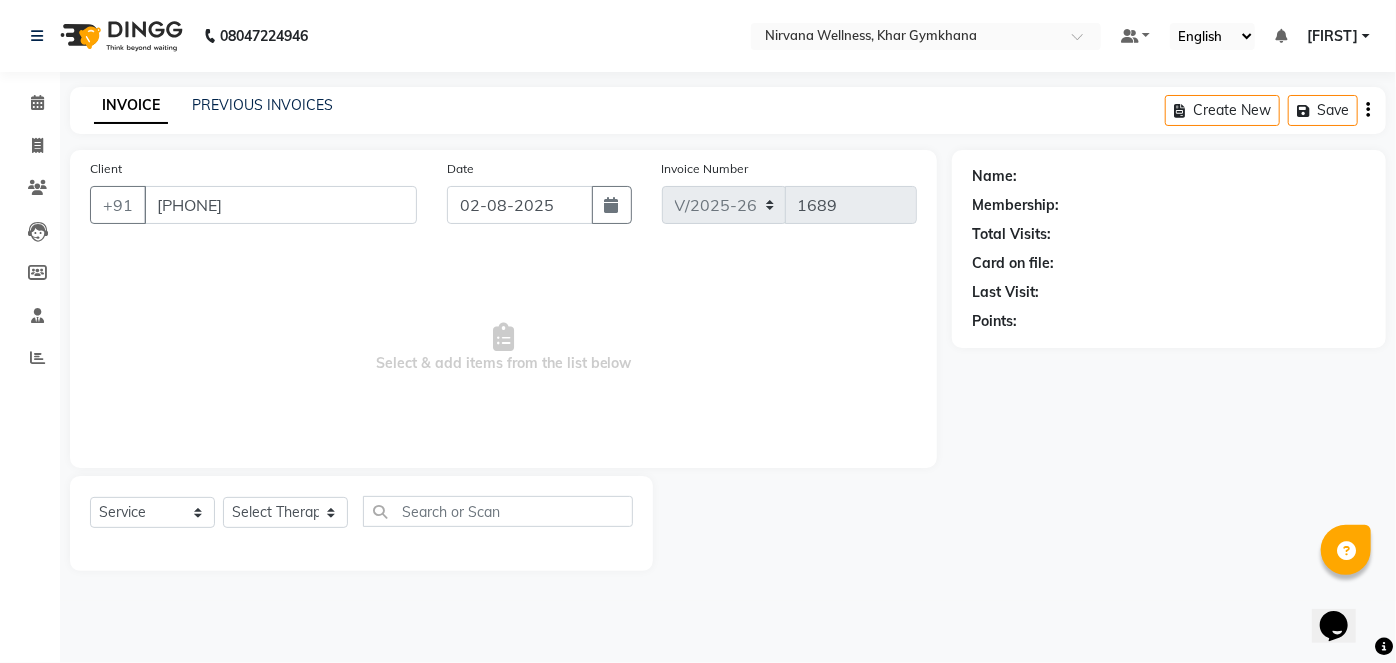 select on "78895" 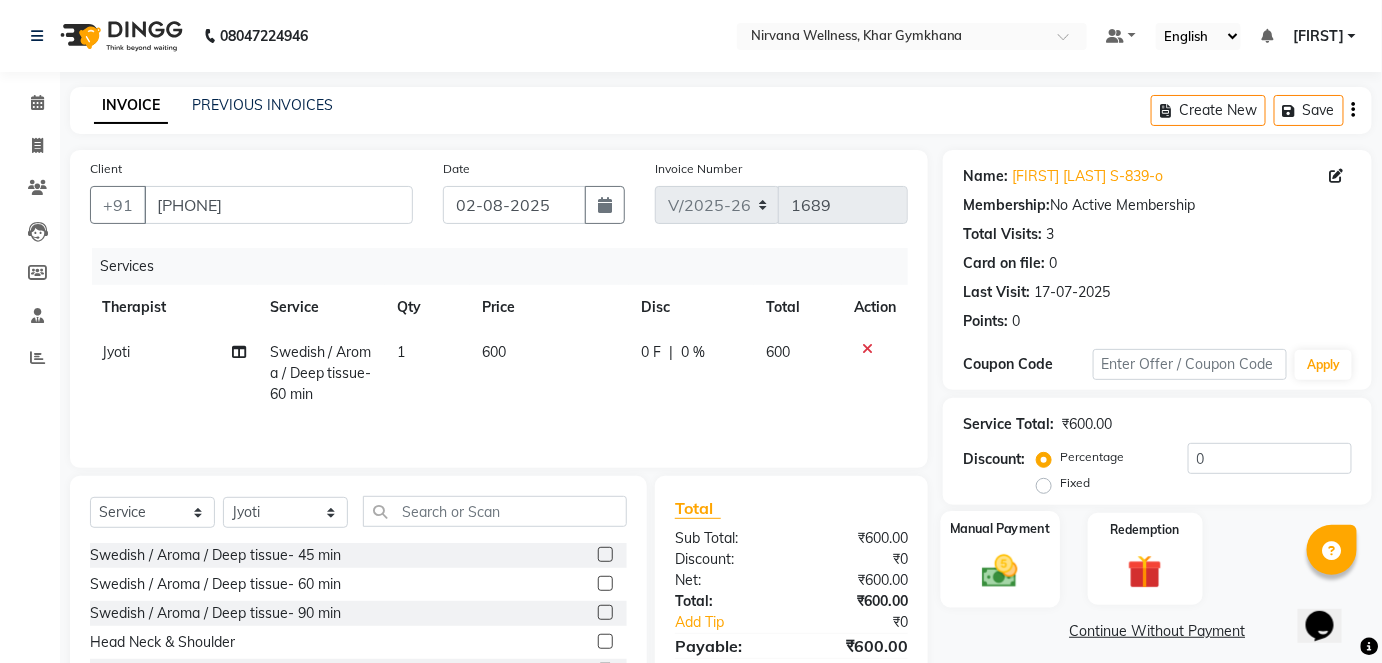 click on "Manual Payment" 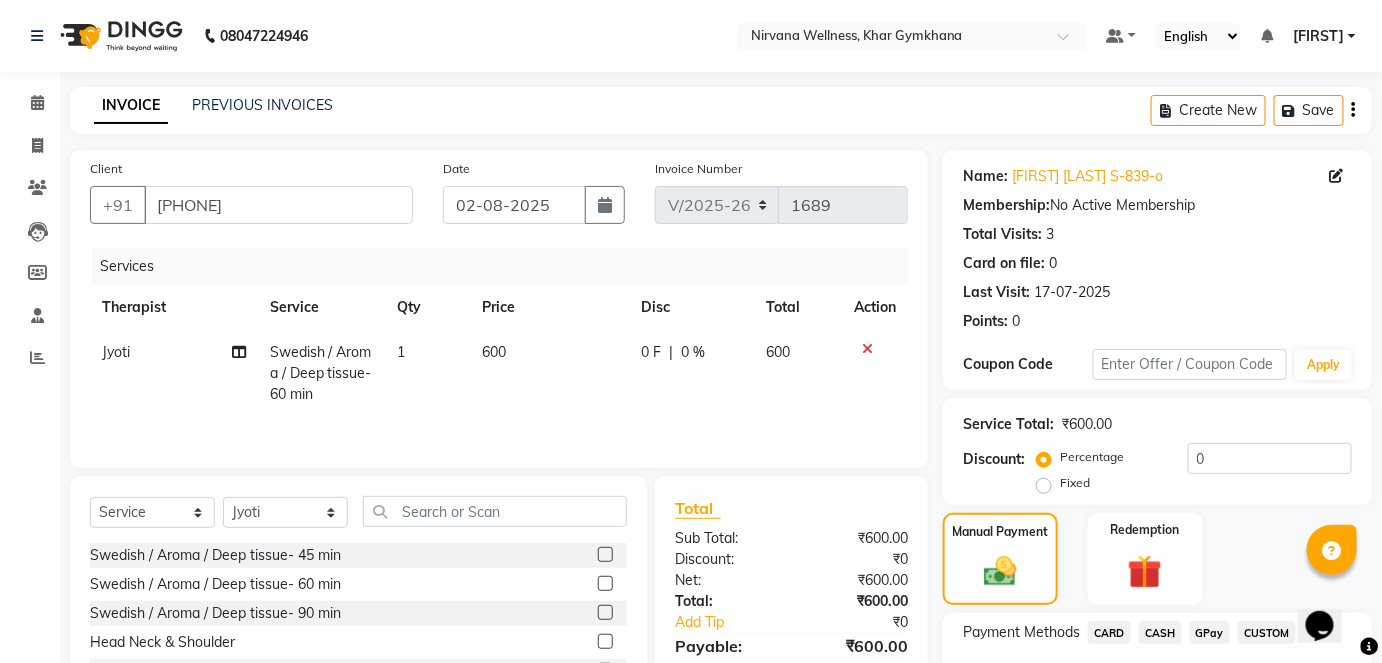 scroll, scrollTop: 140, scrollLeft: 0, axis: vertical 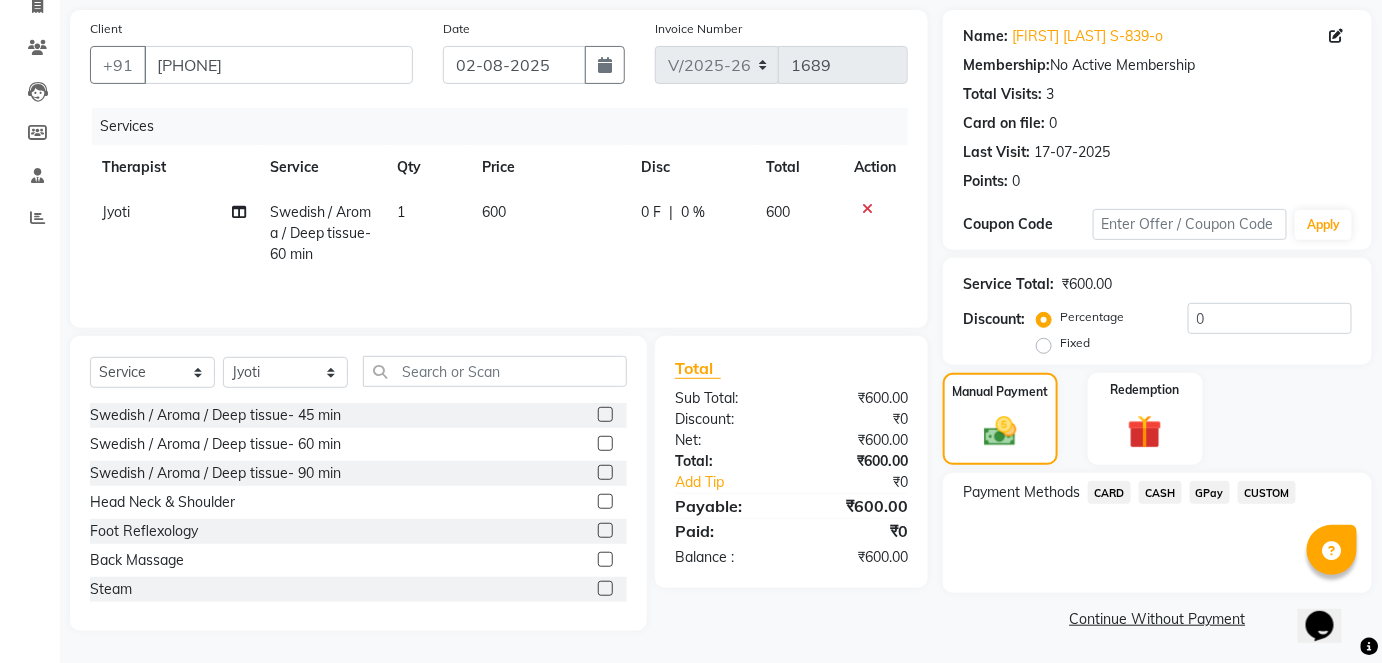click on "CASH" 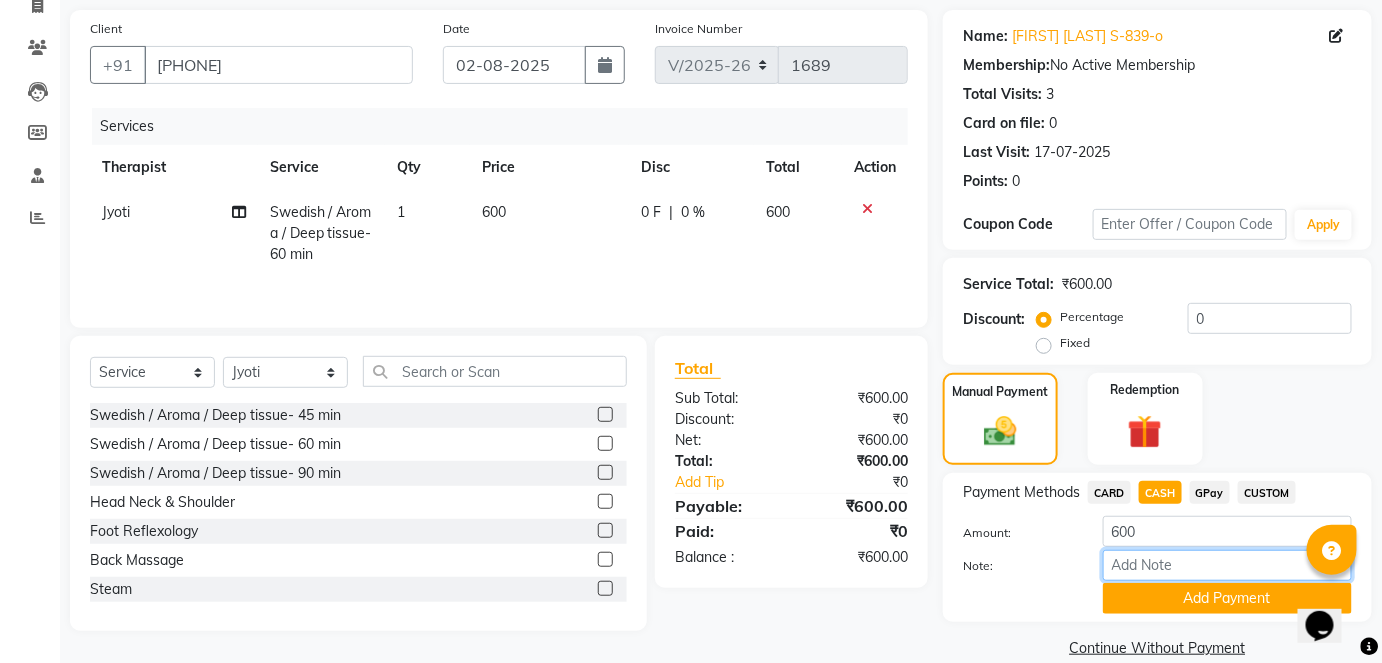 click on "Note:" at bounding box center [1227, 565] 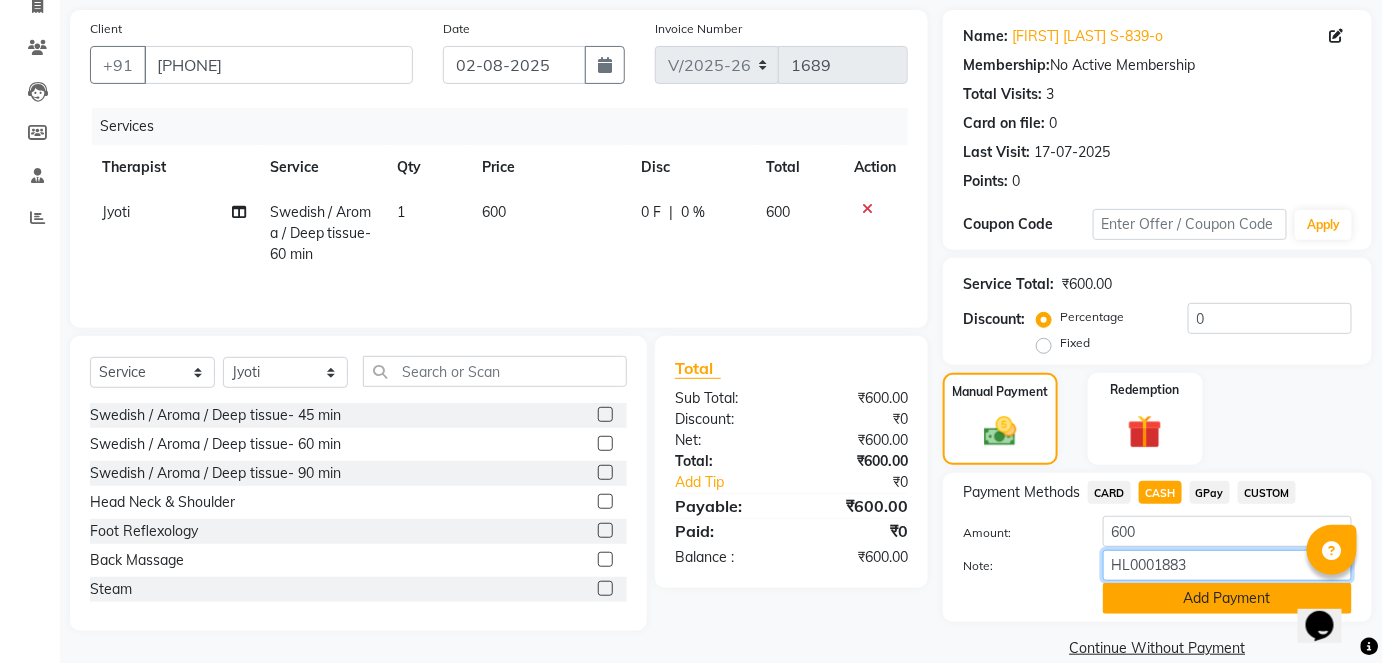 type on "HL0001883" 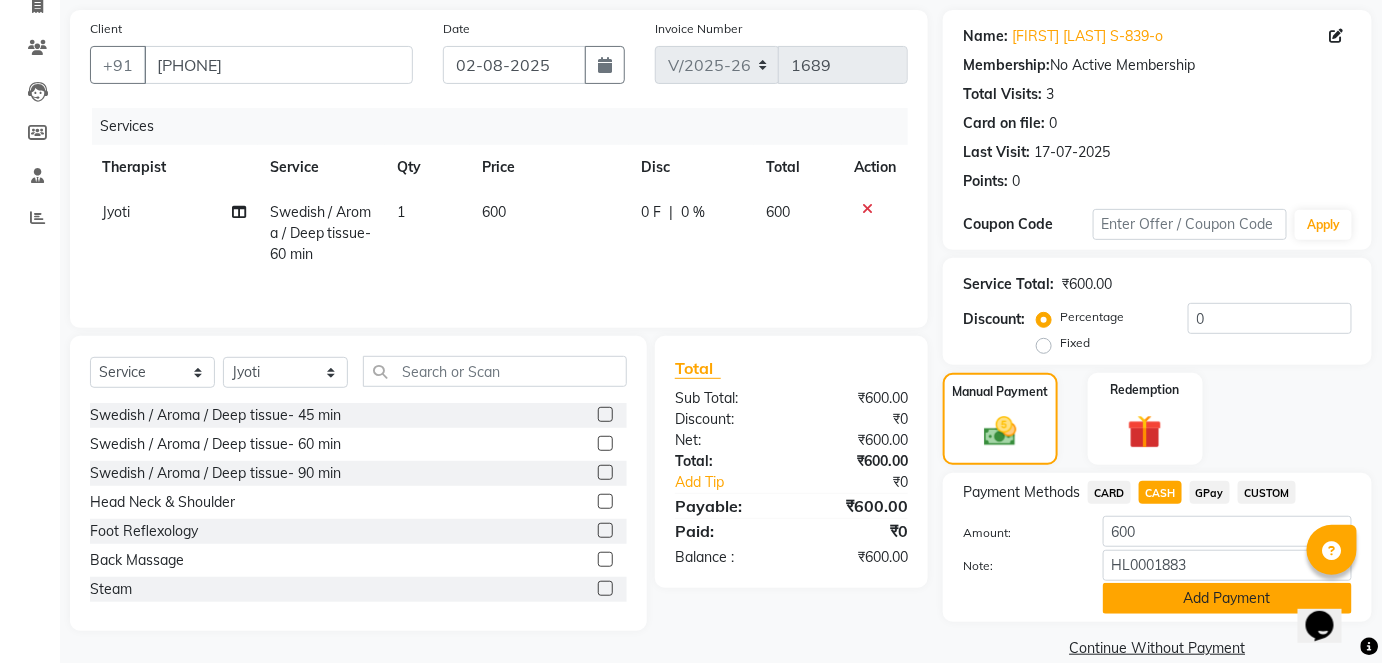 click on "Add Payment" 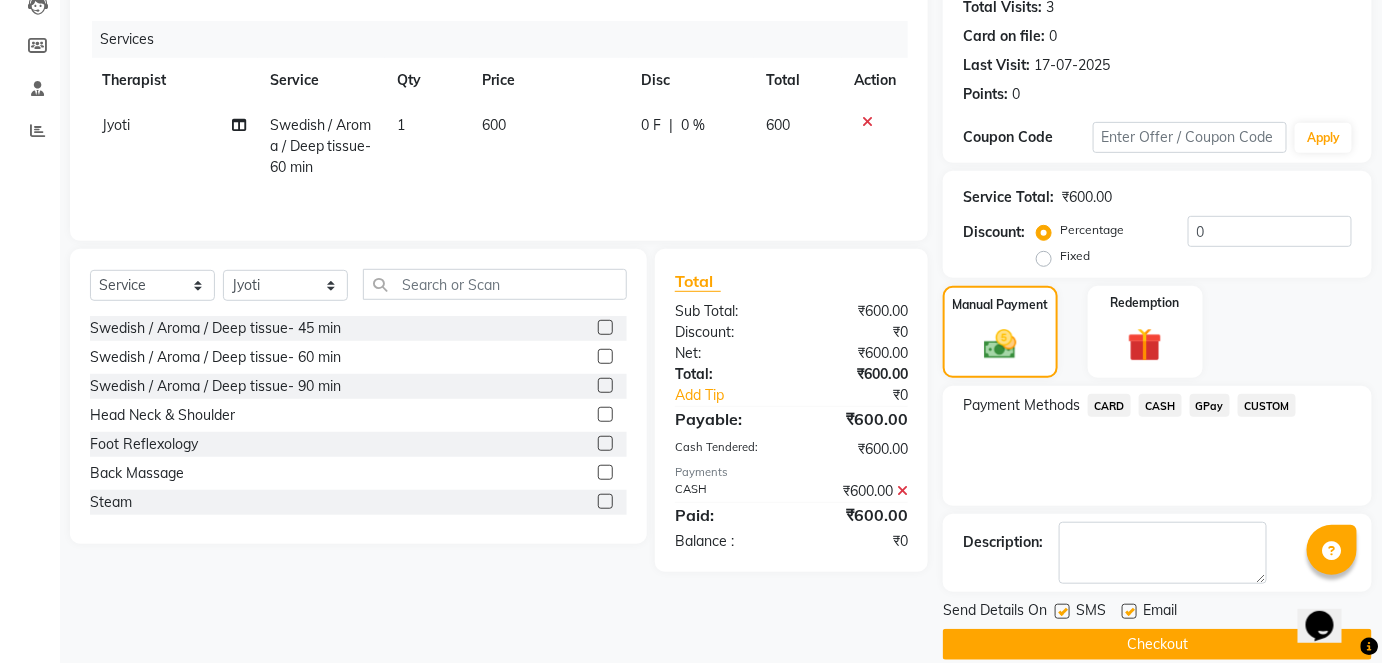 scroll, scrollTop: 252, scrollLeft: 0, axis: vertical 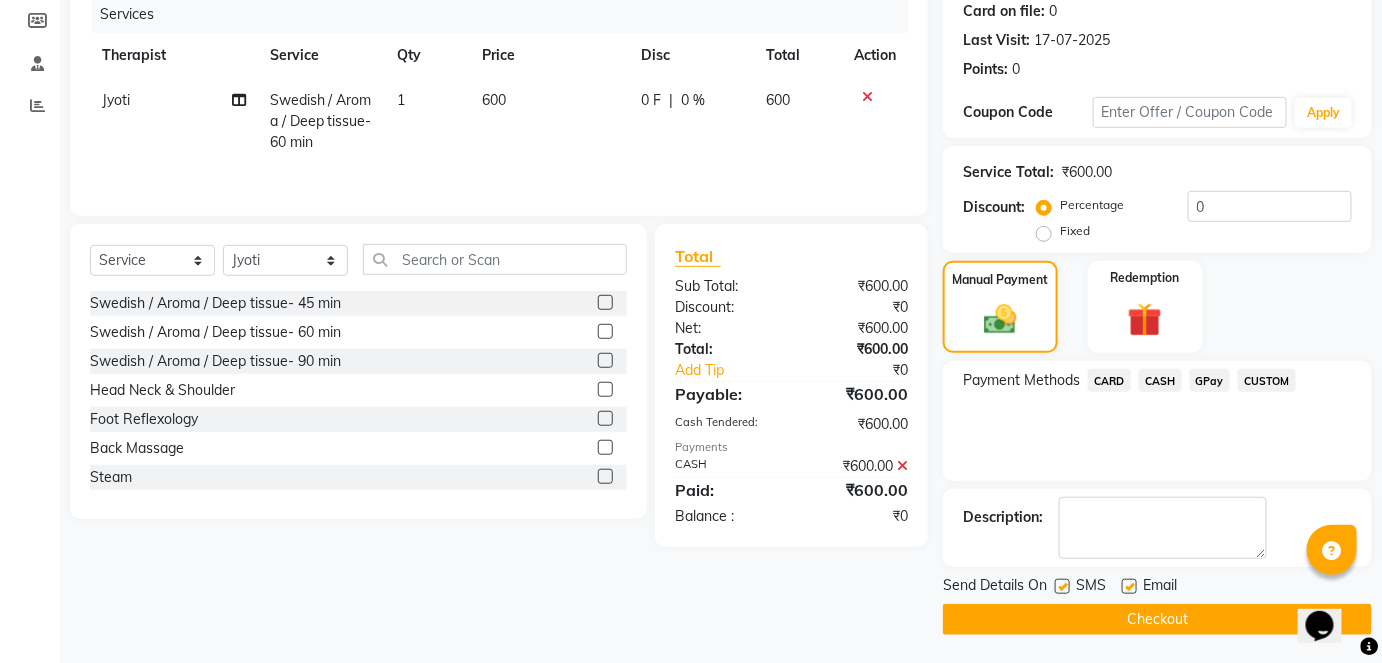 click on "Checkout" 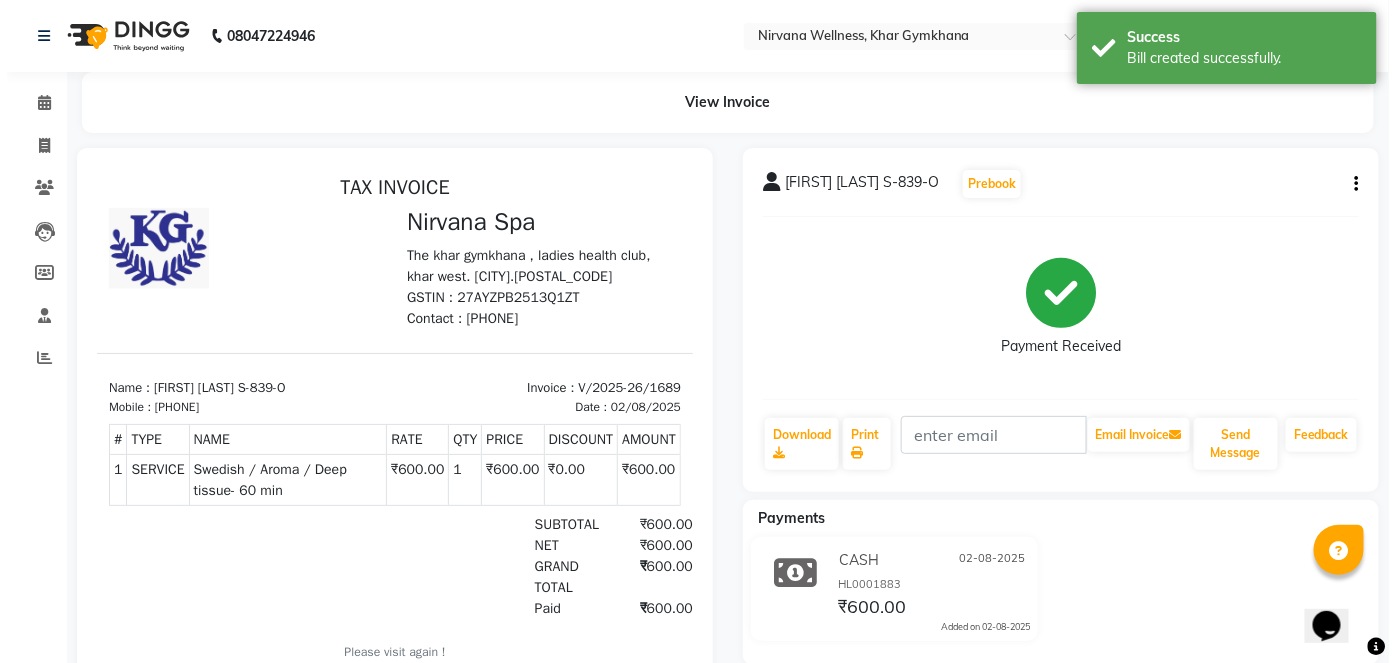 scroll, scrollTop: 0, scrollLeft: 0, axis: both 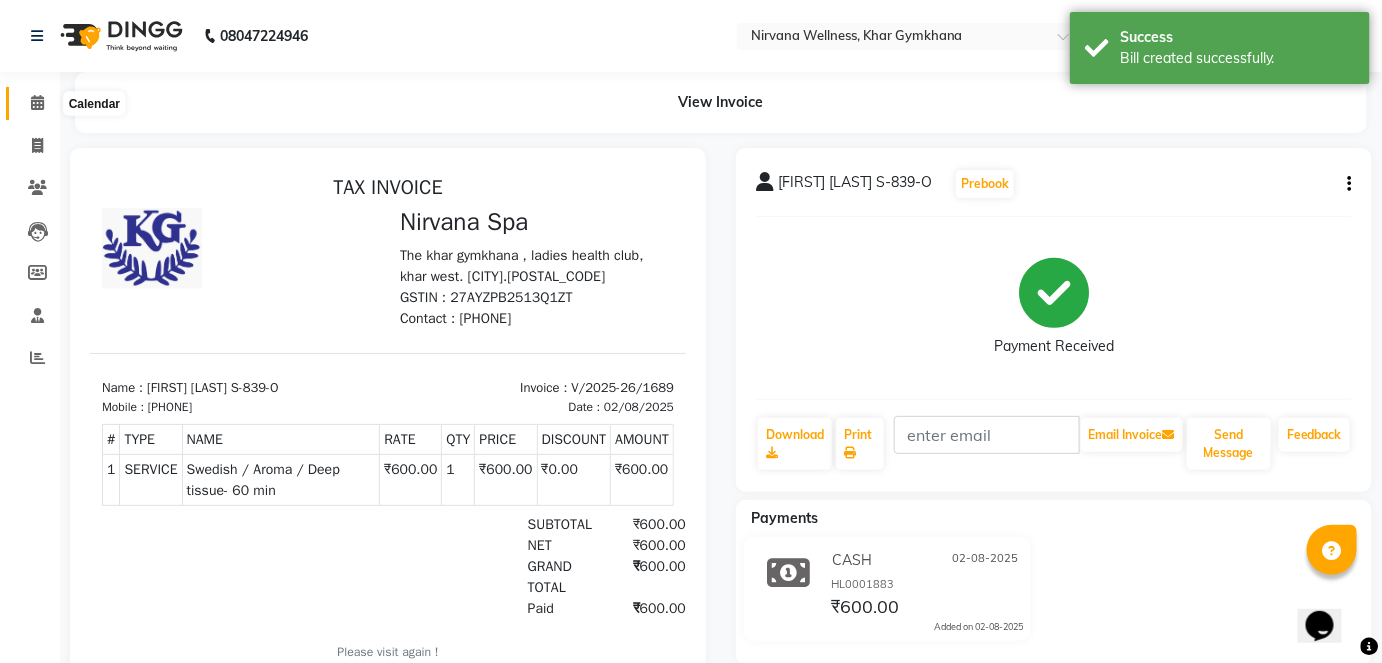 click 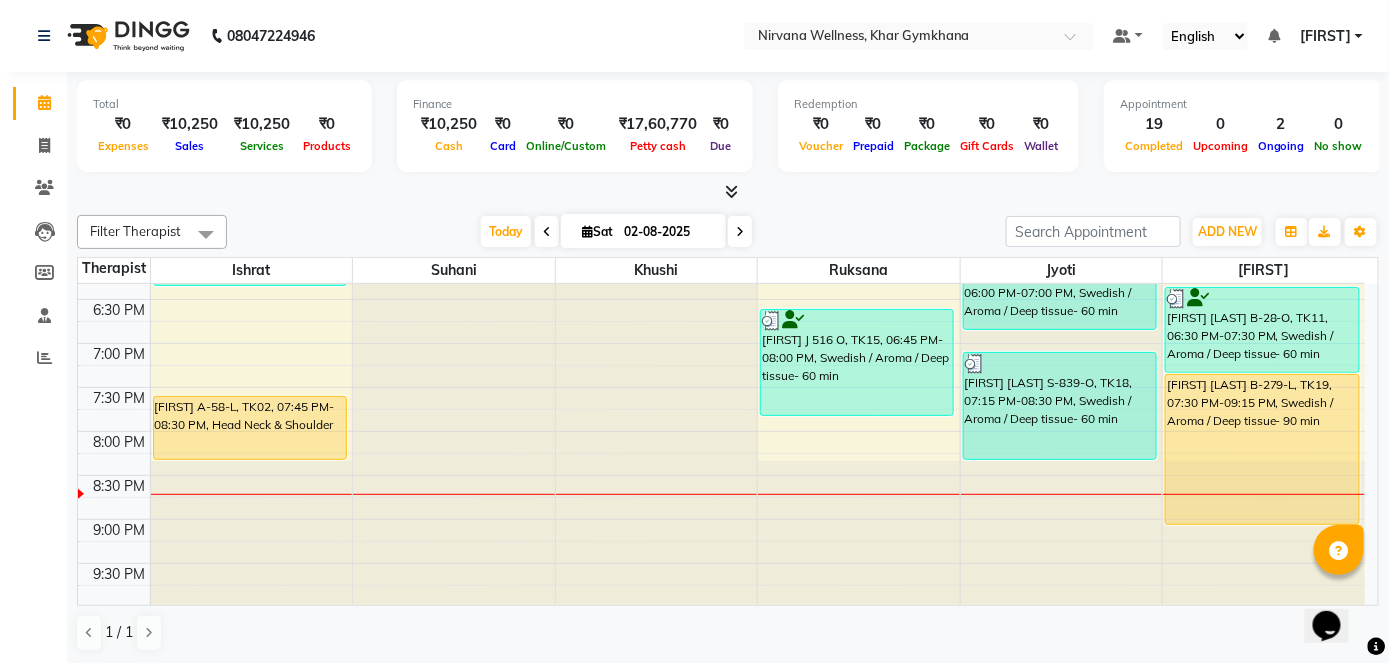 scroll, scrollTop: 1068, scrollLeft: 0, axis: vertical 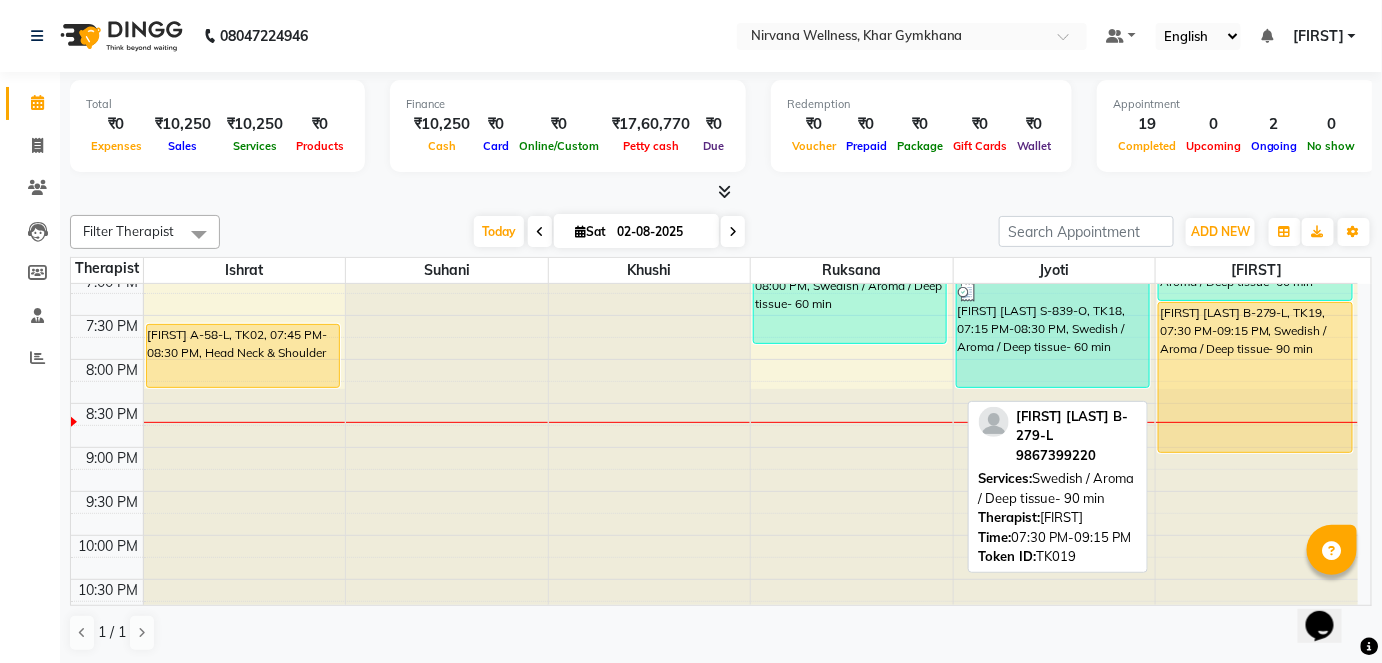 click on "[FIRST] [LAST] B-279-L, TK19, 07:30 PM-09:15 PM, Swedish / Aroma / Deep tissue- 90 min" at bounding box center [1255, 377] 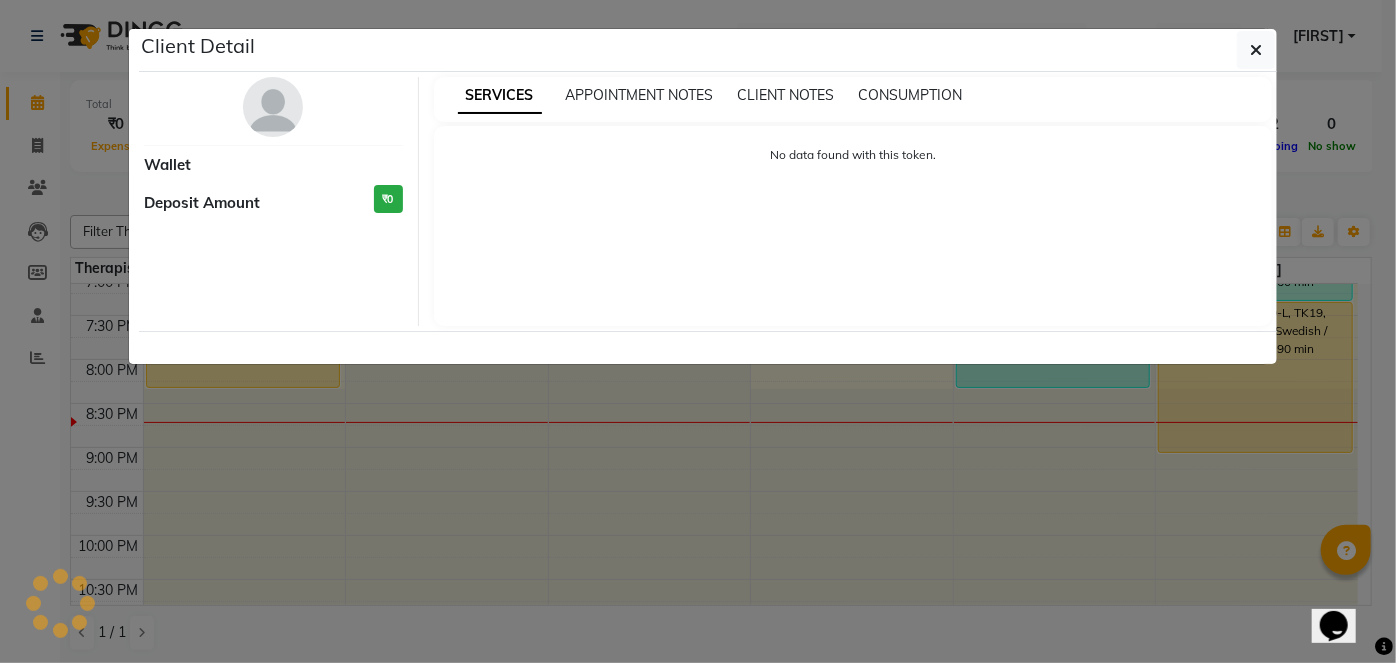 select on "1" 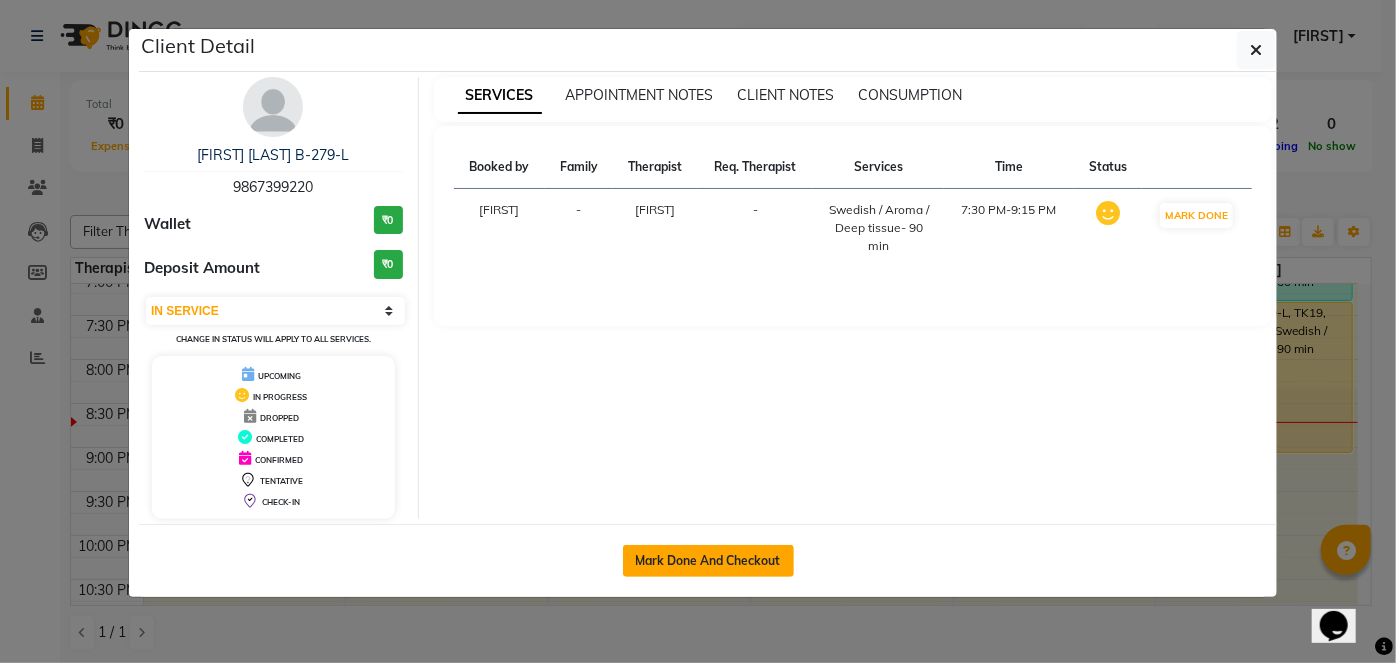 click on "Mark Done And Checkout" 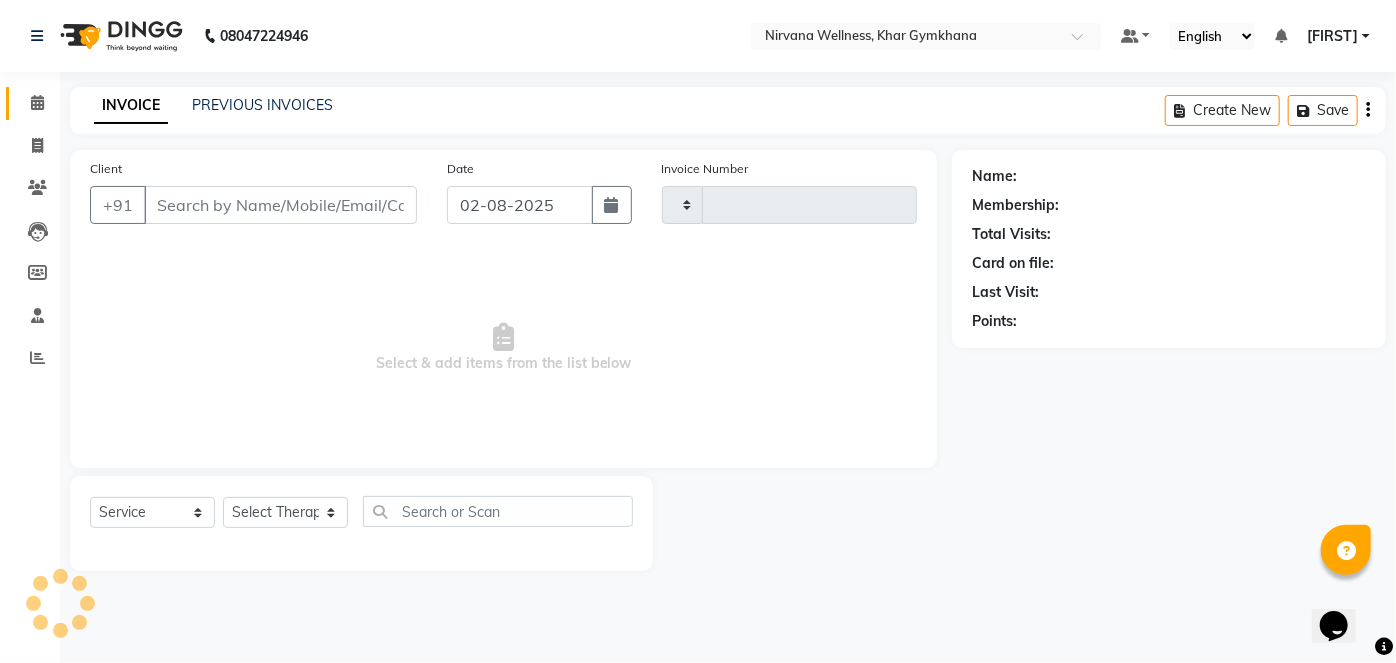 type on "1690" 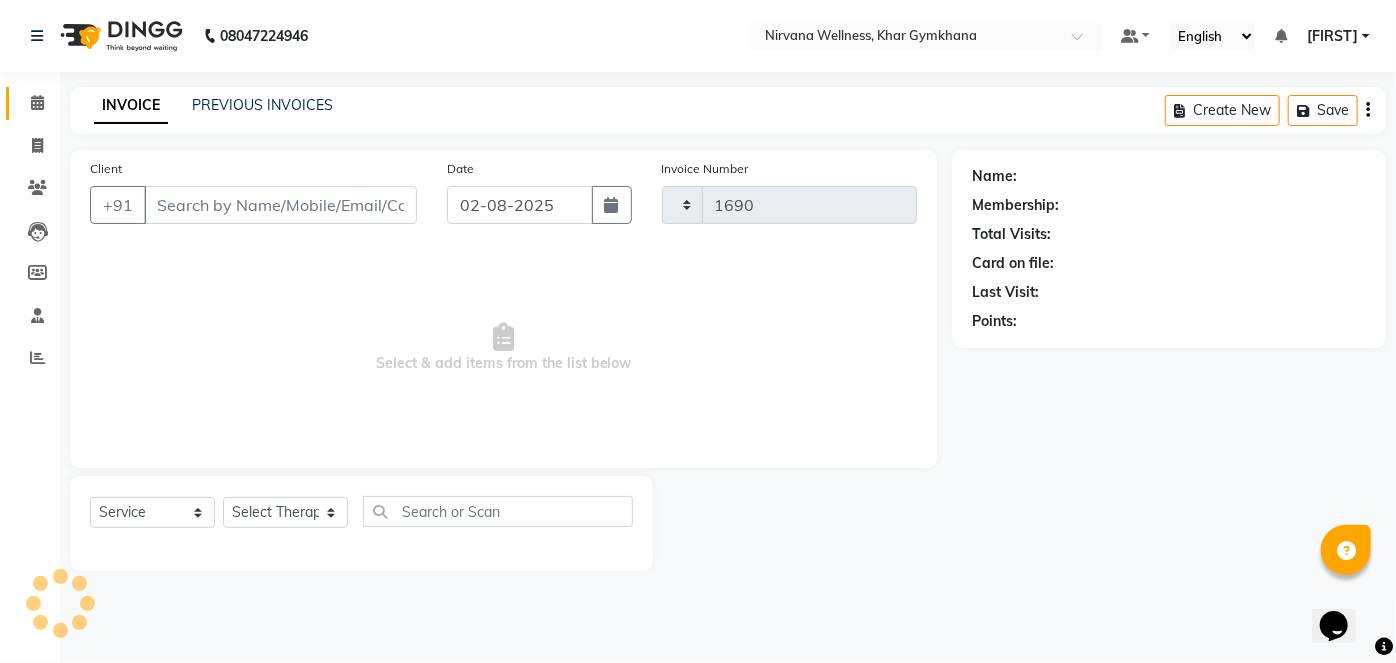 select on "6844" 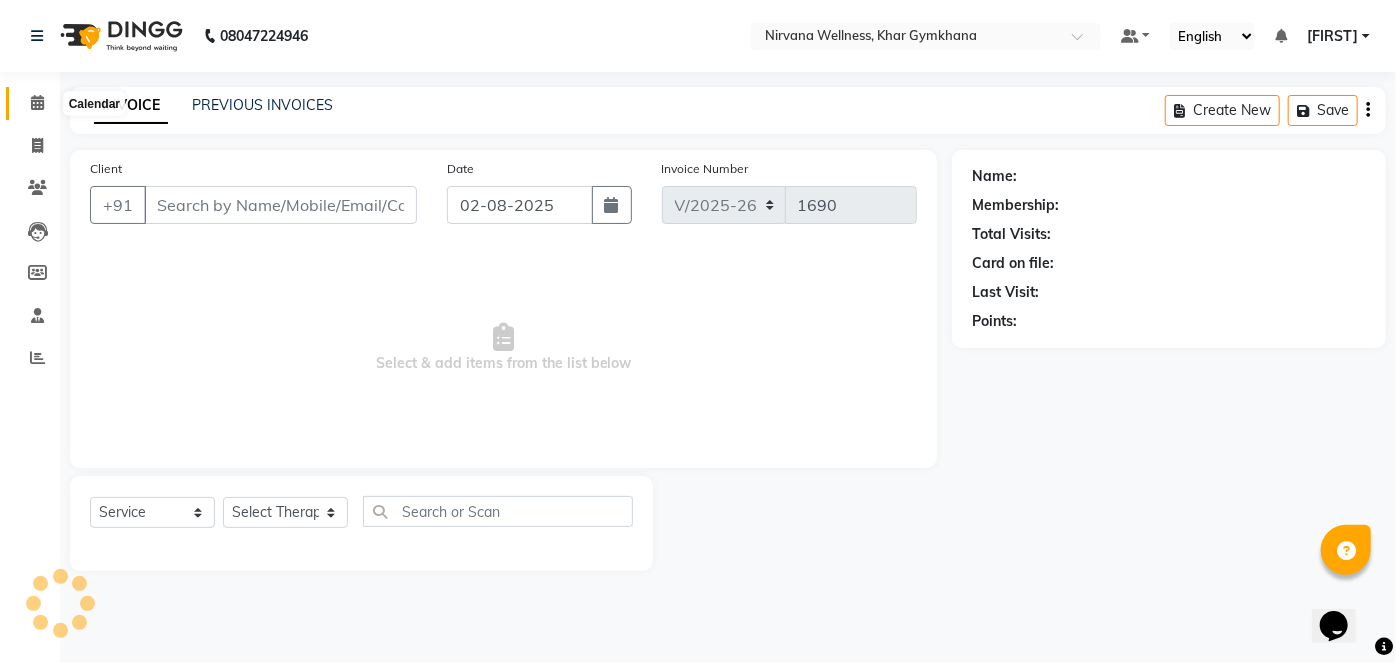 click 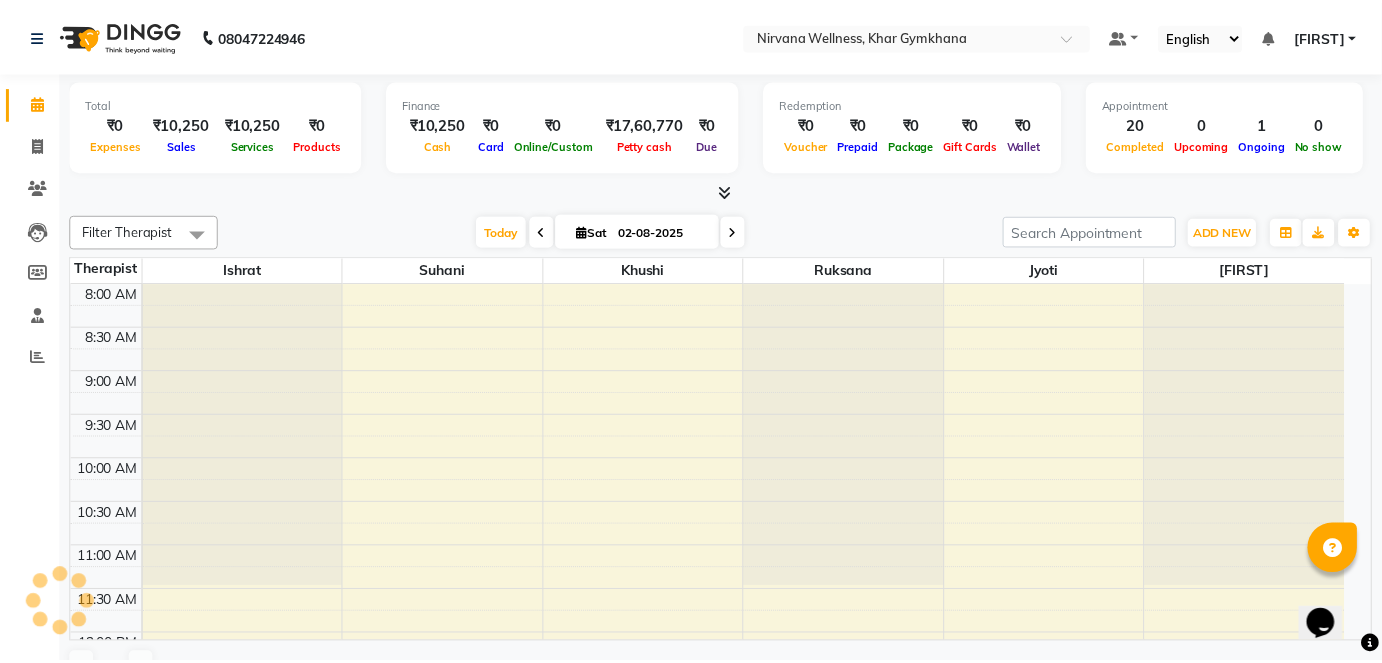 scroll, scrollTop: 38, scrollLeft: 0, axis: vertical 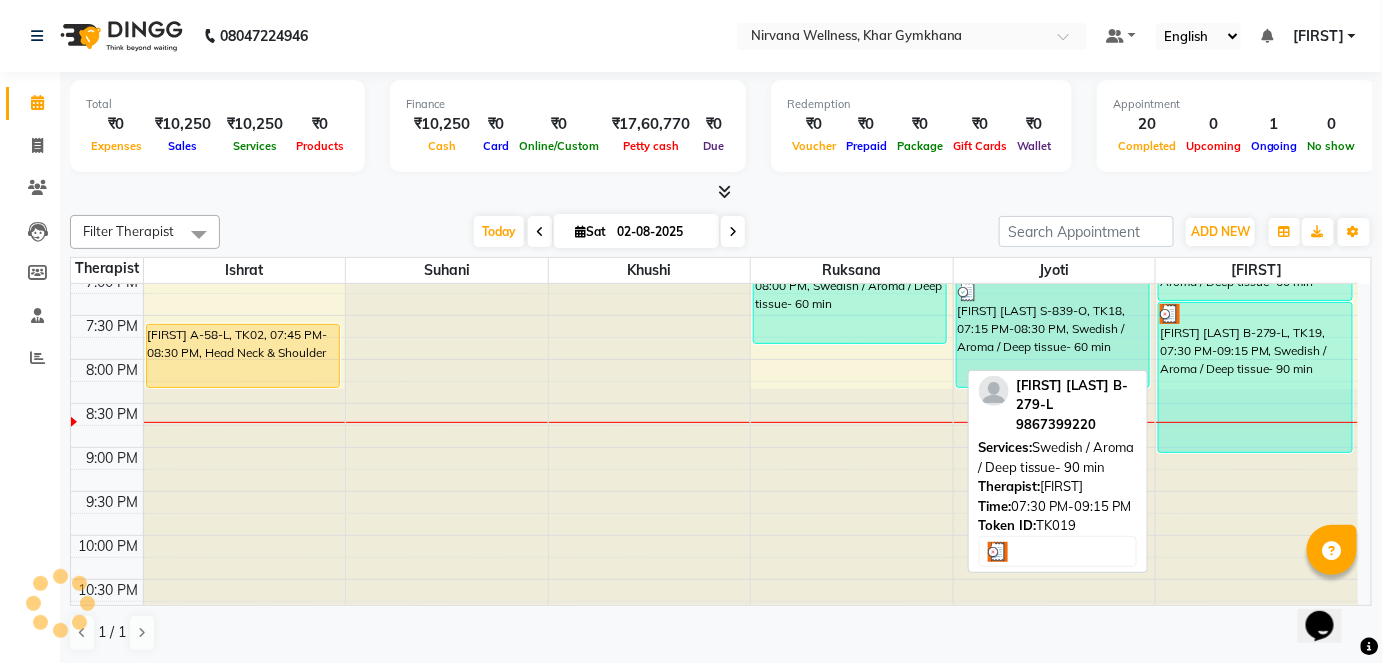 drag, startPoint x: 1287, startPoint y: 355, endPoint x: 1293, endPoint y: 379, distance: 24.738634 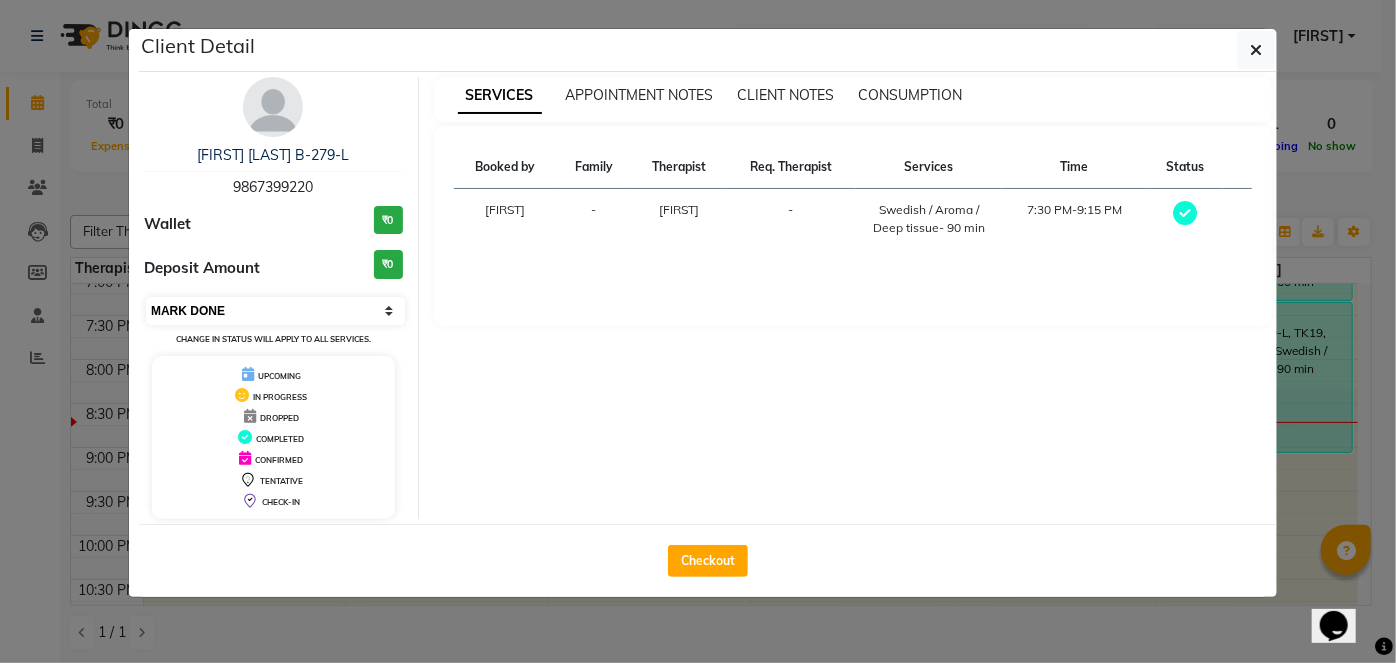 click on "Select MARK DONE UPCOMING" at bounding box center [275, 311] 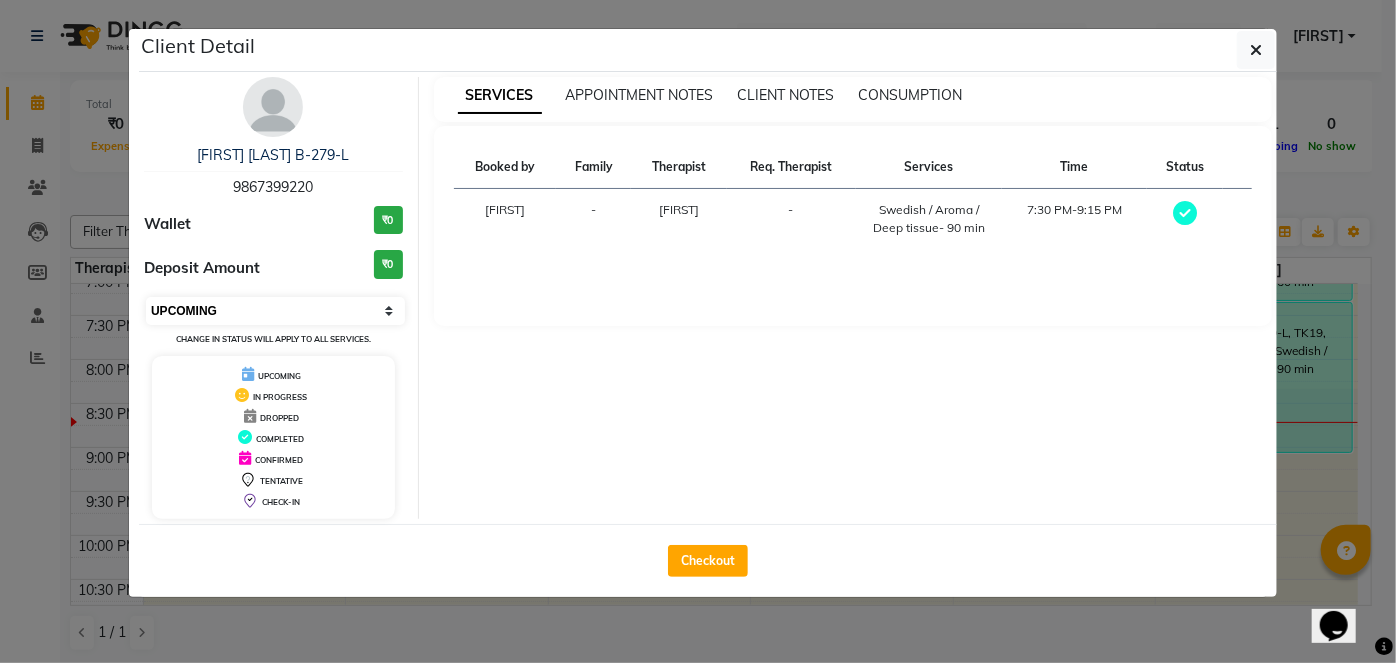click on "Select MARK DONE UPCOMING" at bounding box center (275, 311) 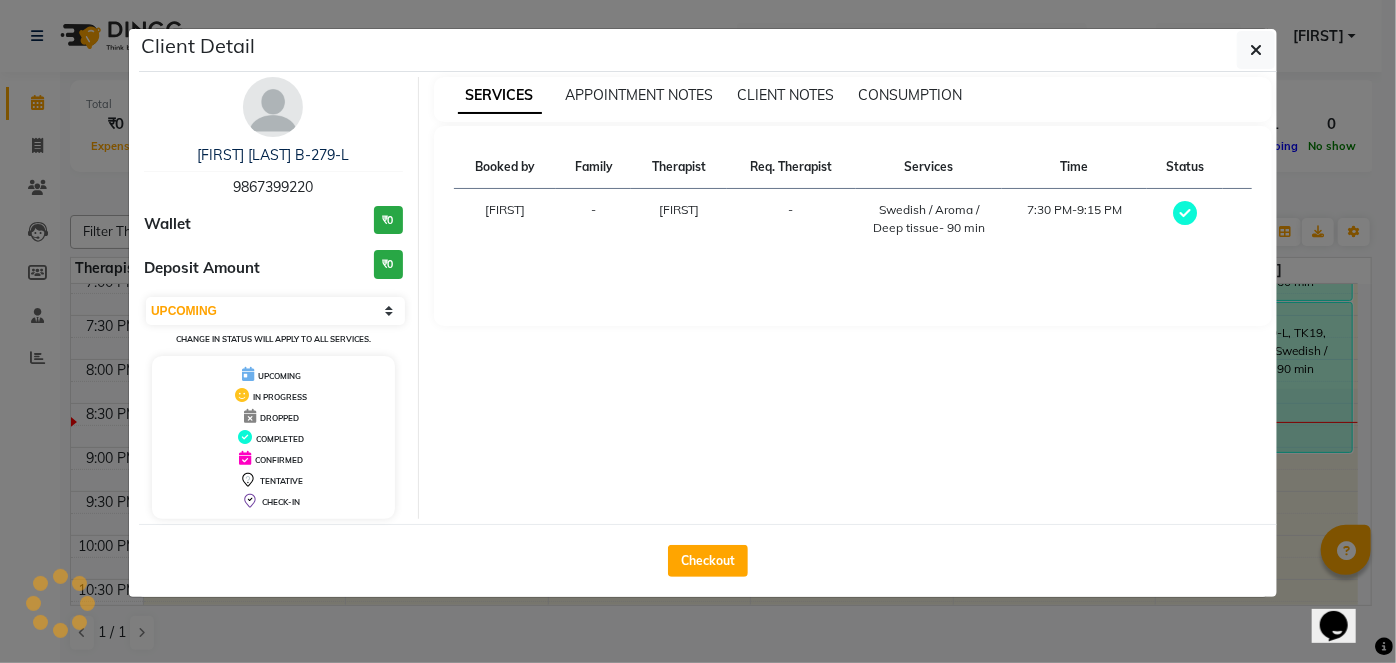 click on "Select MARK DONE UPCOMING Change in status will apply to all services." at bounding box center (273, 321) 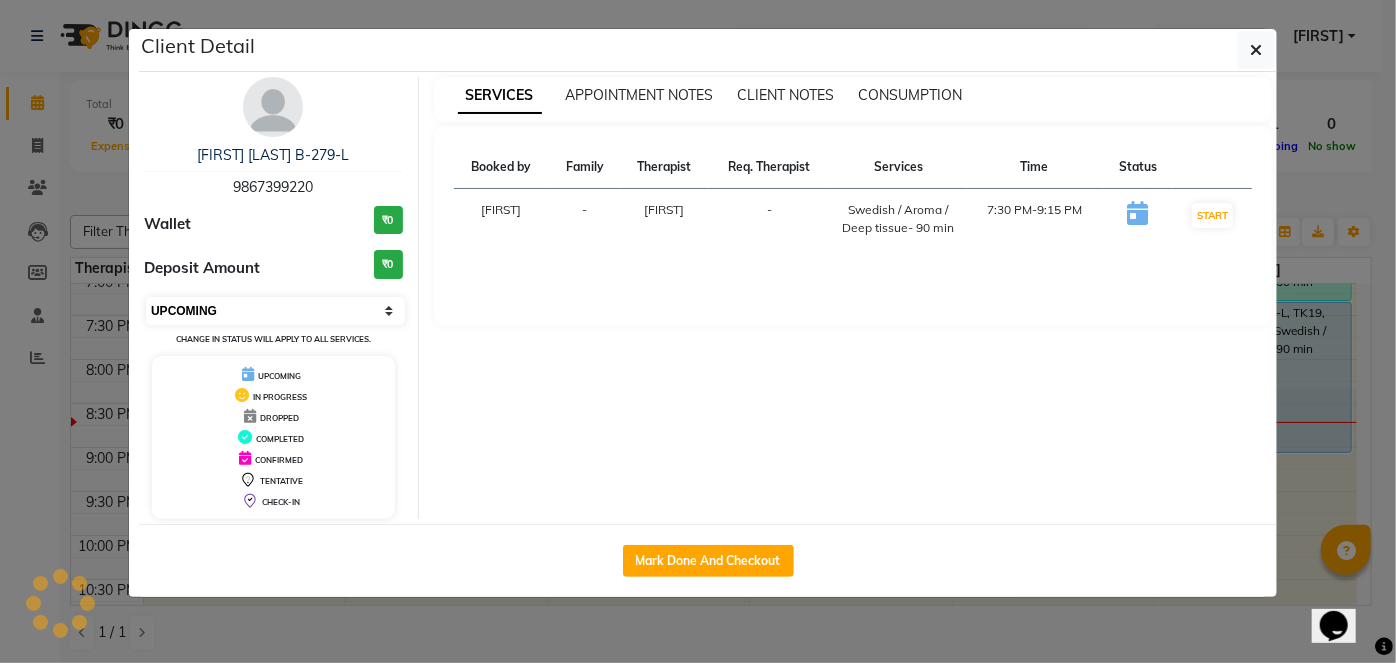 click on "Select IN SERVICE CONFIRMED TENTATIVE CHECK IN MARK DONE DROPPED UPCOMING" at bounding box center (275, 311) 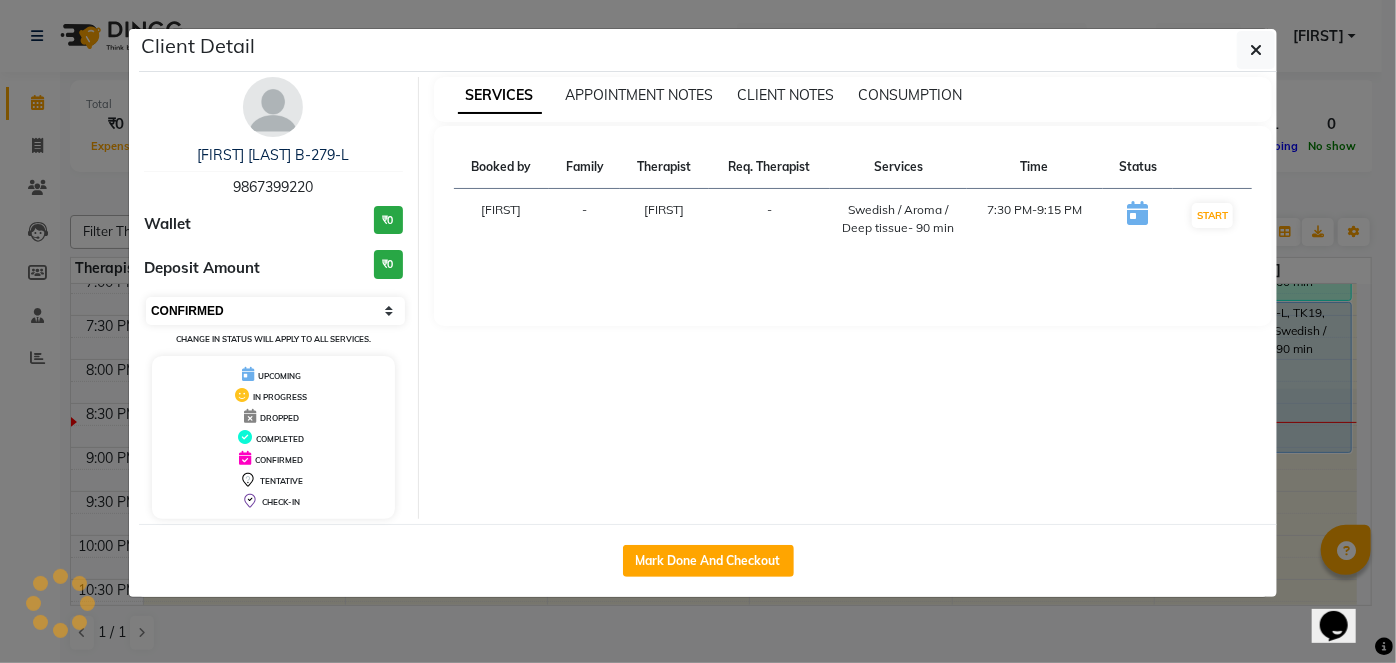 click on "Select IN SERVICE CONFIRMED TENTATIVE CHECK IN MARK DONE DROPPED UPCOMING" at bounding box center [275, 311] 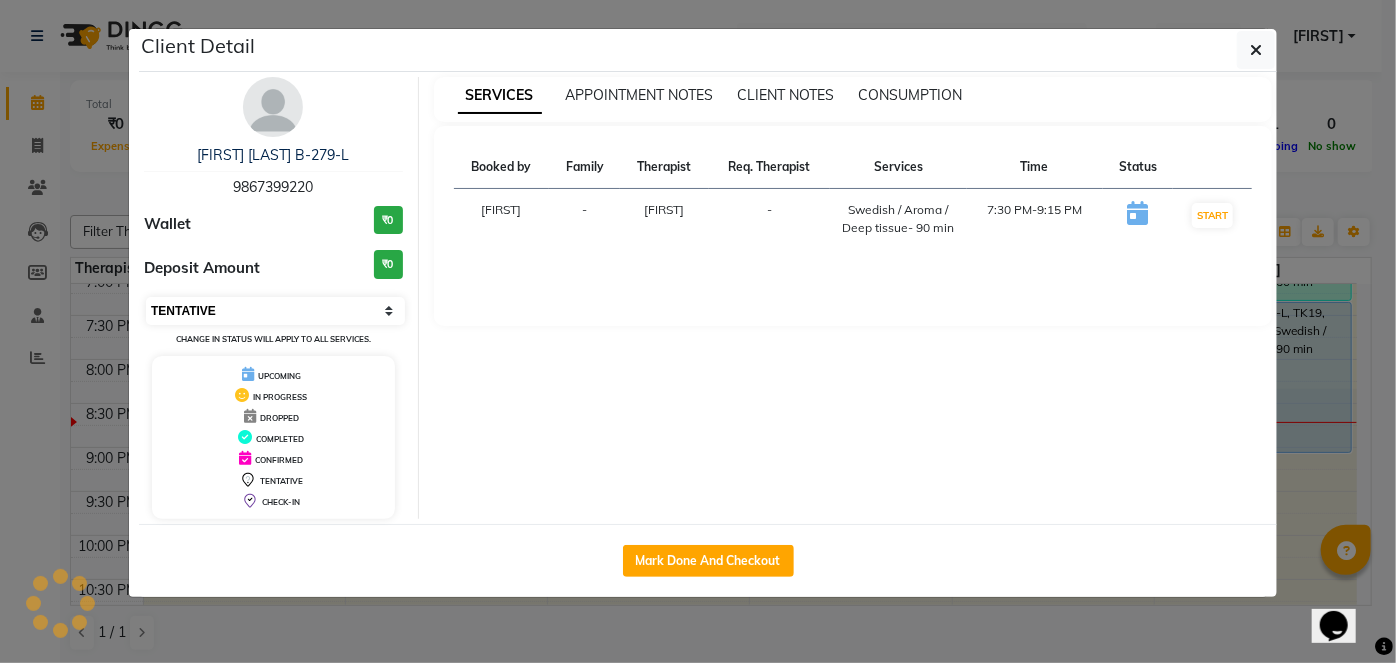 click on "Select IN SERVICE CONFIRMED TENTATIVE CHECK IN MARK DONE DROPPED UPCOMING" at bounding box center (275, 311) 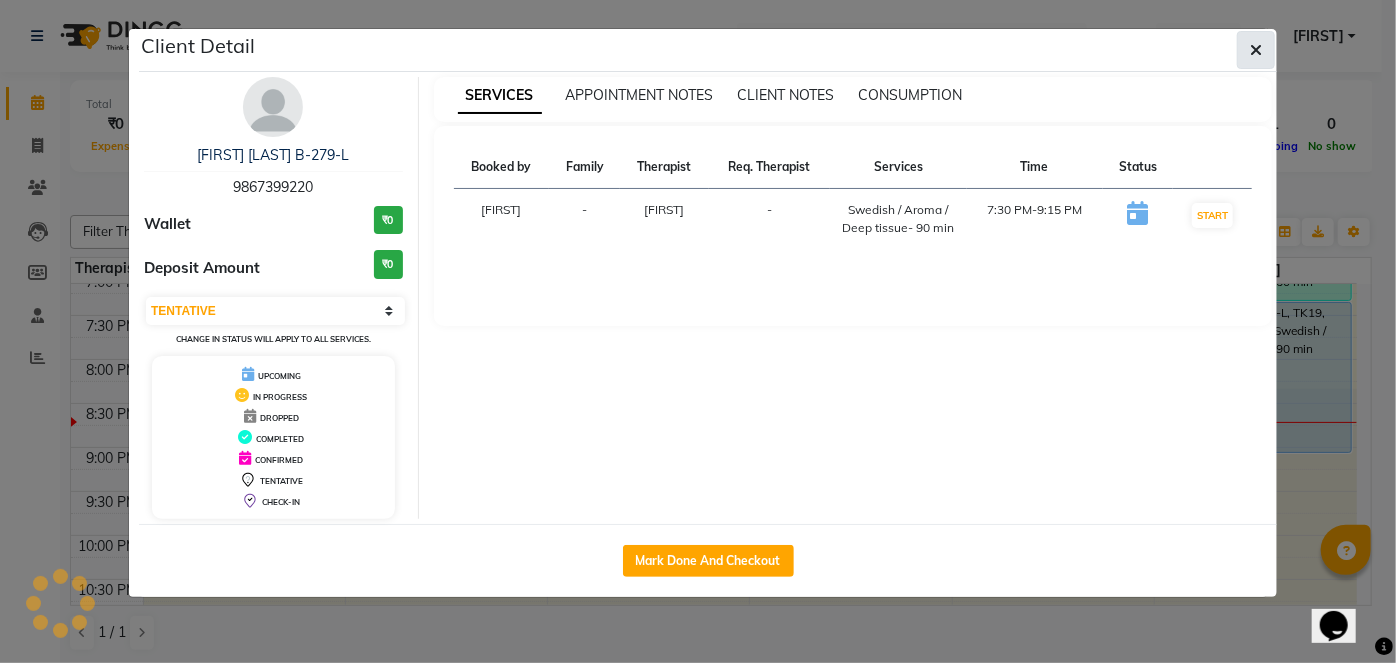 select on "6" 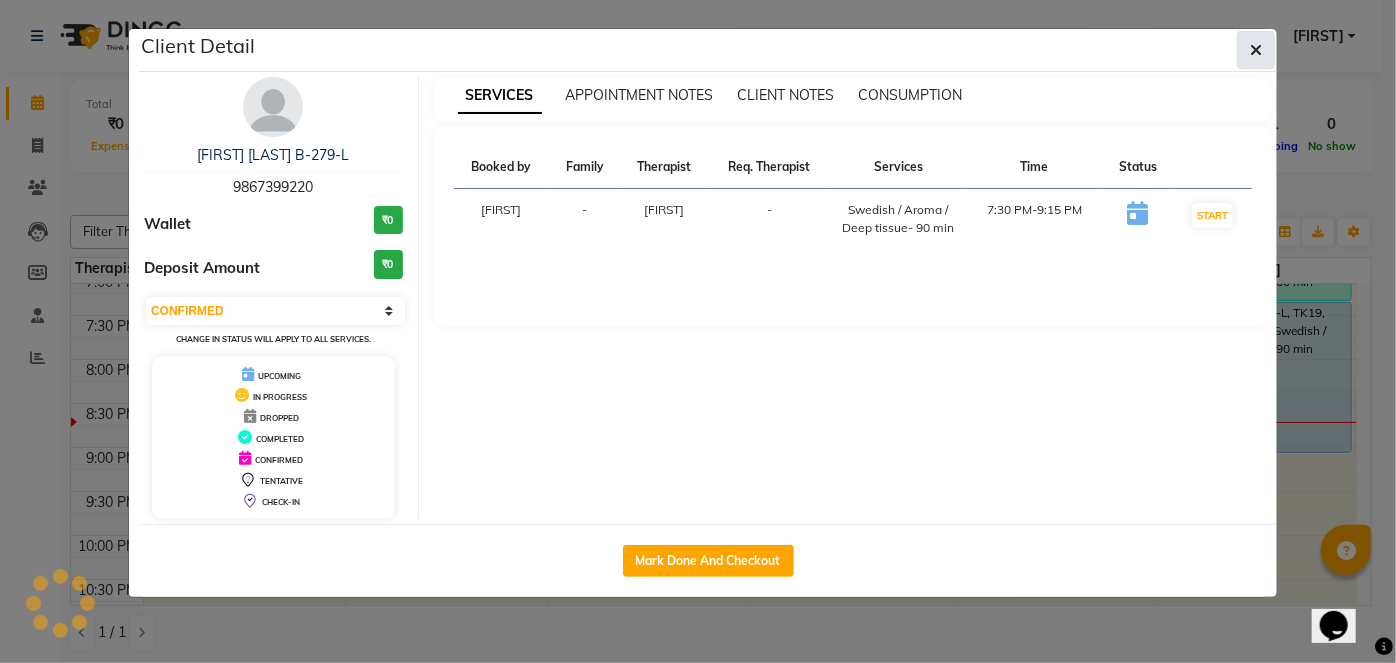 click 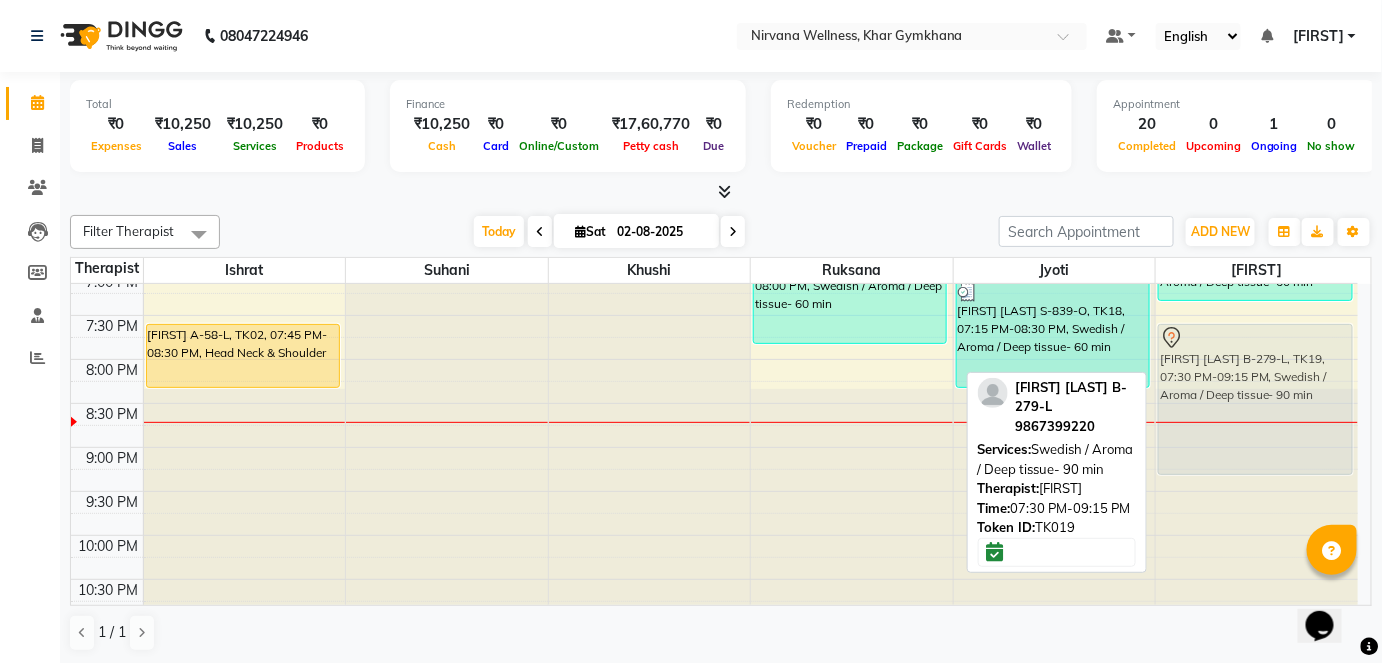 drag, startPoint x: 1257, startPoint y: 341, endPoint x: 1256, endPoint y: 359, distance: 18.027756 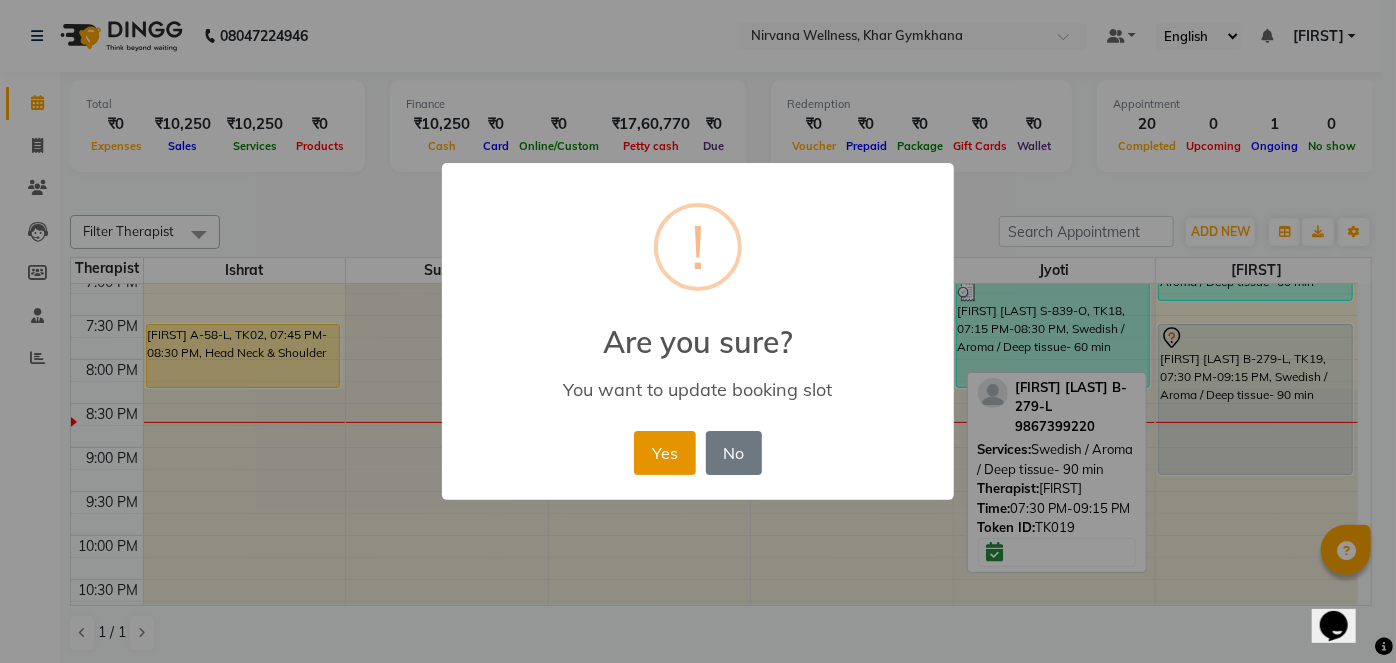 click on "Yes" at bounding box center [664, 453] 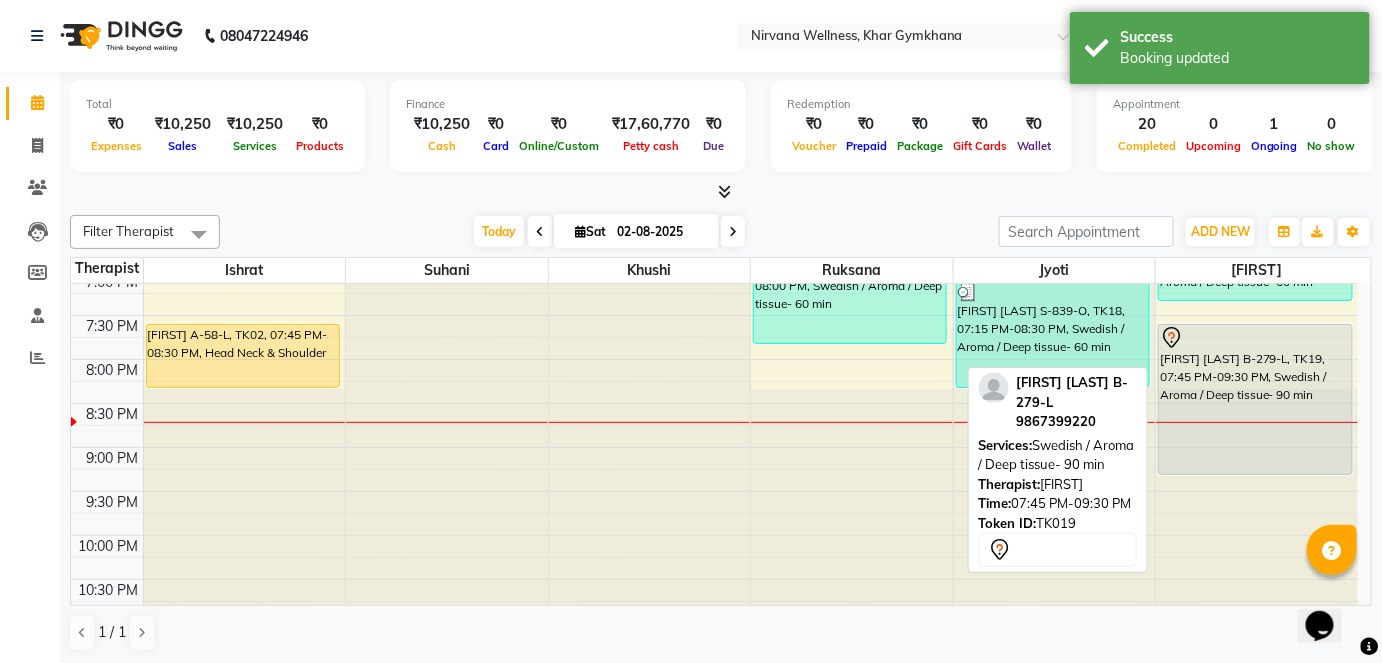 click on "[FIRST] [LAST] B-279-L, TK19, 07:45 PM-09:30 PM, Swedish / Aroma / Deep tissue- 90 min" at bounding box center [1255, 399] 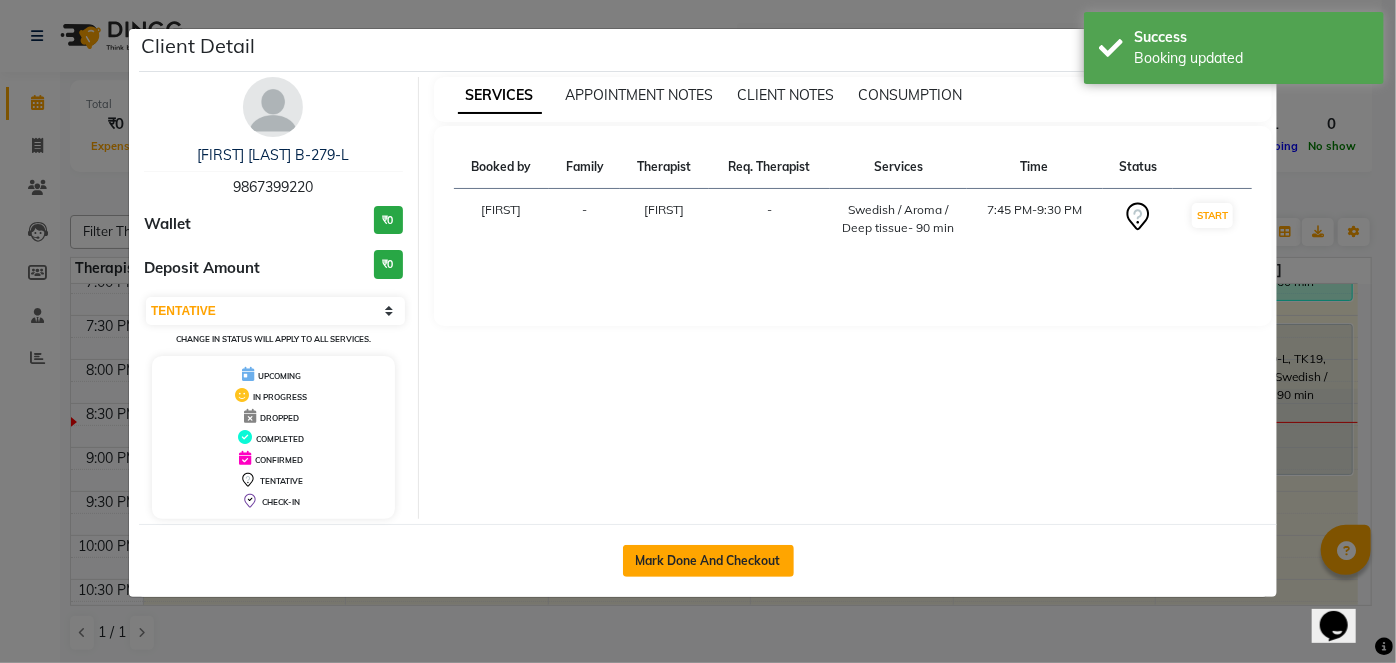 click on "Mark Done And Checkout" 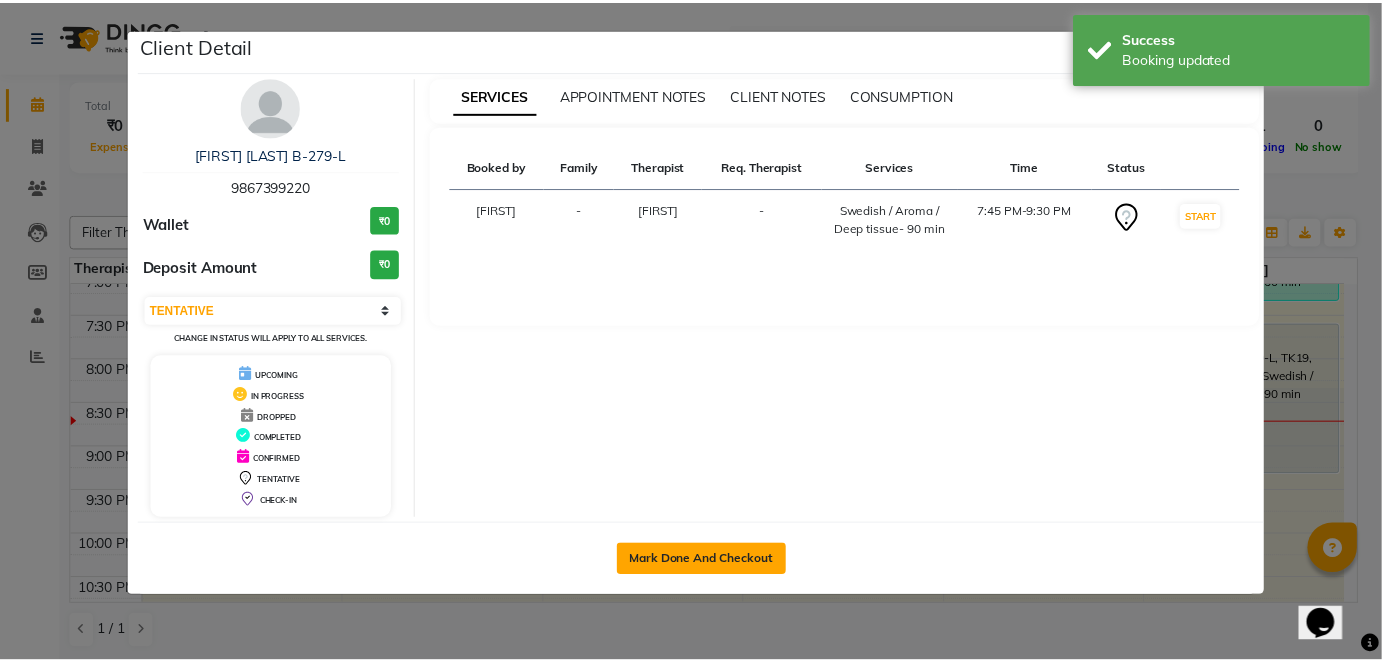scroll, scrollTop: 0, scrollLeft: 0, axis: both 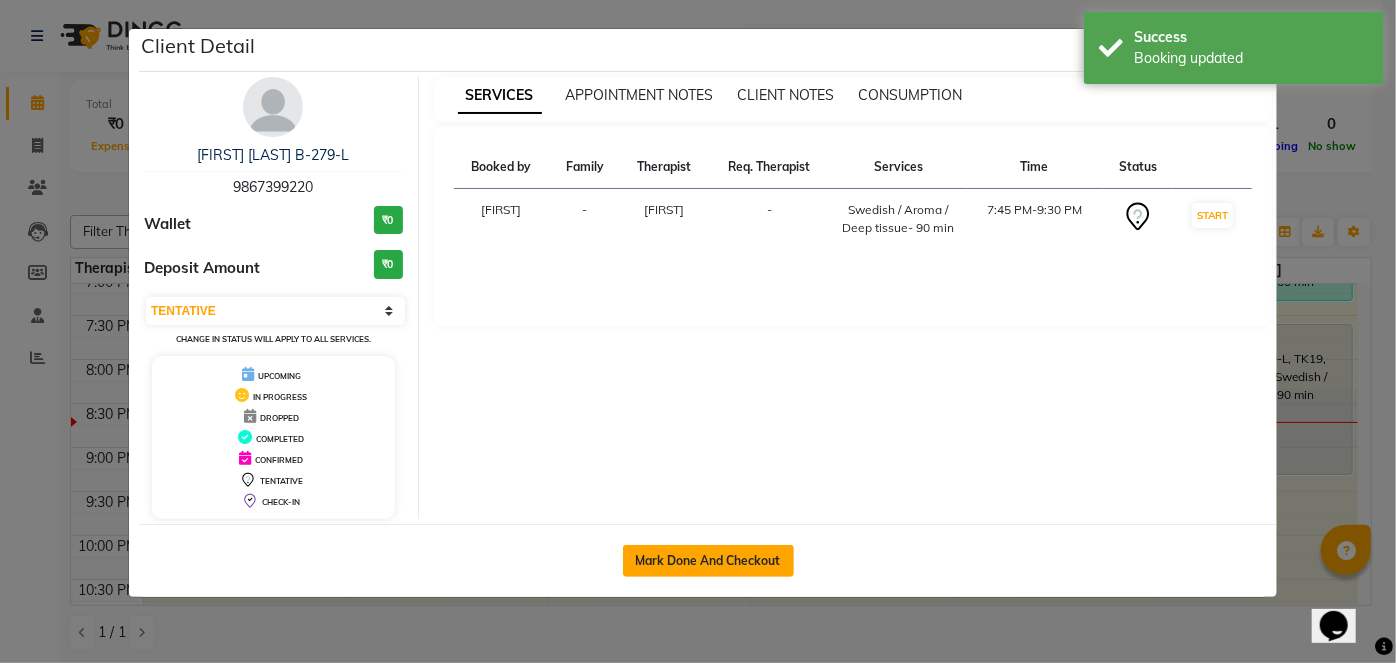 select on "service" 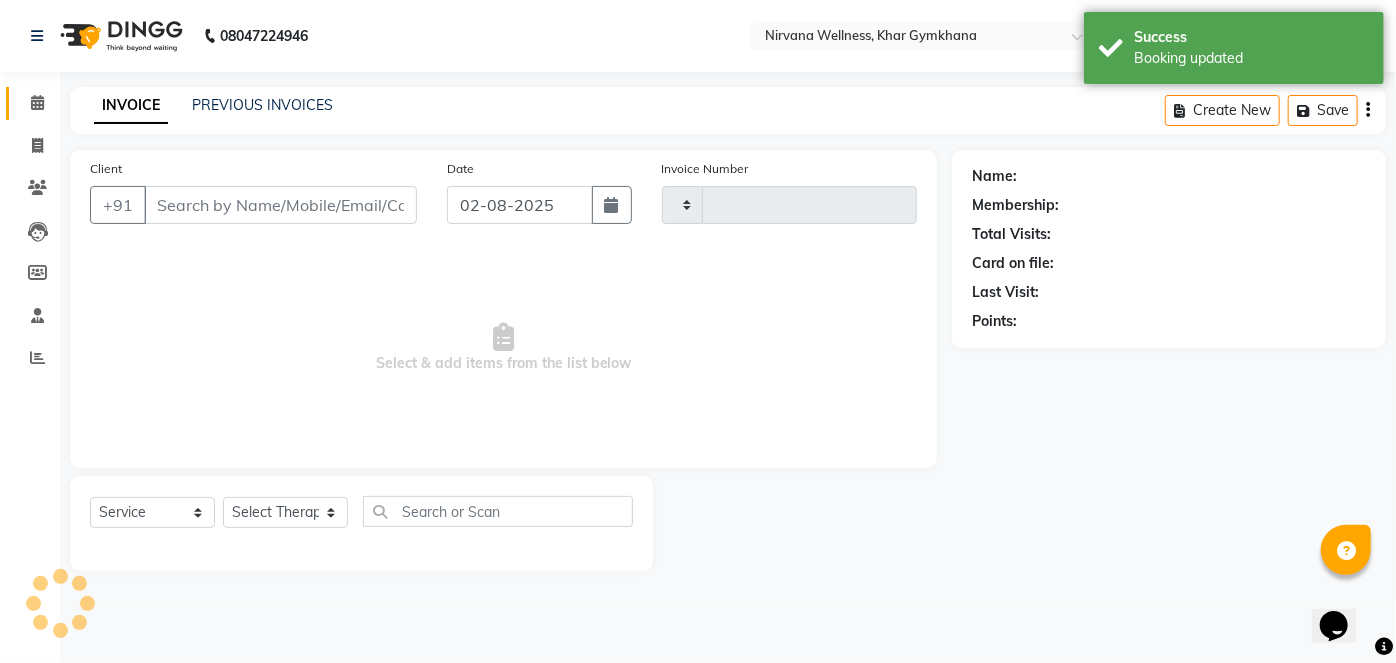 type on "1690" 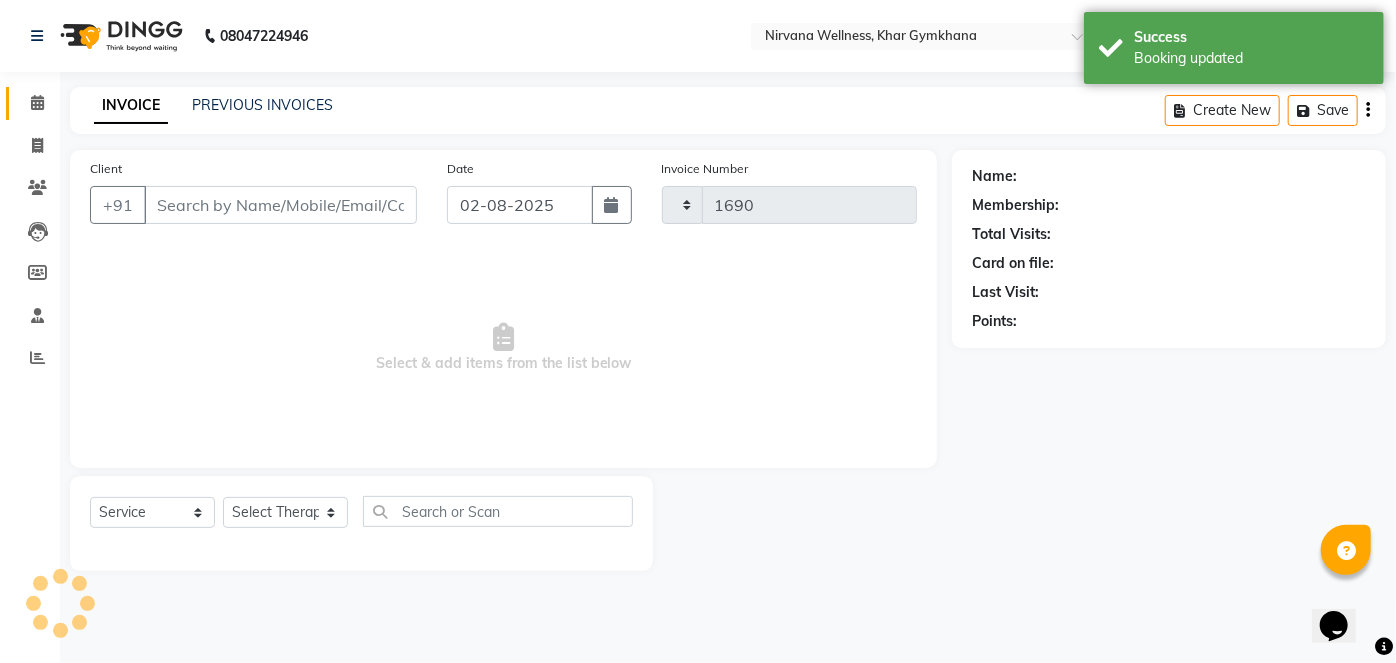 select on "6844" 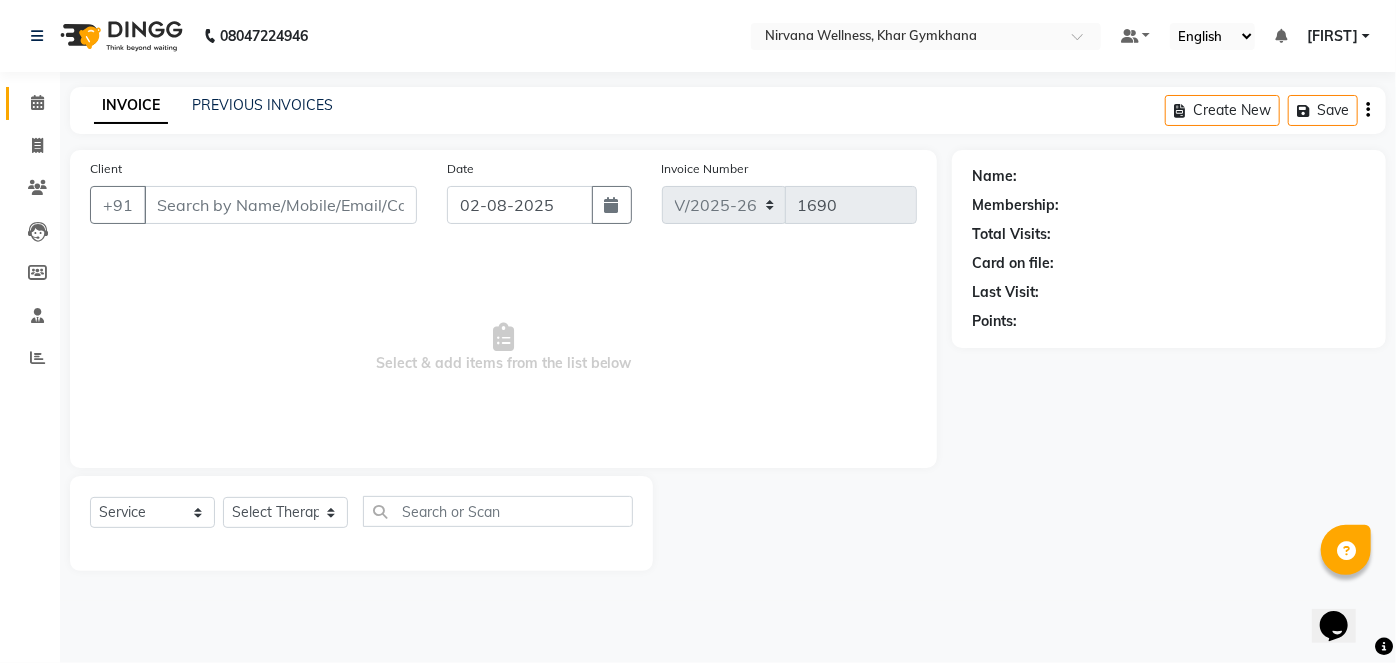 type on "9867399220" 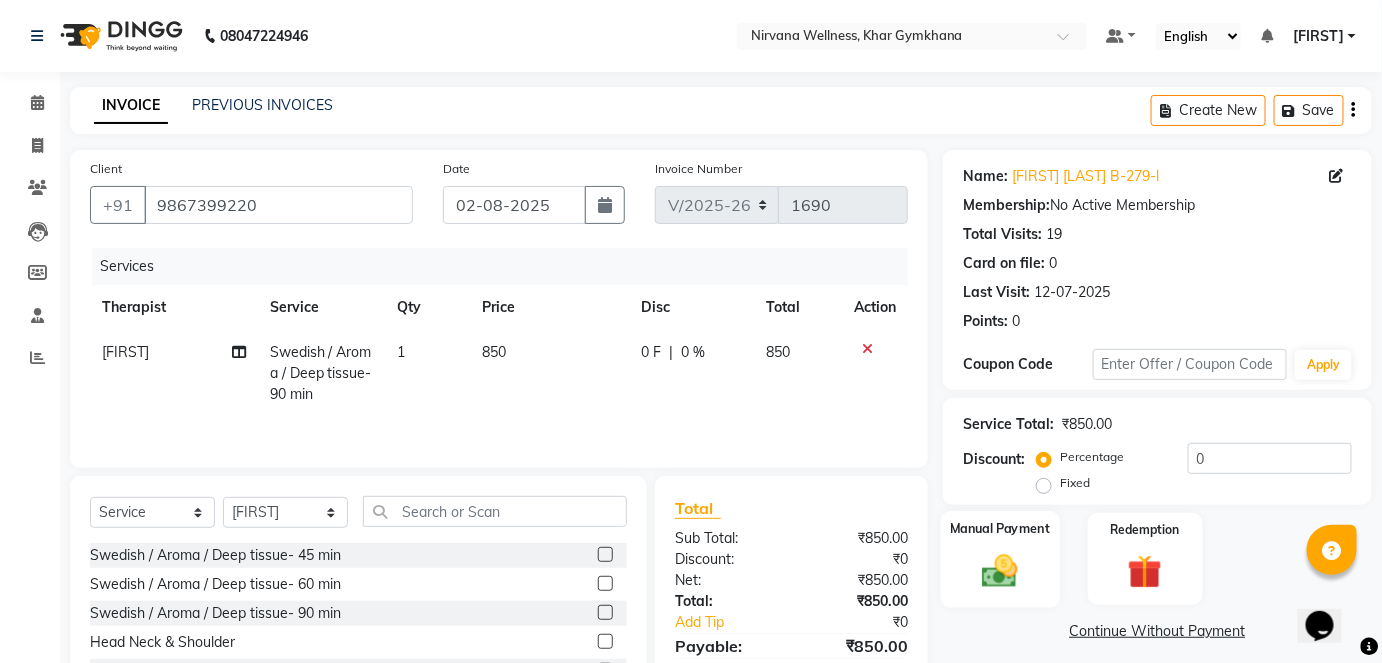 click 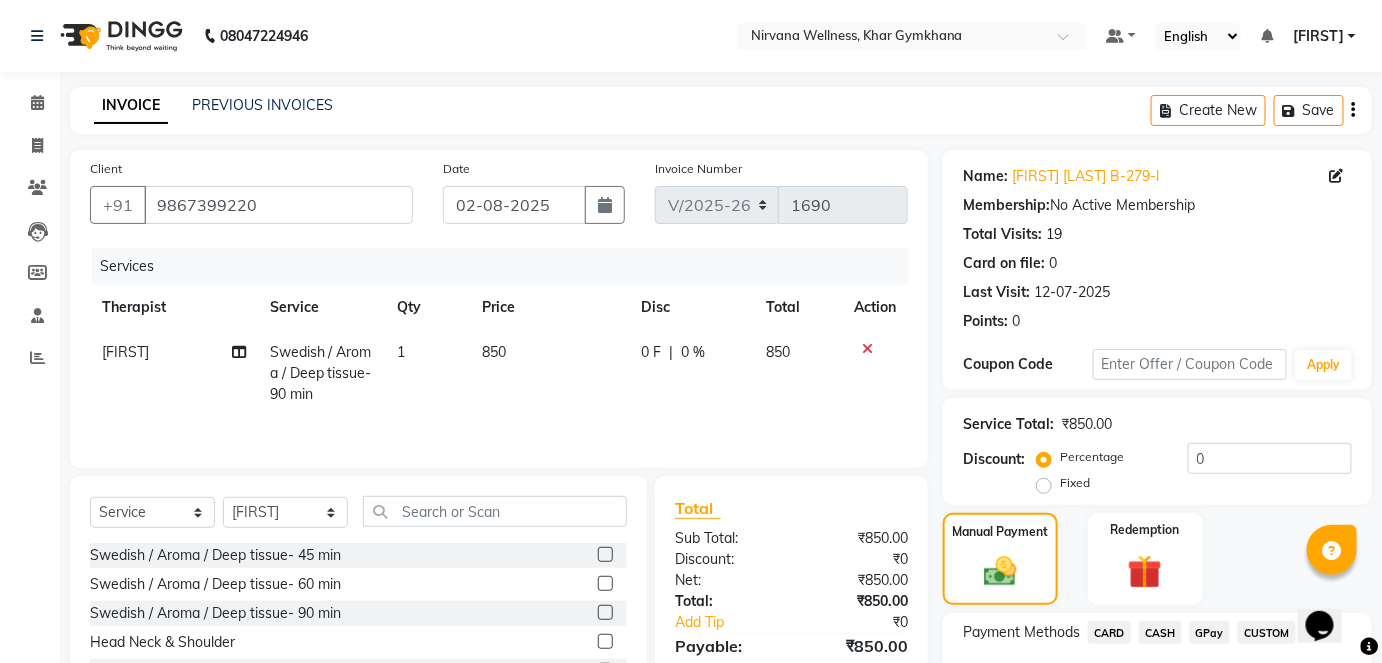 scroll, scrollTop: 140, scrollLeft: 0, axis: vertical 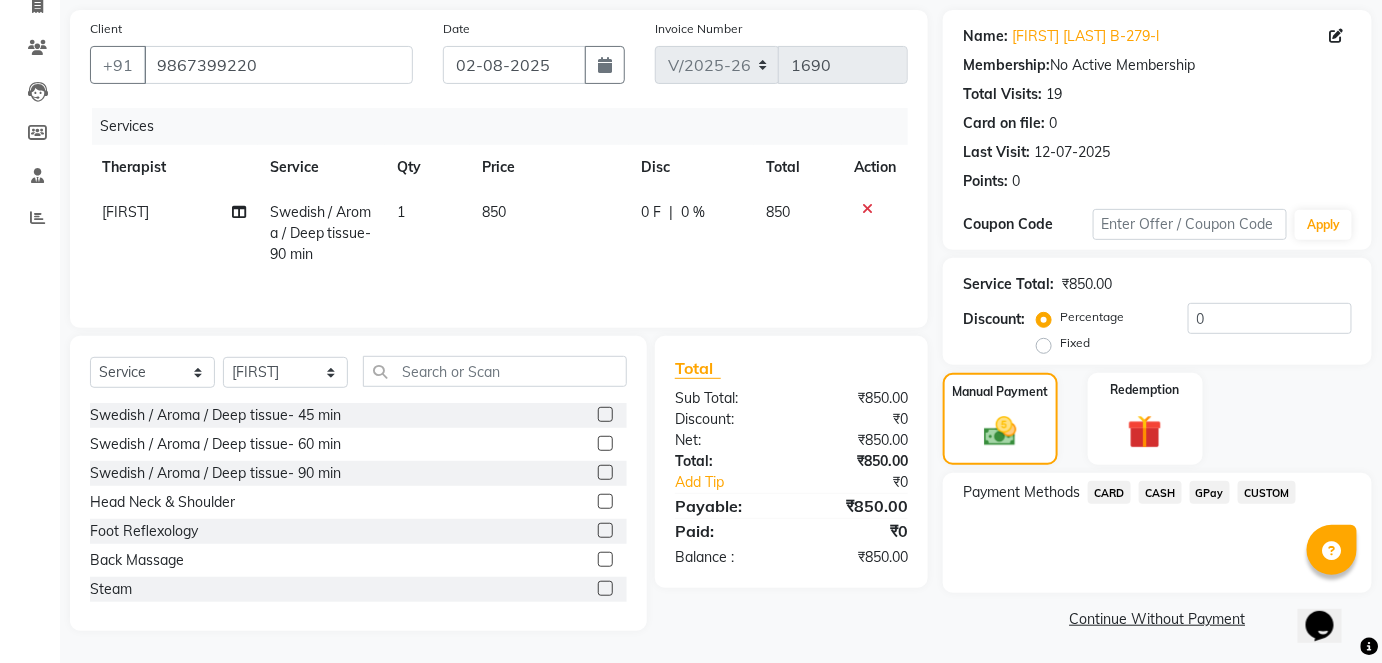 click on "CASH" 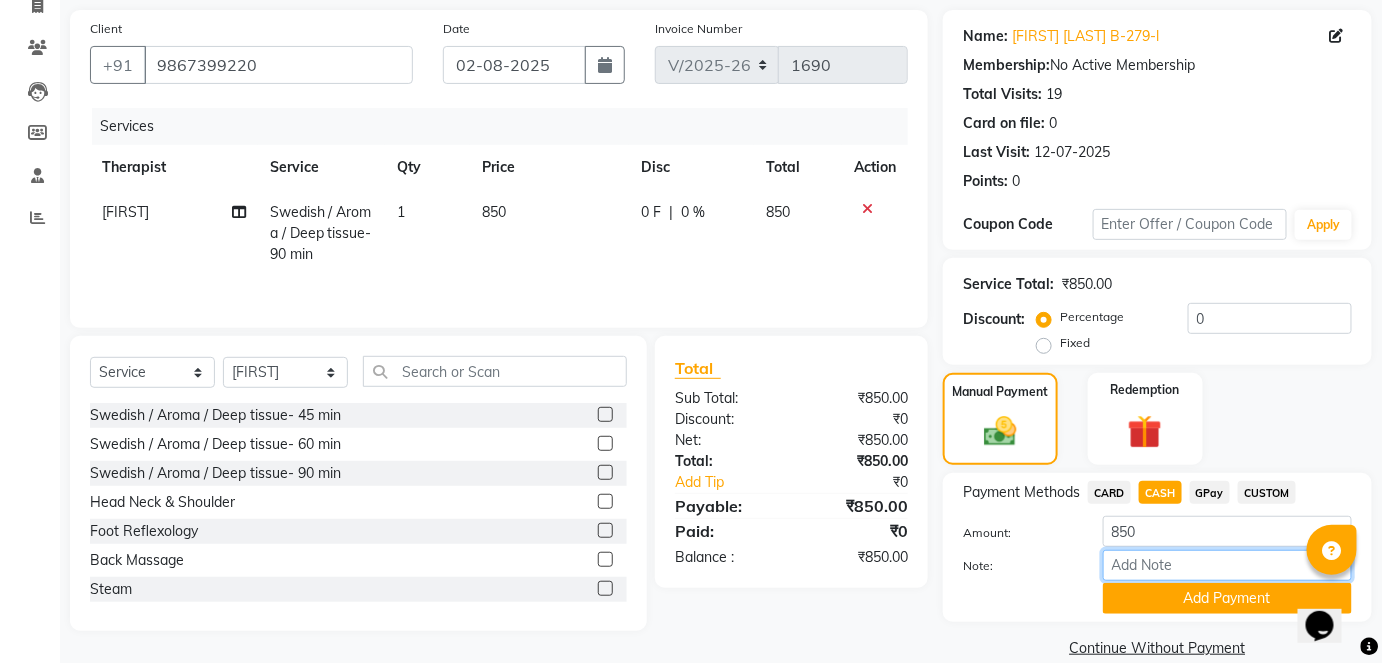 click on "Note:" at bounding box center (1227, 565) 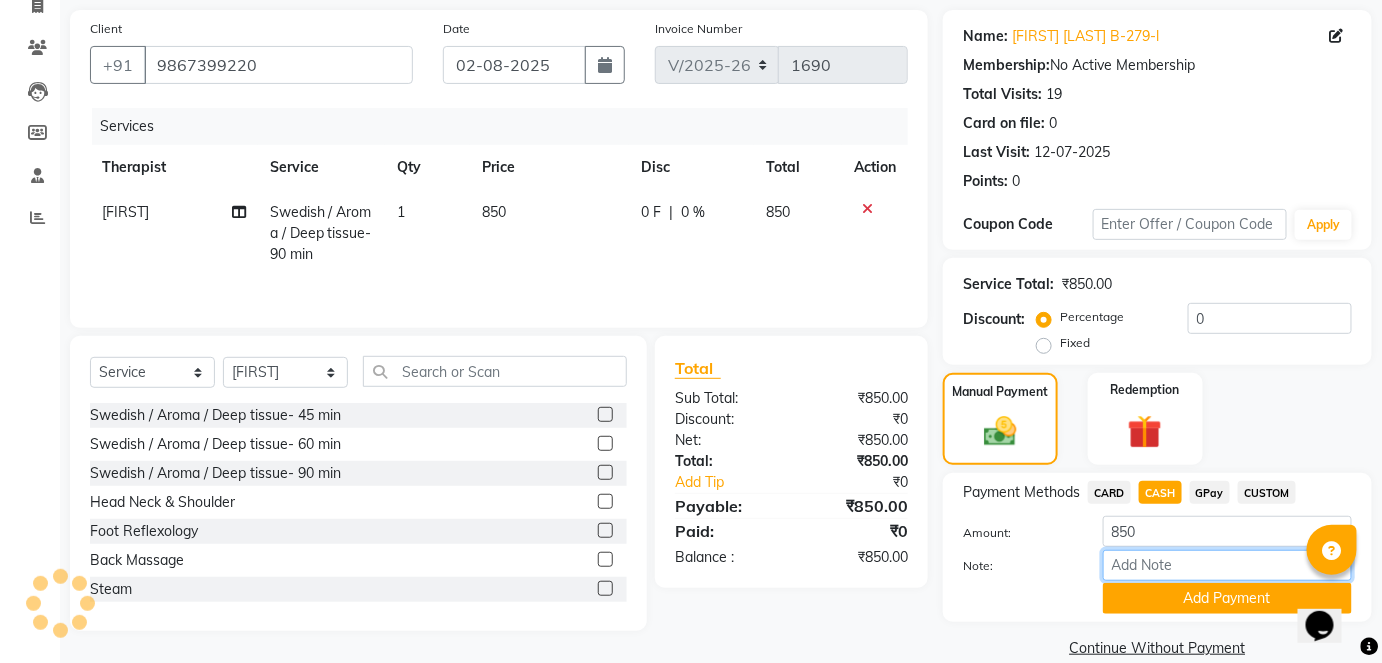 paste on "HL0001884" 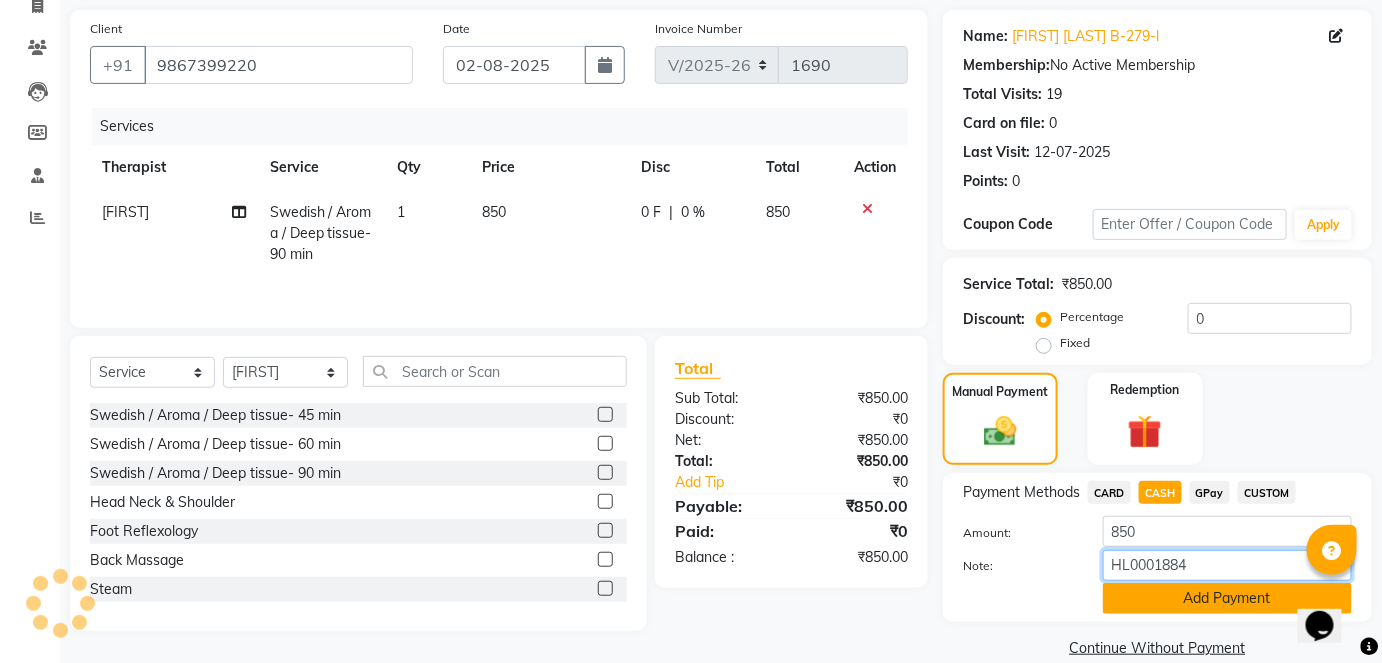 type on "HL0001884" 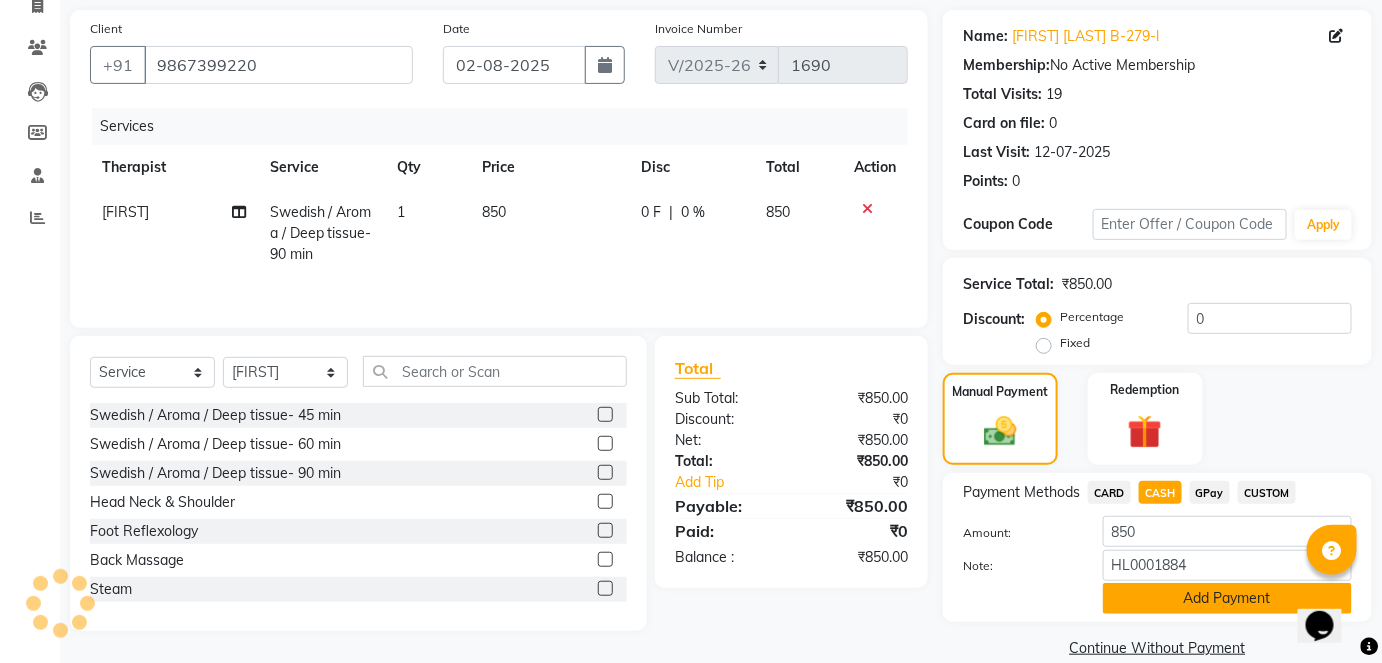 click on "Add Payment" 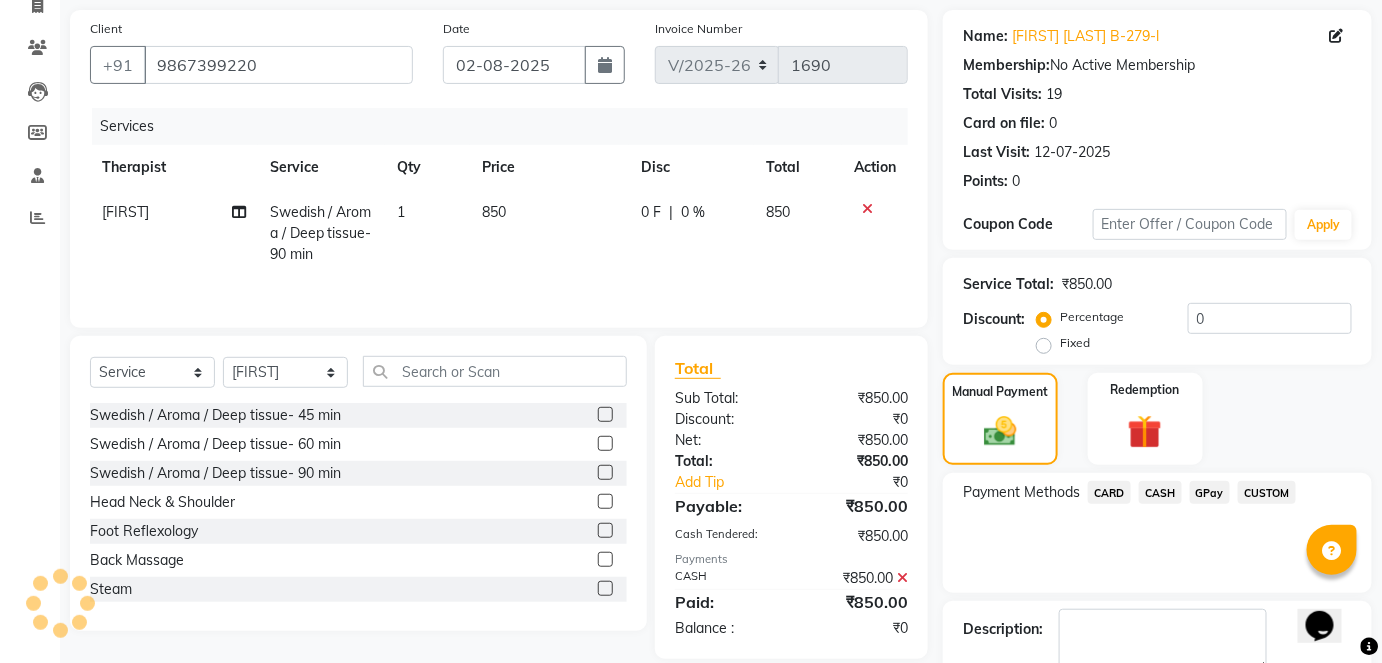 scroll, scrollTop: 252, scrollLeft: 0, axis: vertical 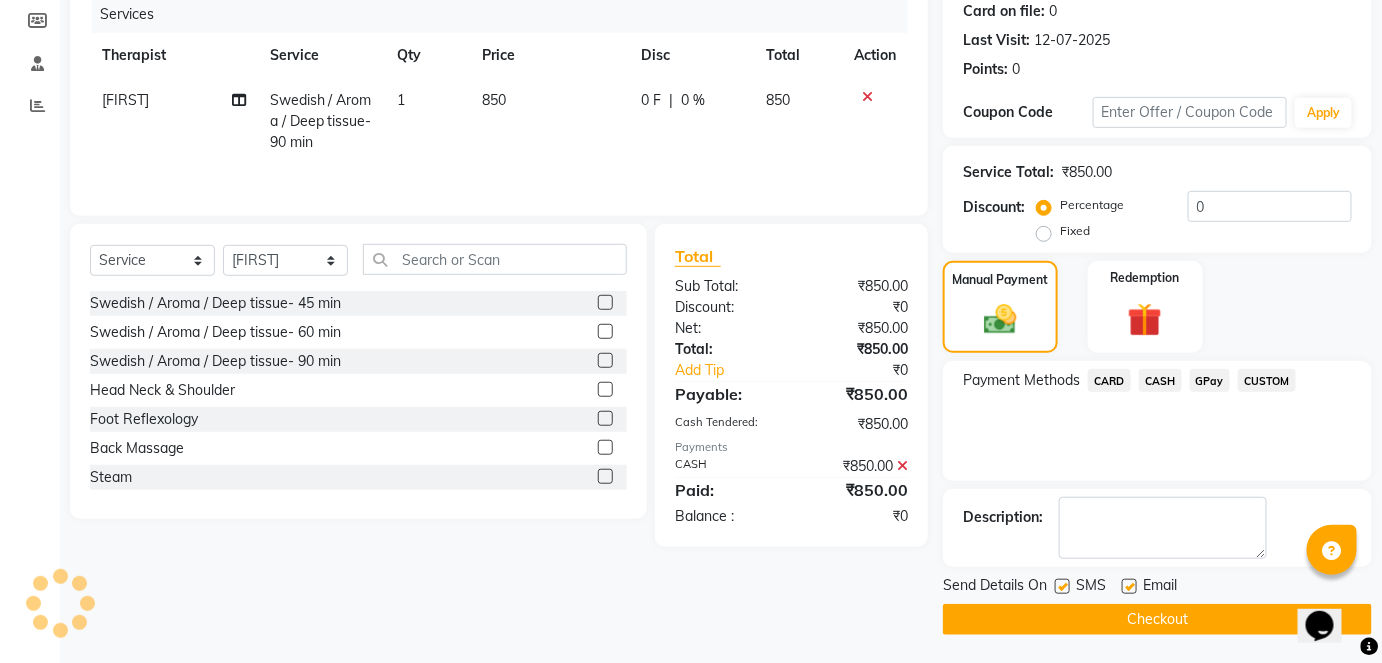click on "Checkout" 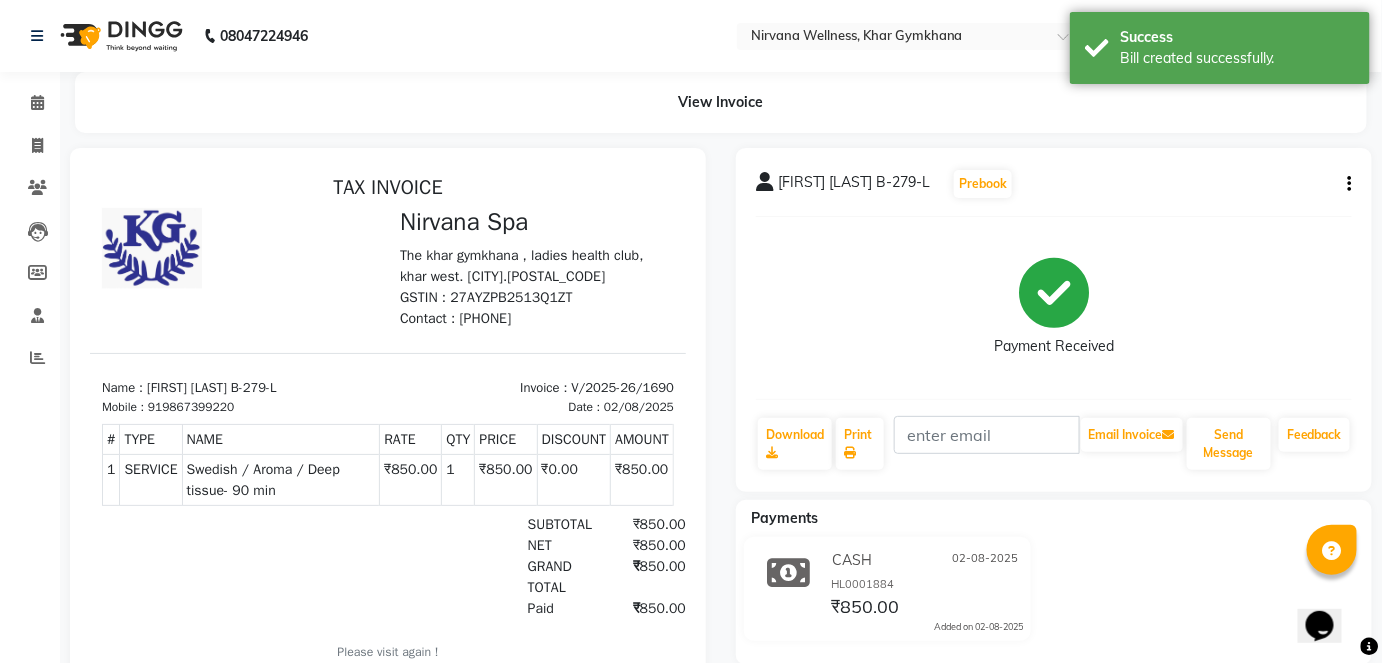 scroll, scrollTop: 0, scrollLeft: 0, axis: both 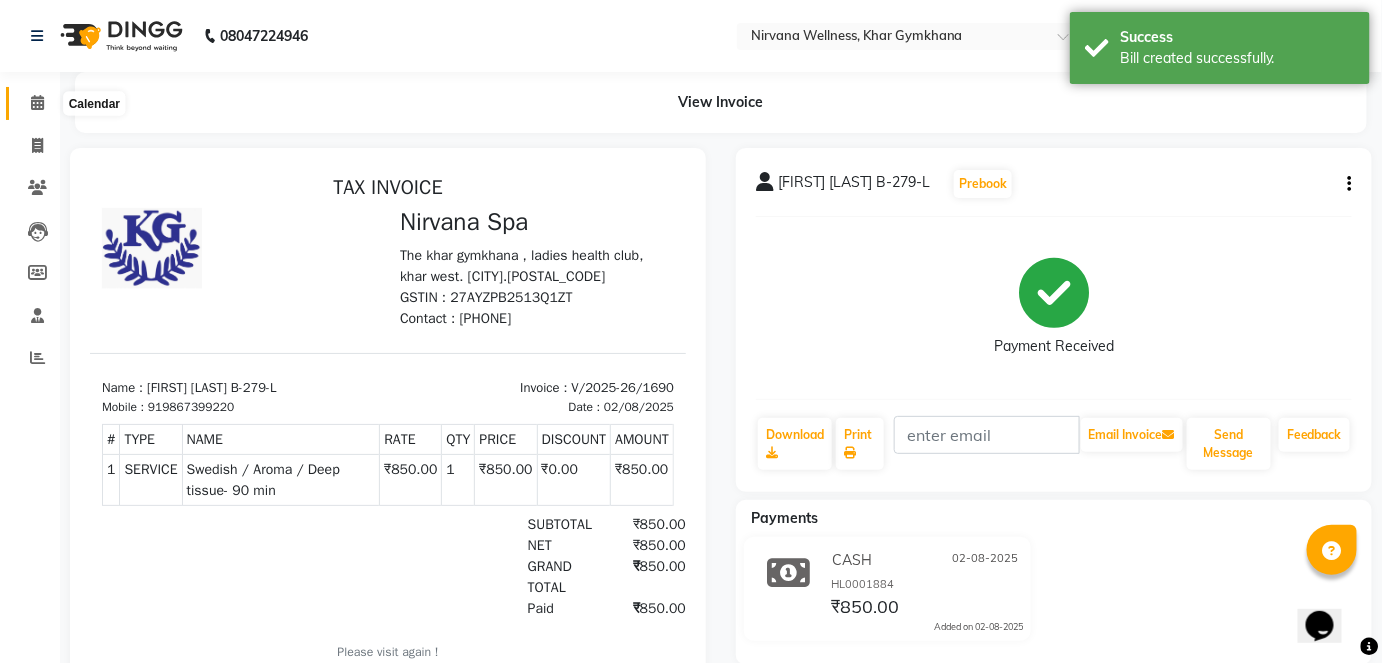 click 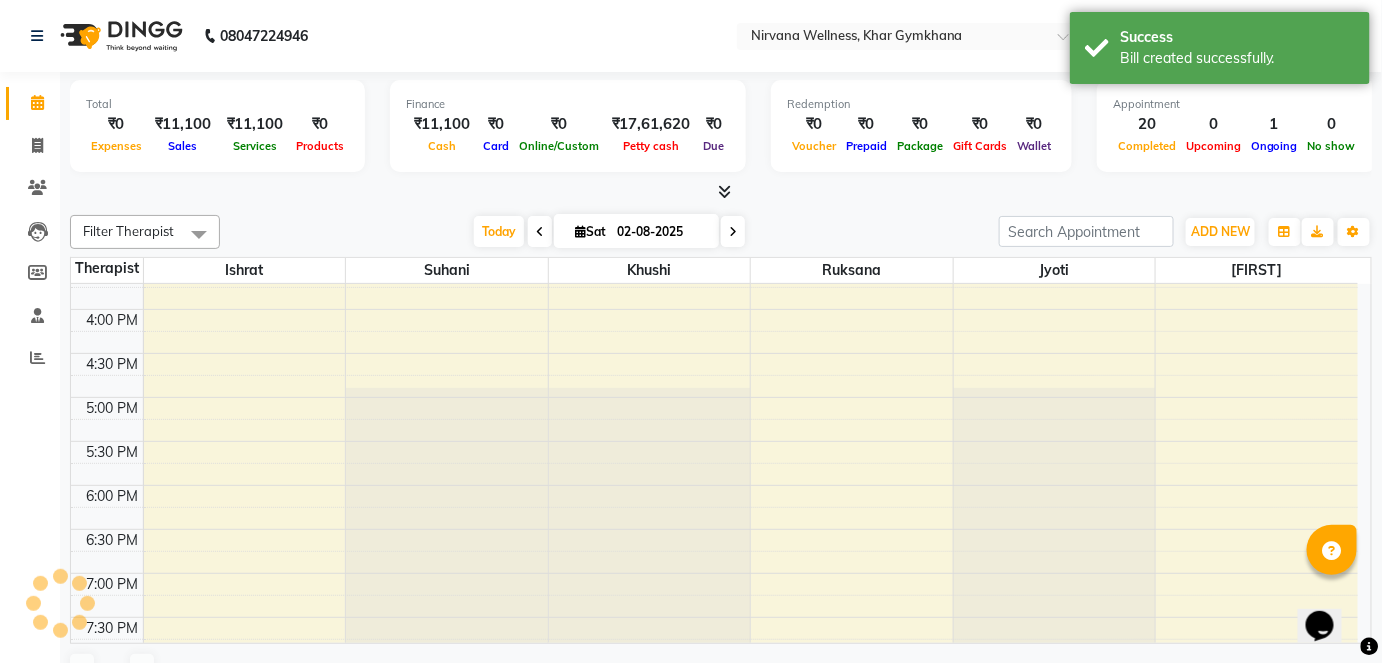 scroll, scrollTop: 0, scrollLeft: 0, axis: both 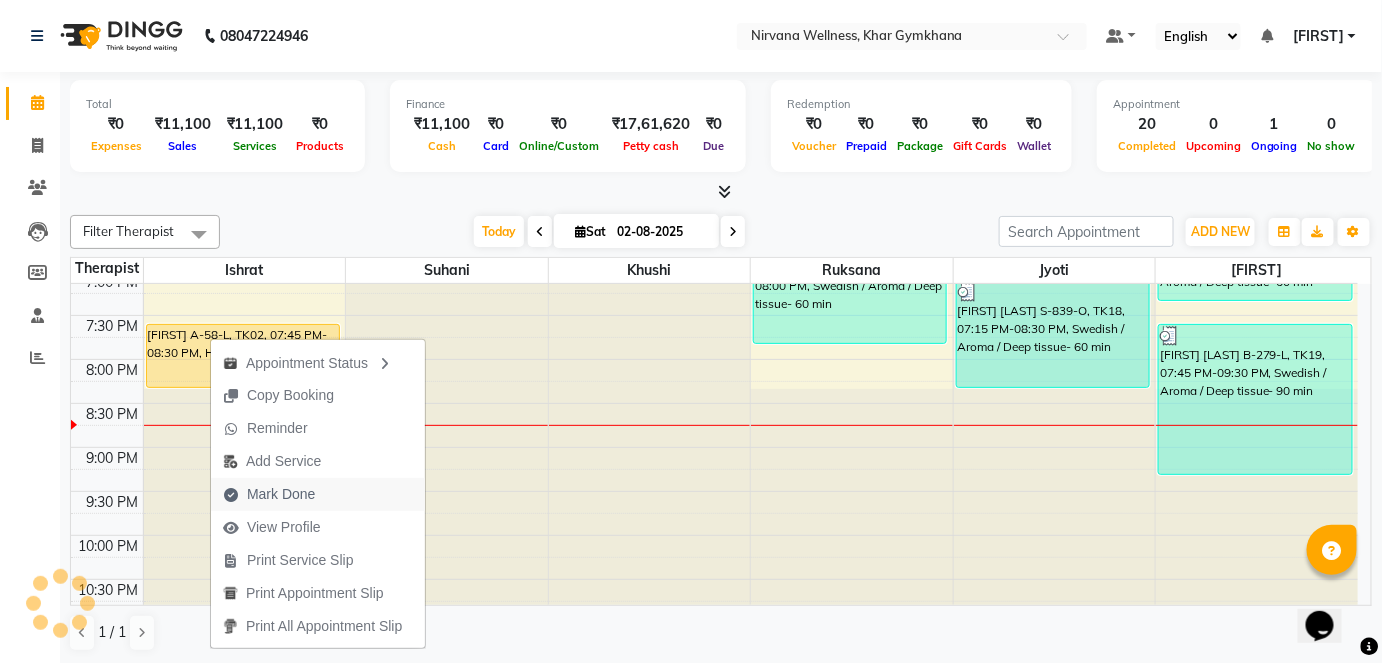 click on "Mark Done" at bounding box center (281, 494) 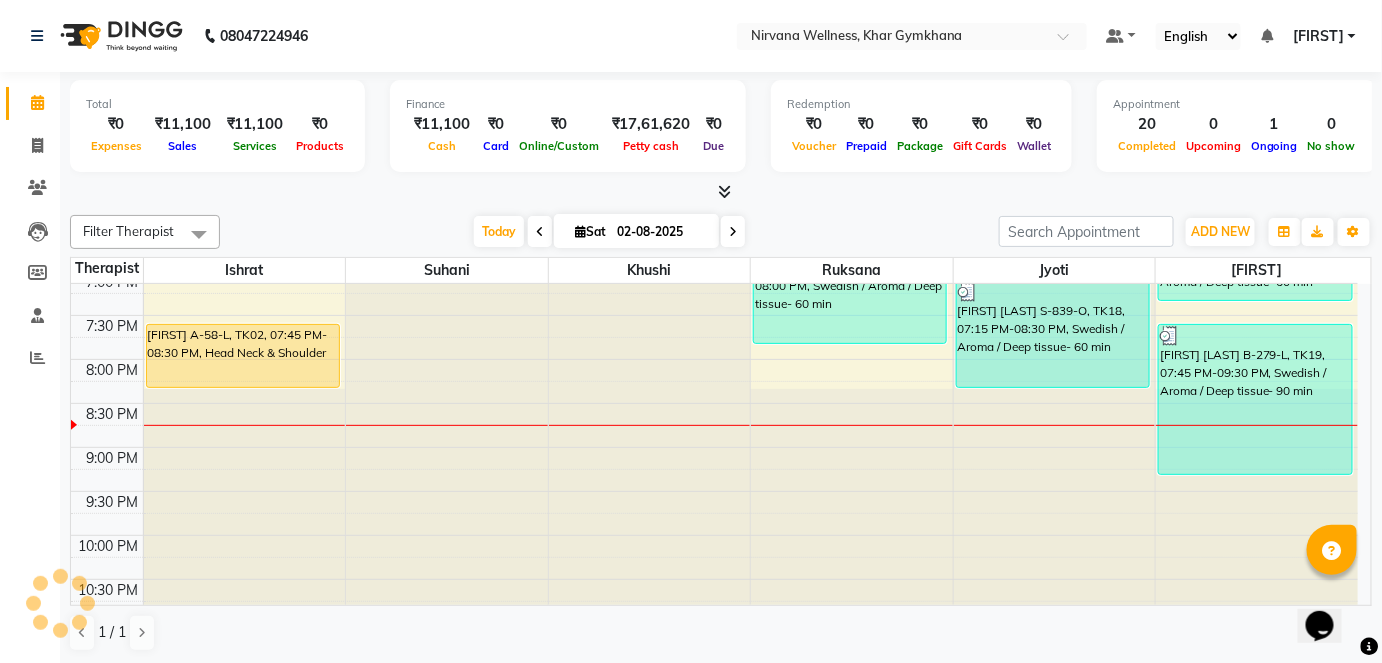 select on "service" 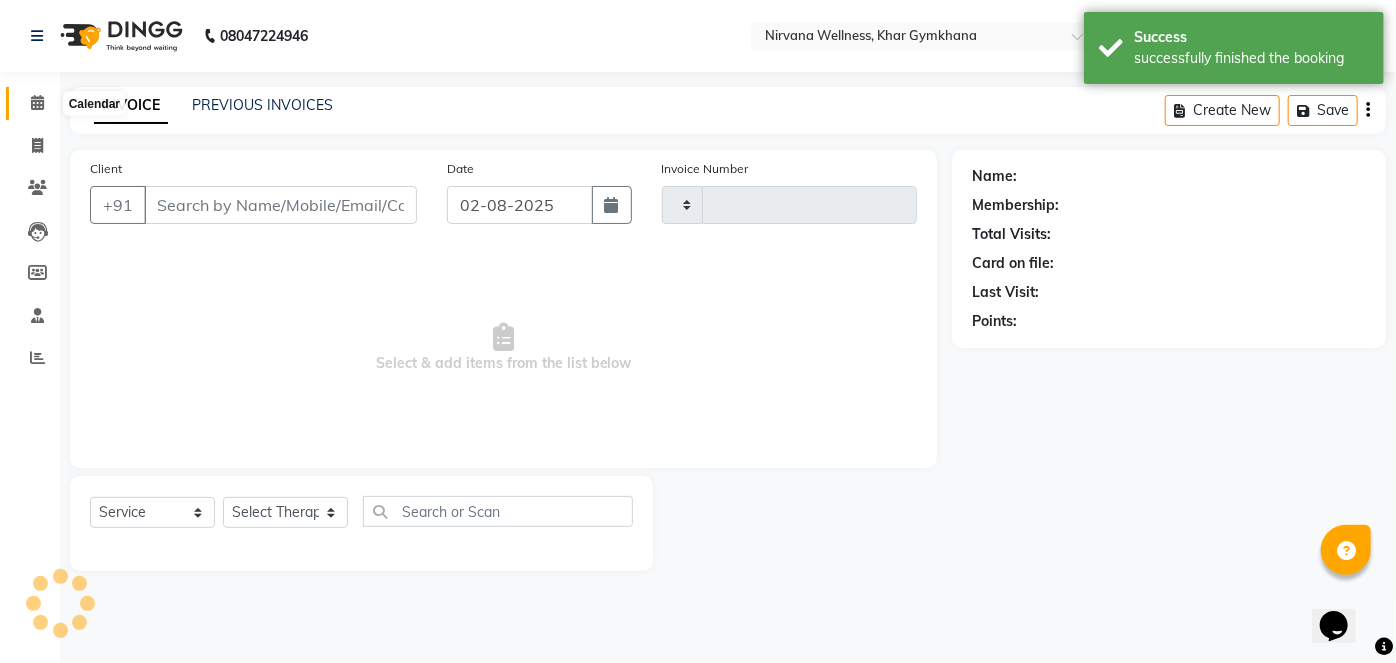 click 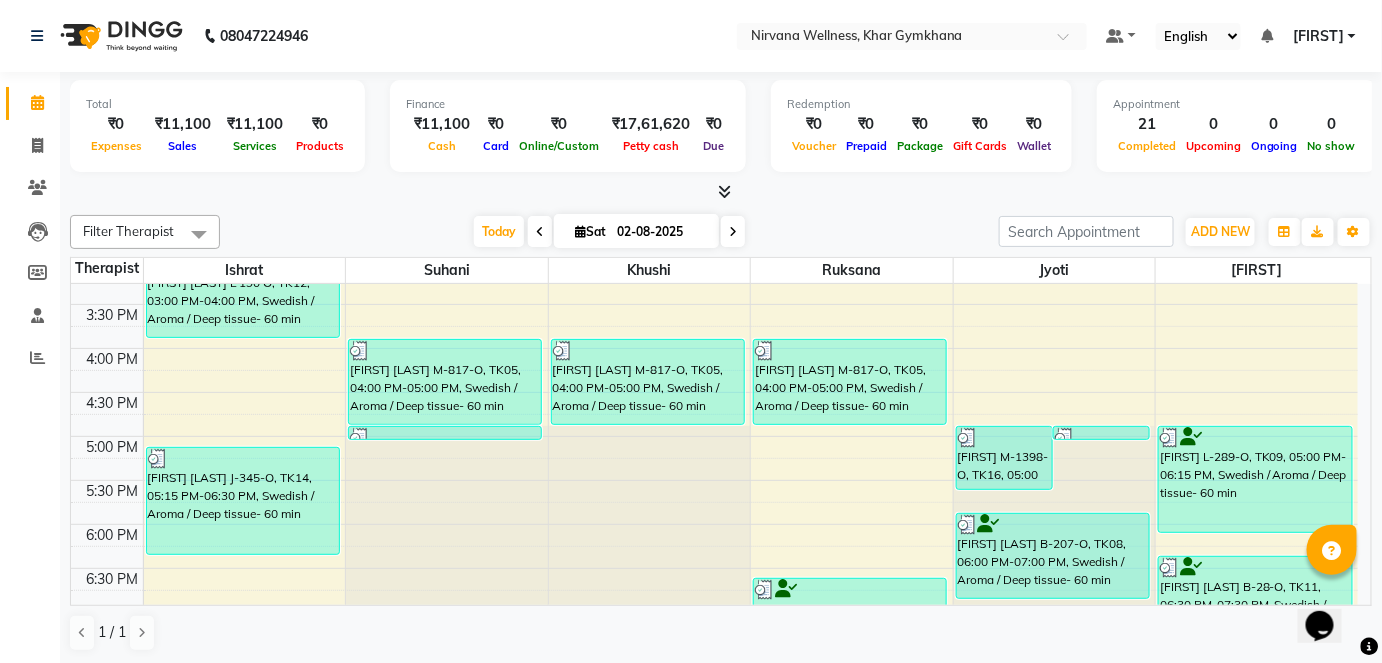 scroll, scrollTop: 636, scrollLeft: 0, axis: vertical 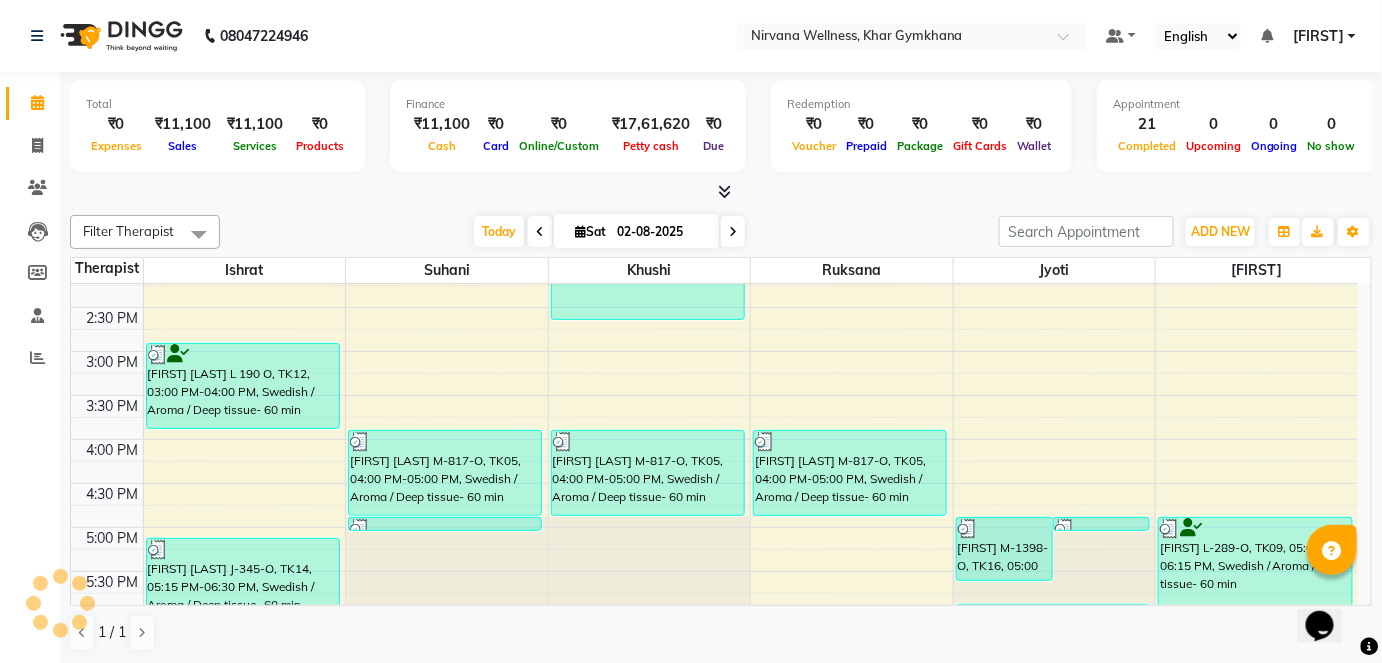 click on "02-08-2025" at bounding box center (661, 232) 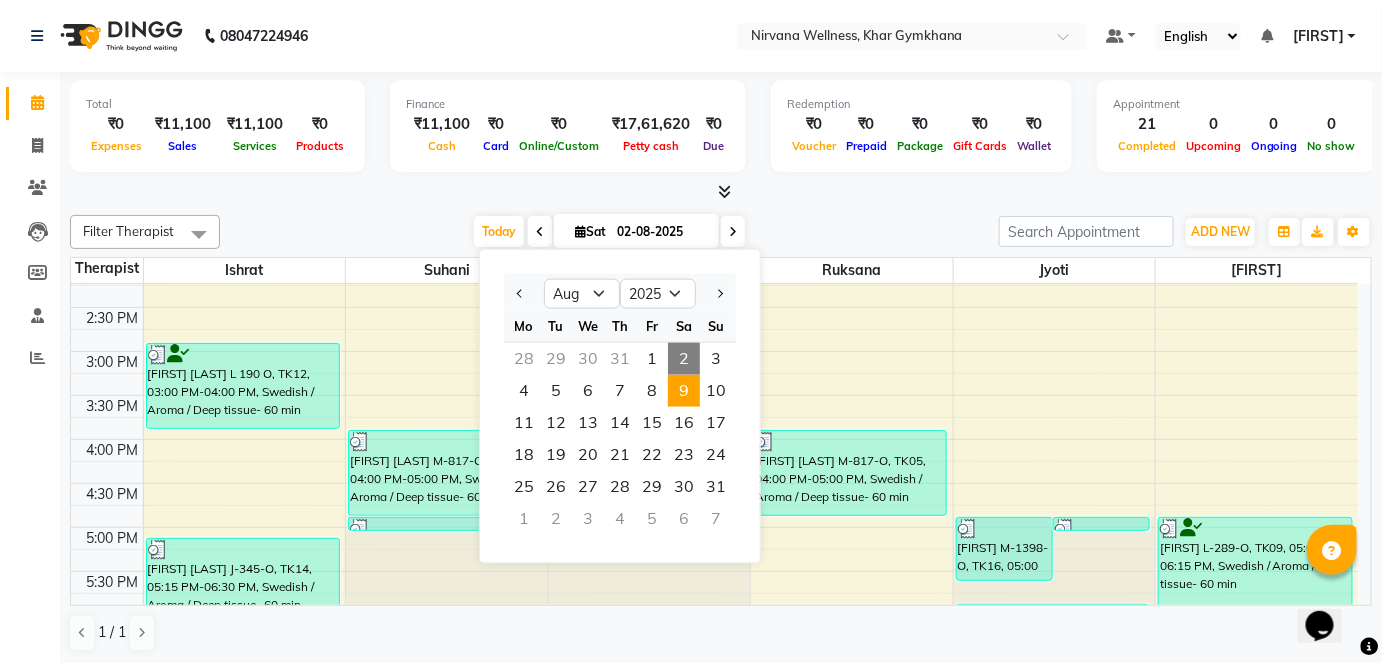 click on "9" at bounding box center (684, 391) 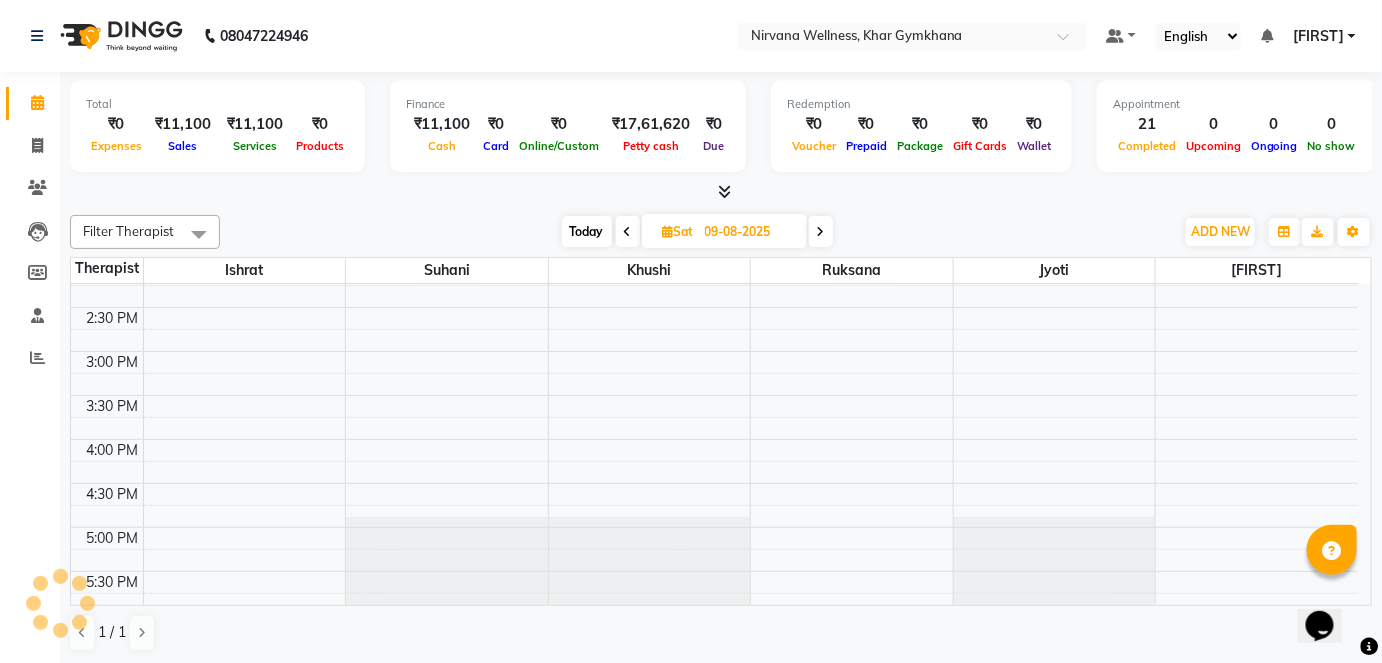 scroll, scrollTop: 1000, scrollLeft: 0, axis: vertical 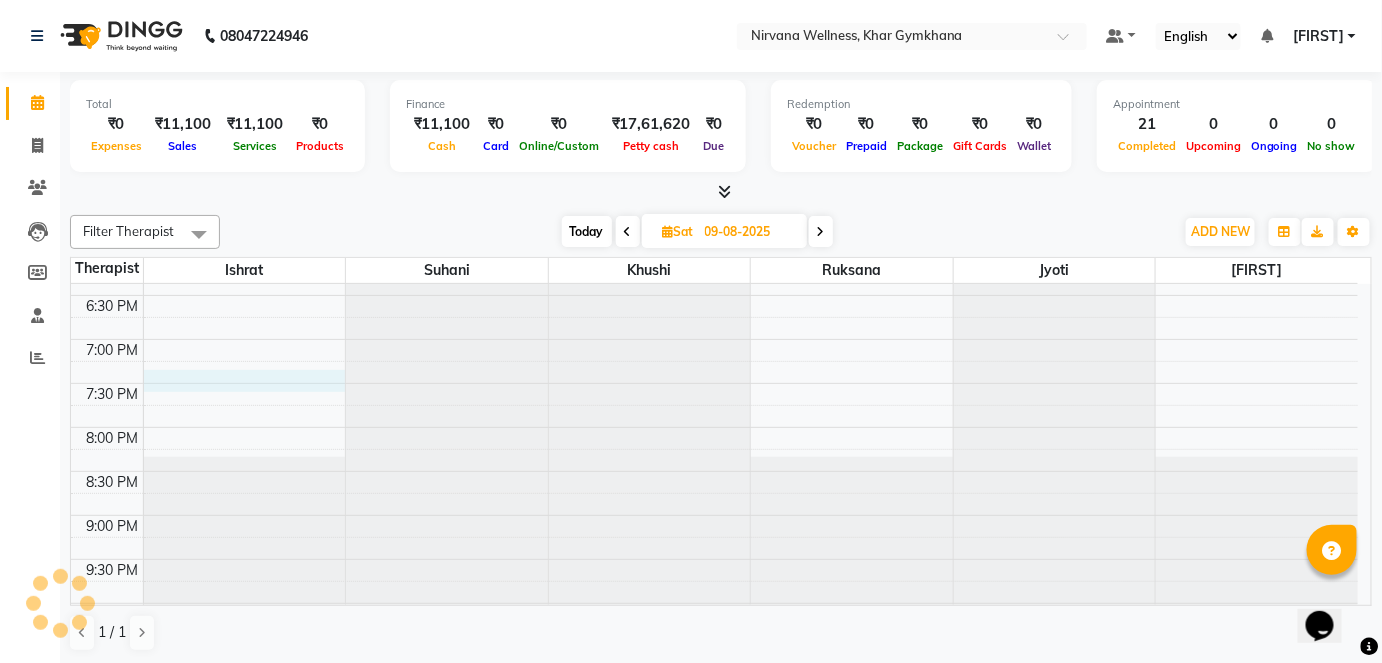 click on "7:00 AM 7:30 AM 8:00 AM 8:30 AM 9:00 AM 9:30 AM 10:00 AM 10:30 AM 11:00 AM 11:30 AM 12:00 PM 12:30 PM 1:00 PM 1:30 PM 2:00 PM 2:30 PM 3:00 PM 3:30 PM 4:00 PM 4:30 PM 5:00 PM 5:30 PM 6:00 PM 6:30 PM 7:00 PM 7:30 PM 8:00 PM 8:30 PM 9:00 PM 9:30 PM 10:00 PM 10:30 PM" at bounding box center (714, -13) 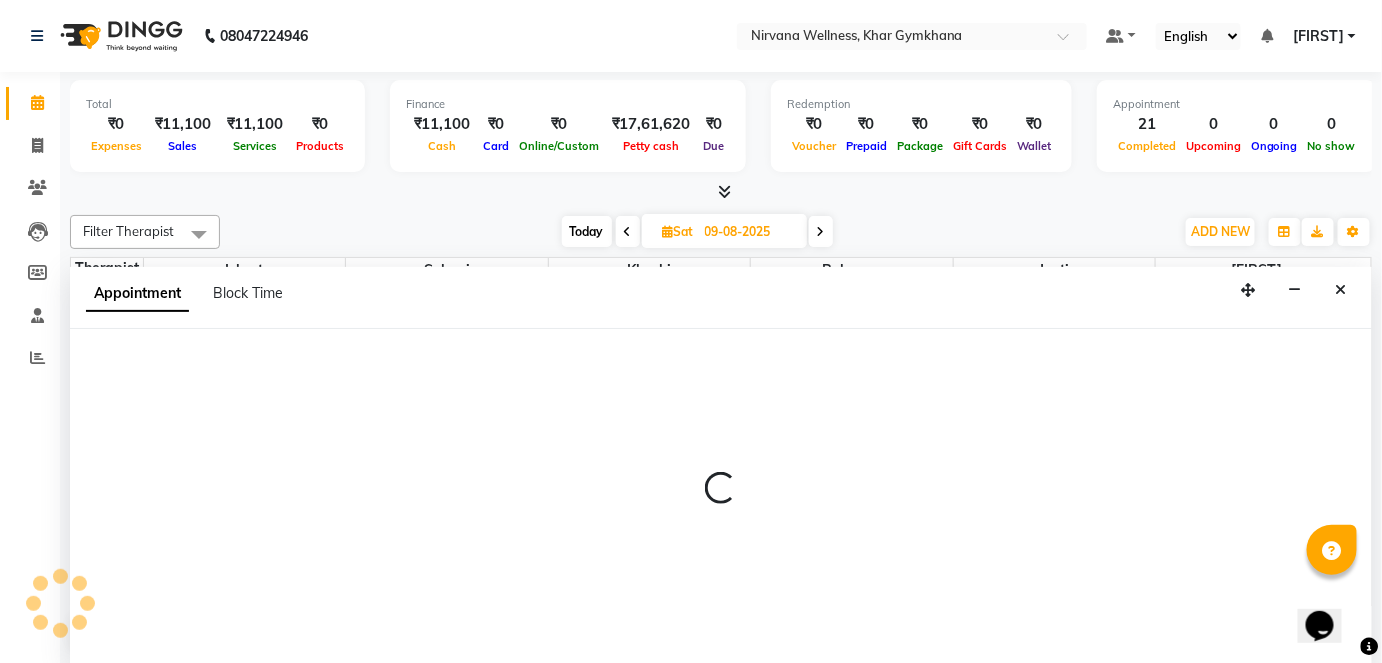 scroll, scrollTop: 0, scrollLeft: 0, axis: both 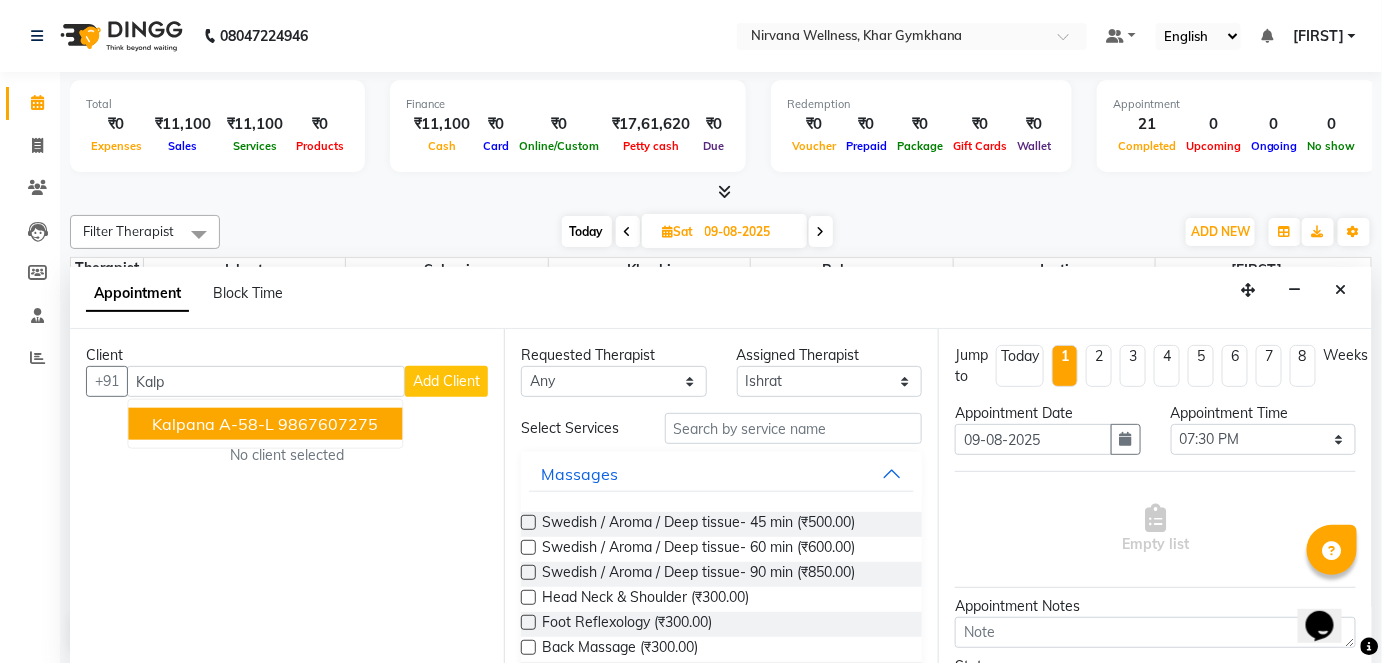 click on "[FIRST] A-58-L  [PHONE]" at bounding box center (265, 424) 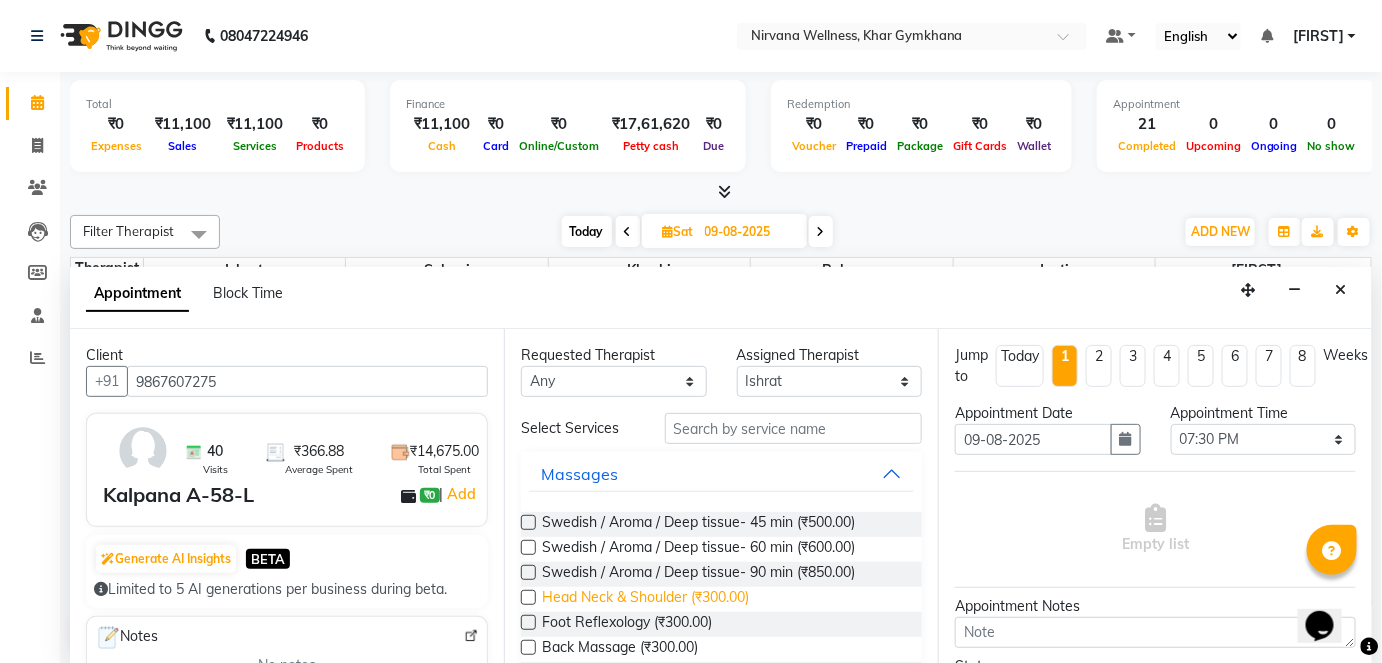 type on "9867607275" 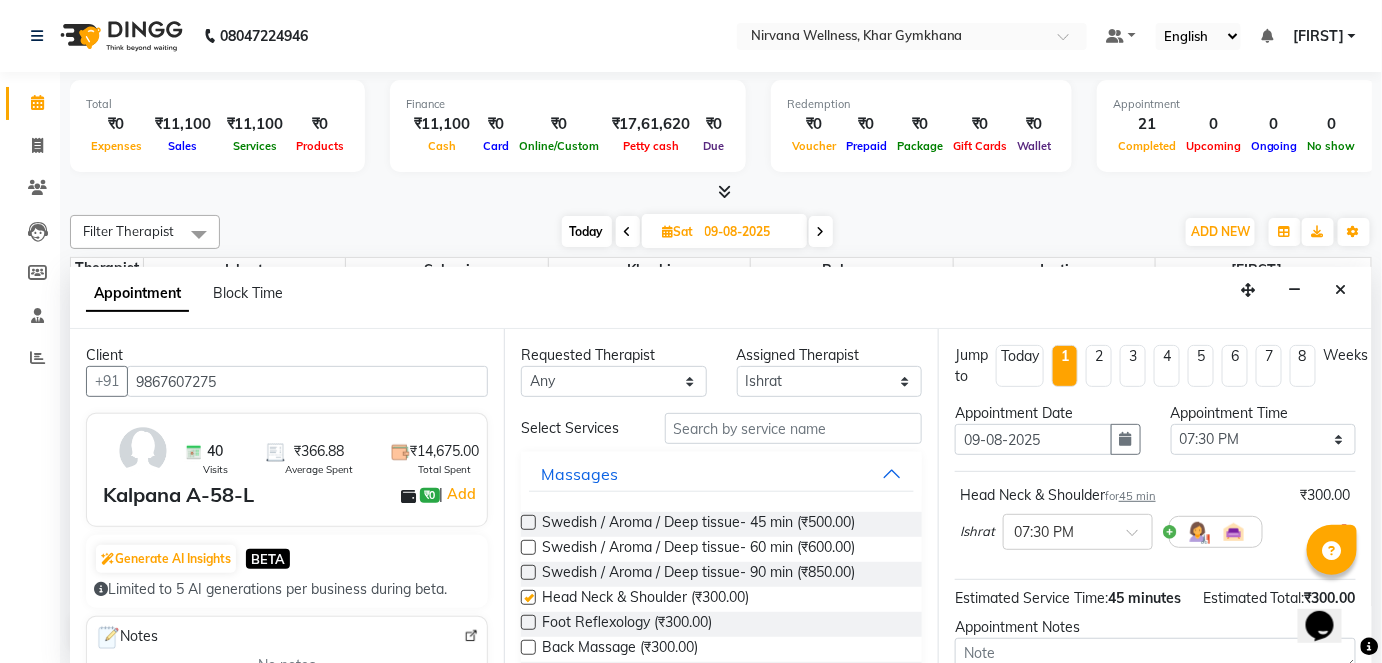 checkbox on "false" 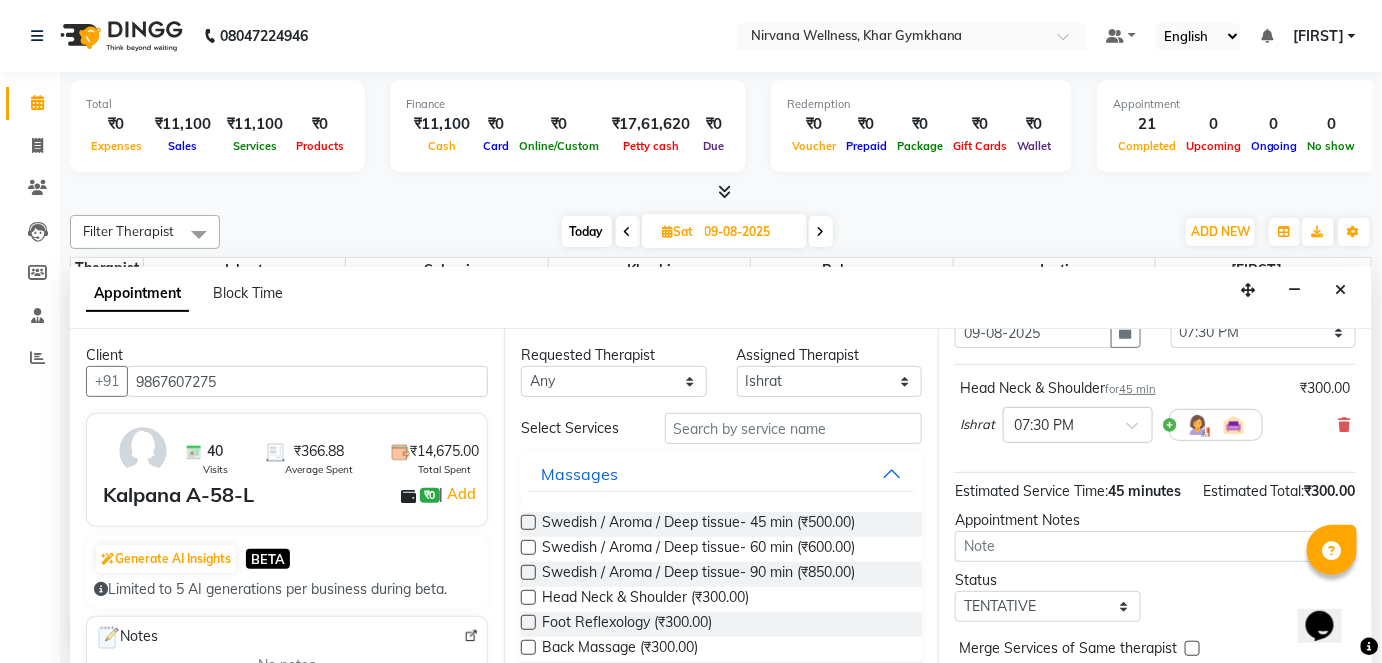 scroll, scrollTop: 210, scrollLeft: 0, axis: vertical 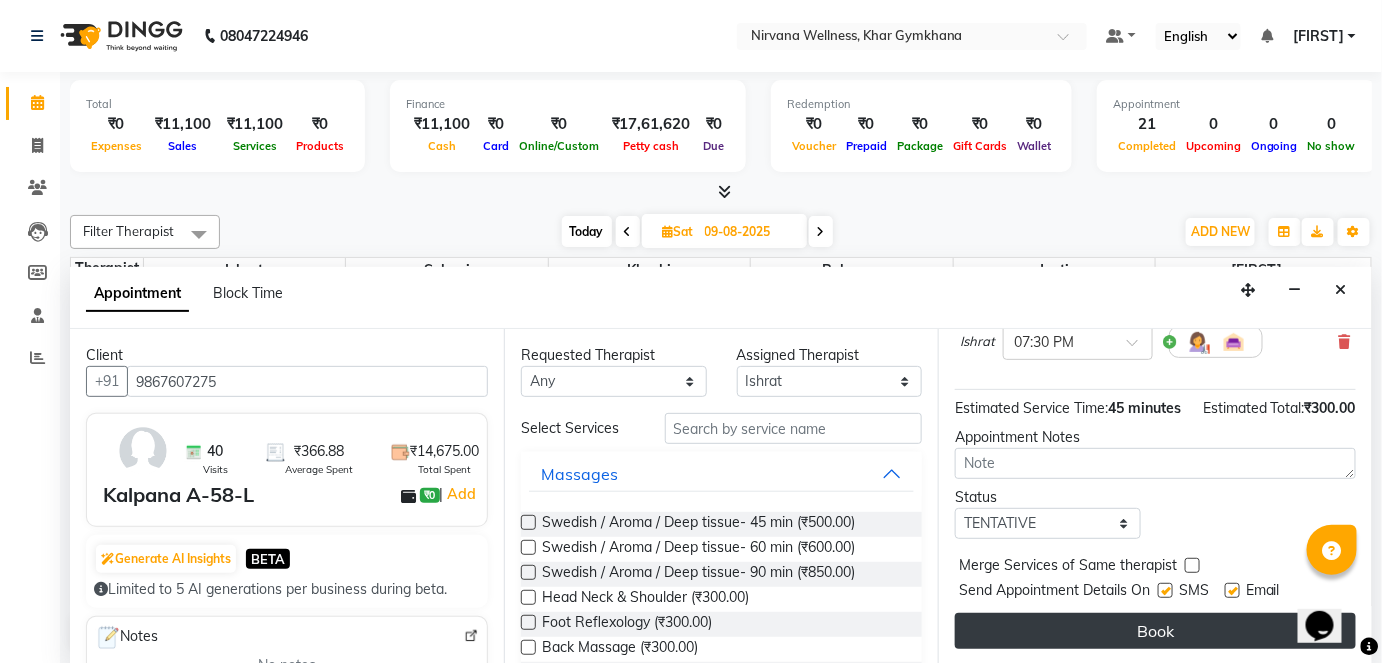 click on "Book" at bounding box center (1155, 631) 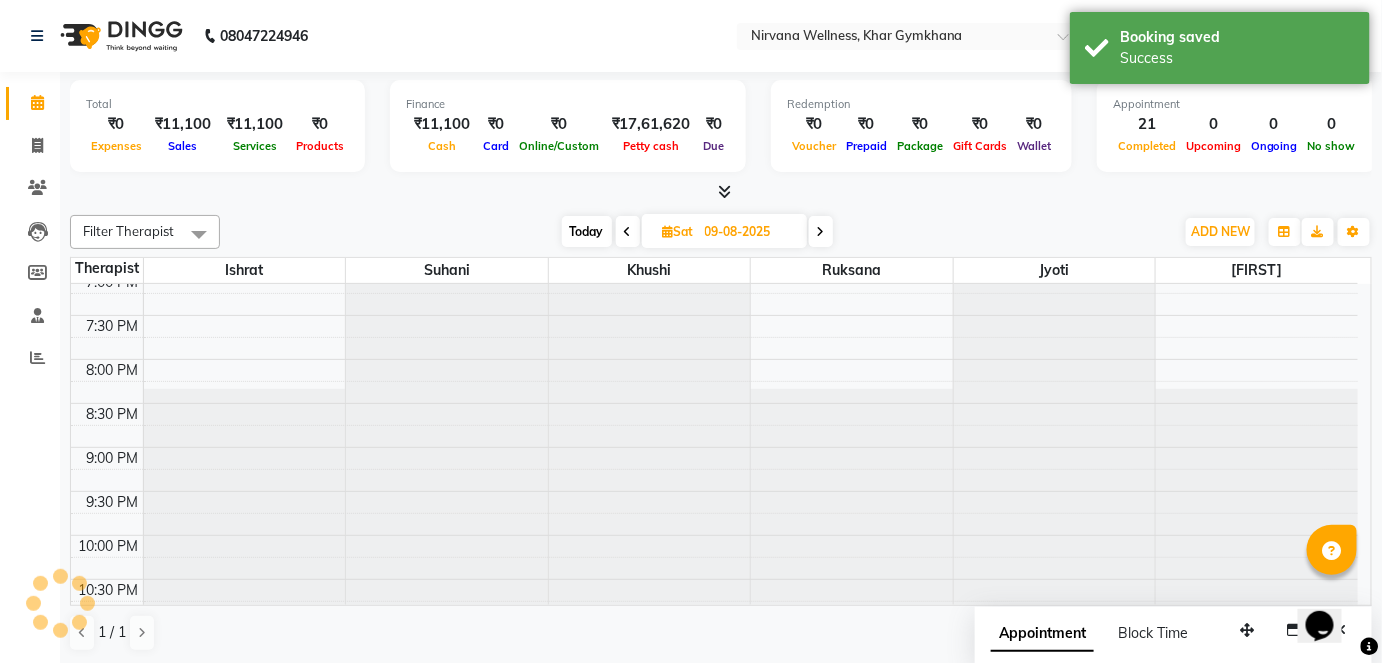 scroll, scrollTop: 0, scrollLeft: 0, axis: both 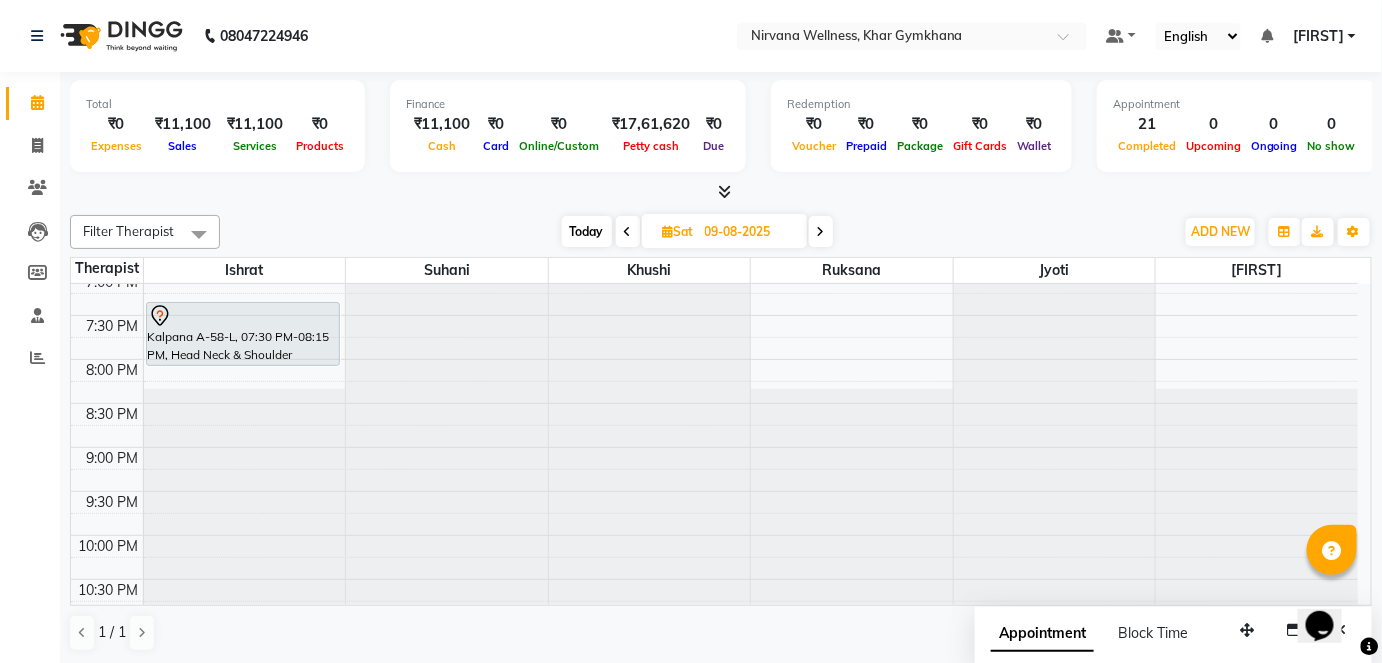 click at bounding box center [721, 192] 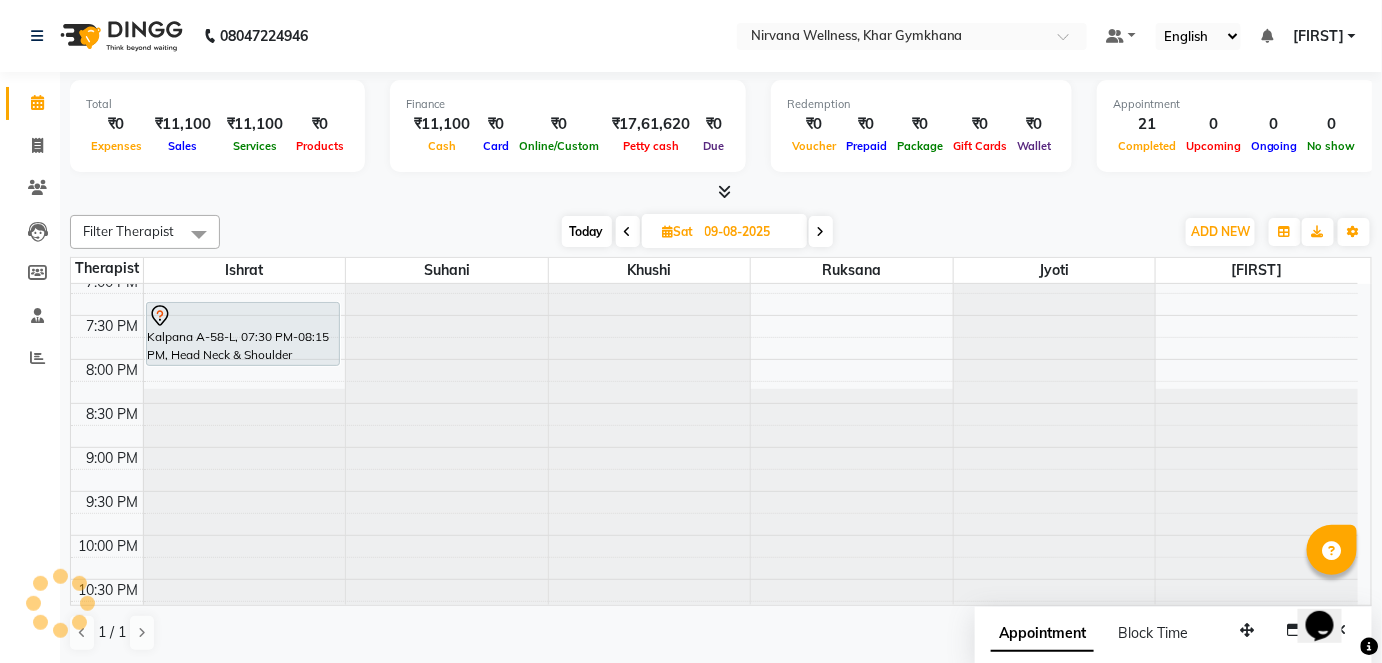 scroll, scrollTop: 886, scrollLeft: 0, axis: vertical 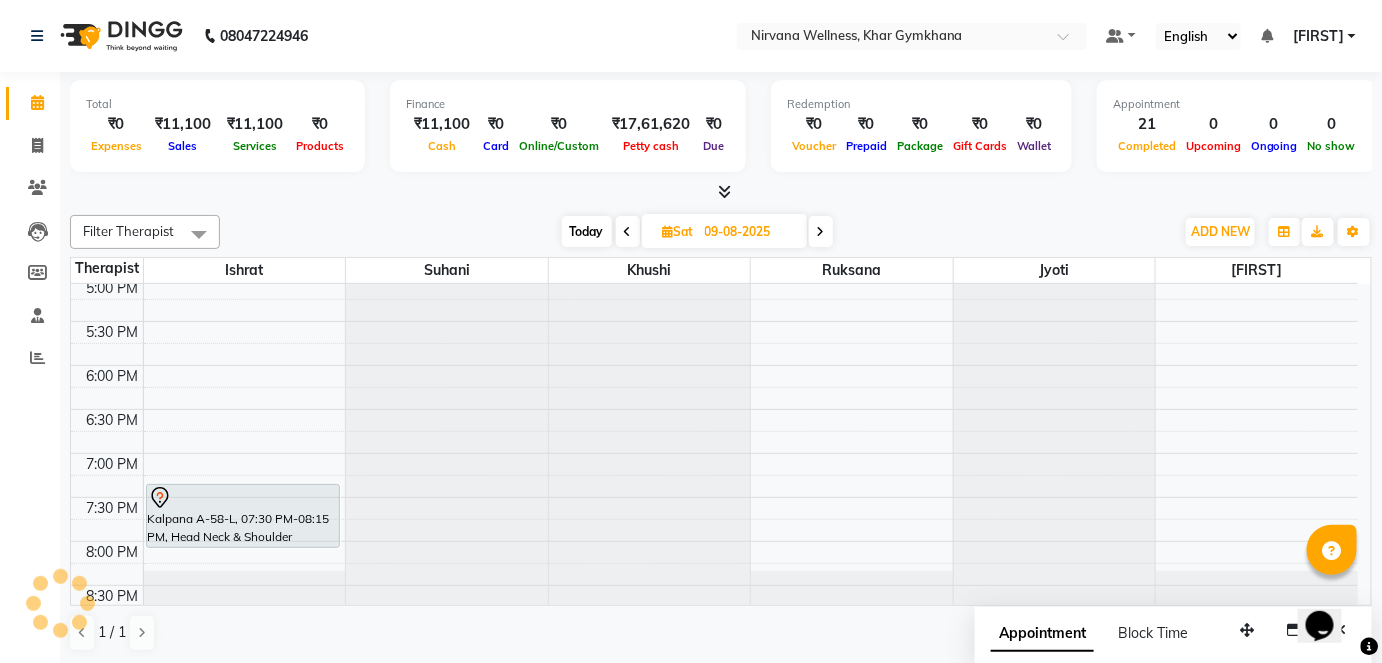 click on "Today" at bounding box center [587, 231] 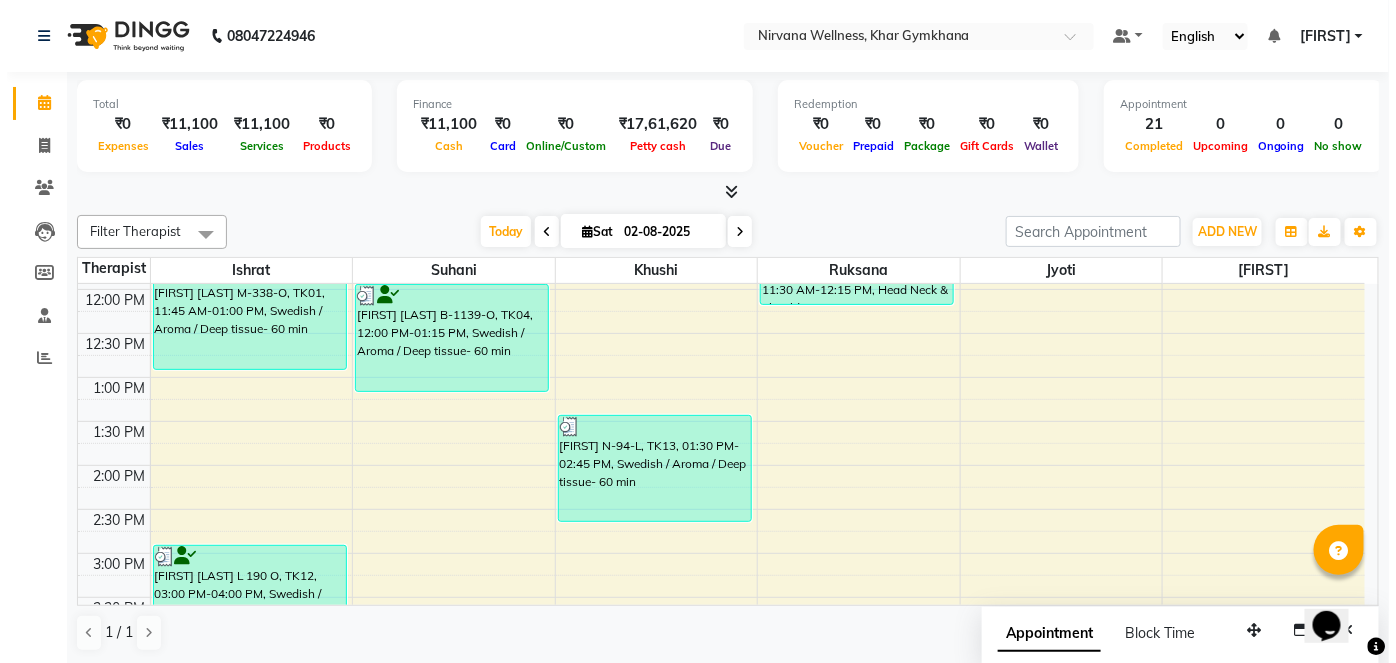 scroll, scrollTop: 545, scrollLeft: 0, axis: vertical 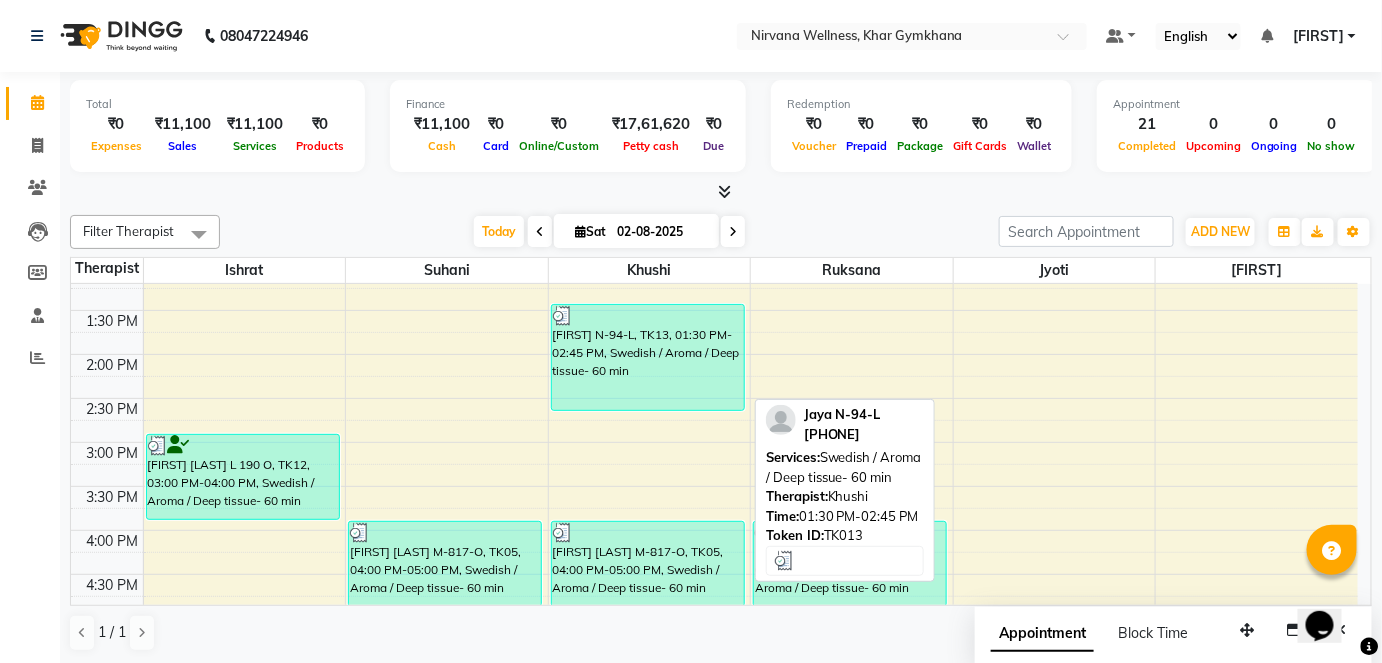 click on "[FIRST] N-94-L, TK13, 01:30 PM-02:45 PM, Swedish / Aroma / Deep tissue- 60 min" at bounding box center [648, 357] 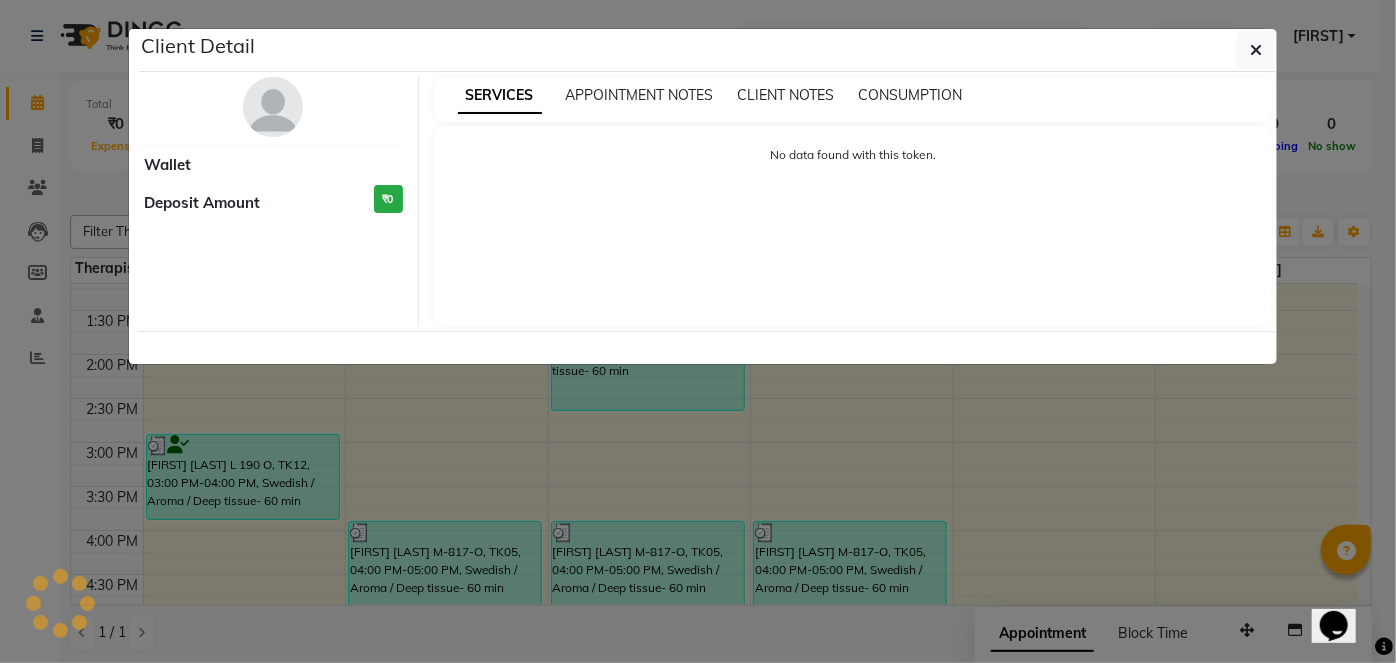 select on "3" 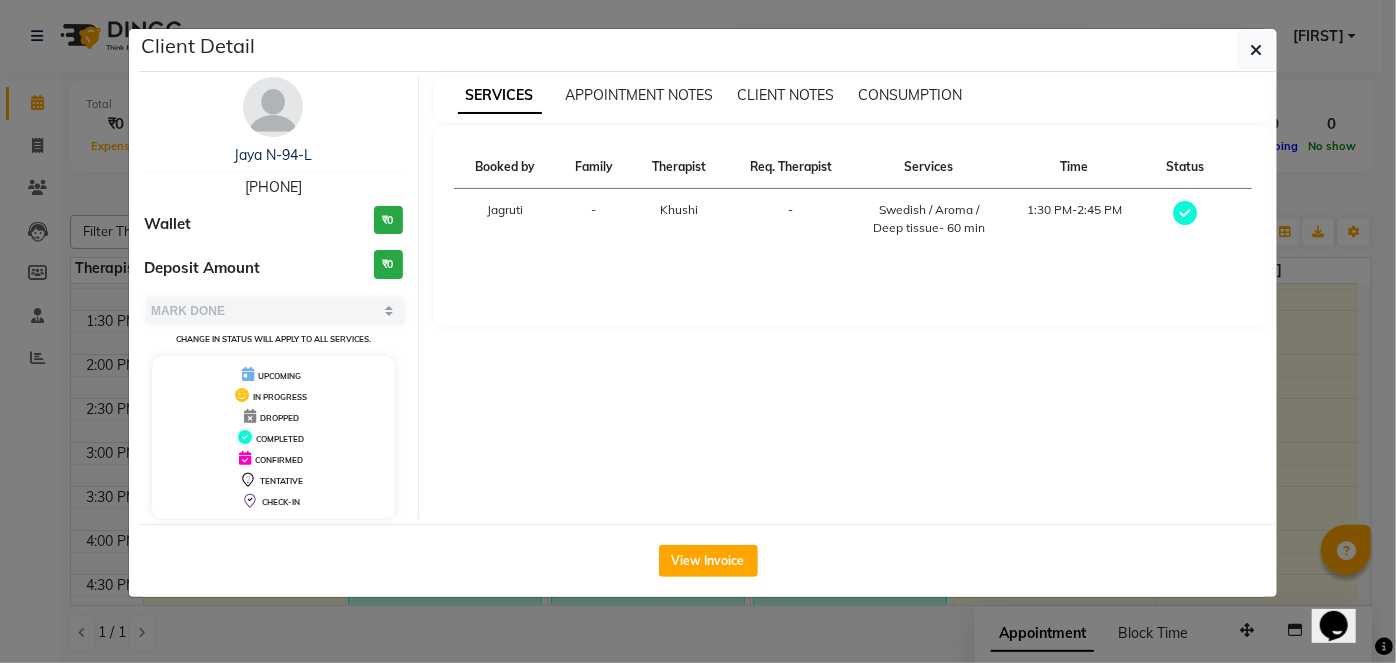 click at bounding box center [273, 107] 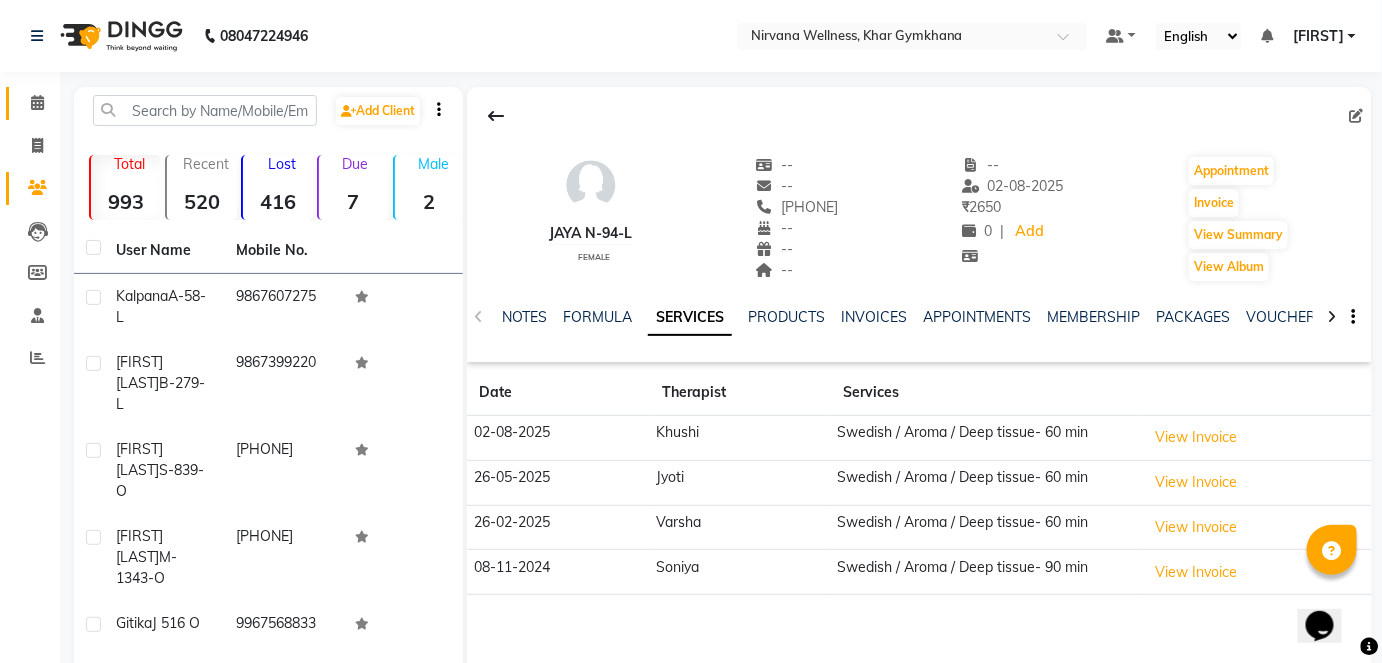 click on "Calendar" 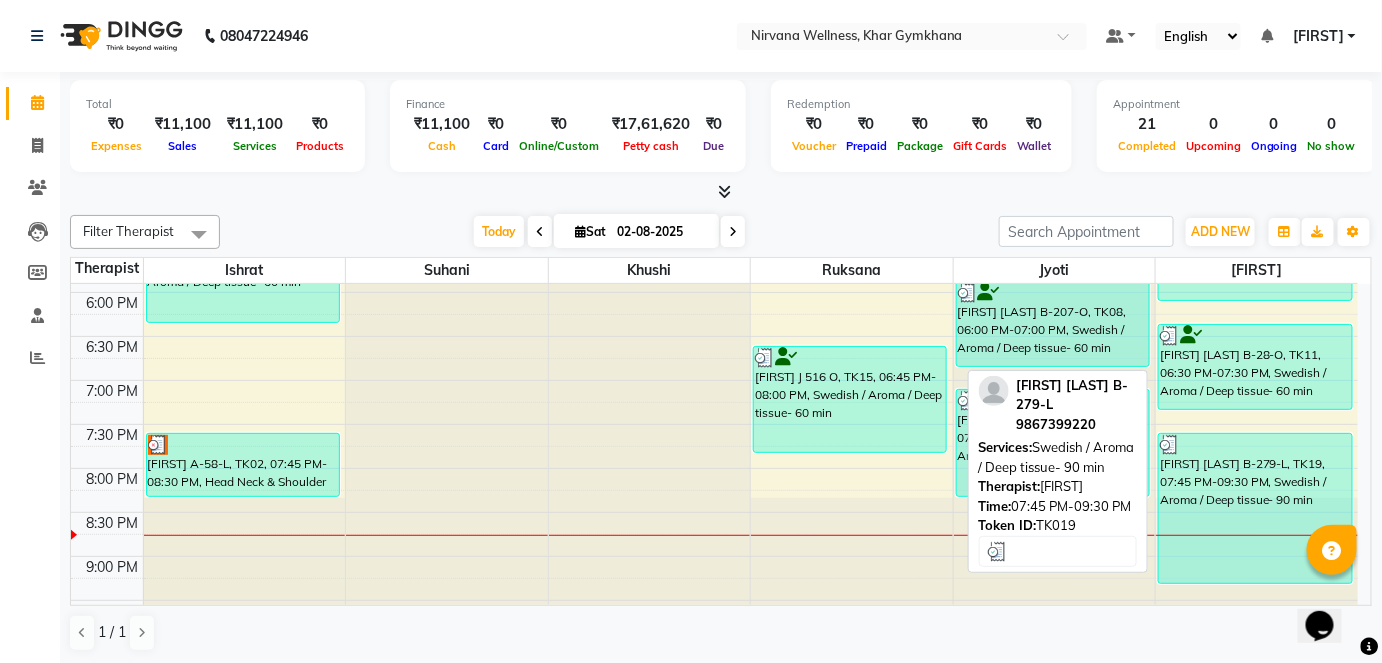 scroll, scrollTop: 1000, scrollLeft: 0, axis: vertical 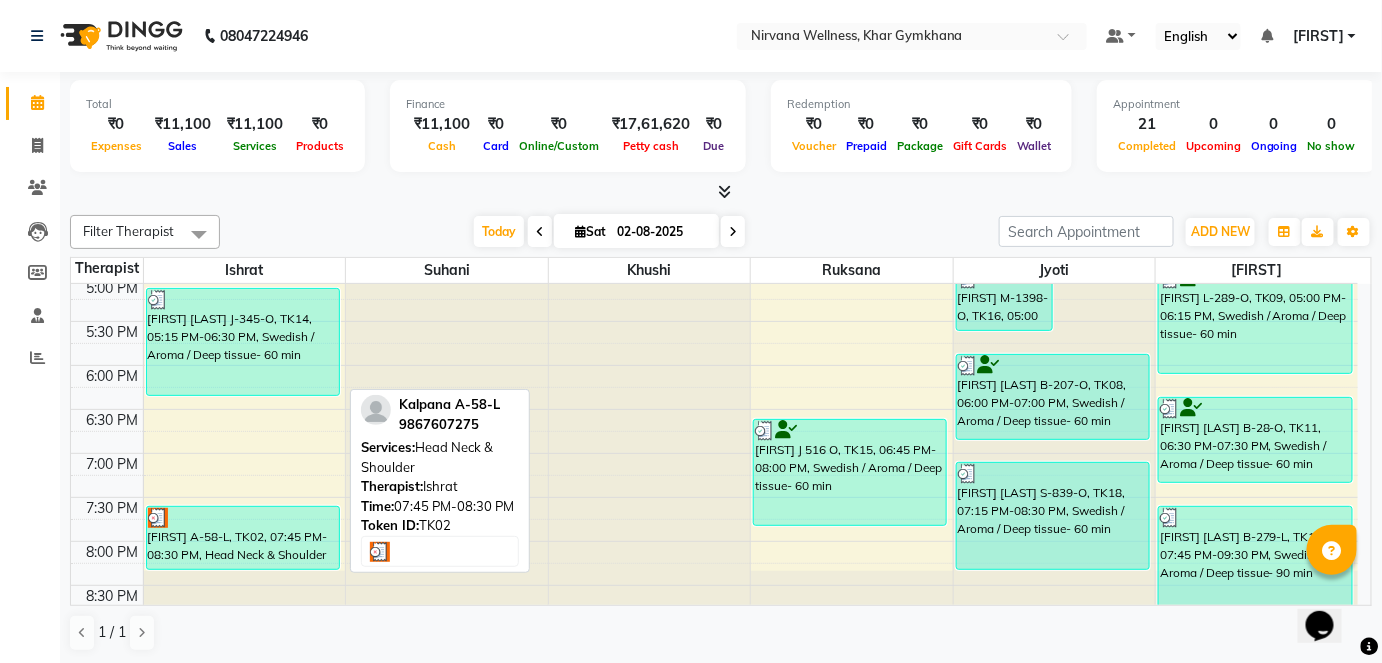 click on "[FIRST] A-58-L, TK02, 07:45 PM-08:30 PM, Head Neck & Shoulder" at bounding box center (243, 538) 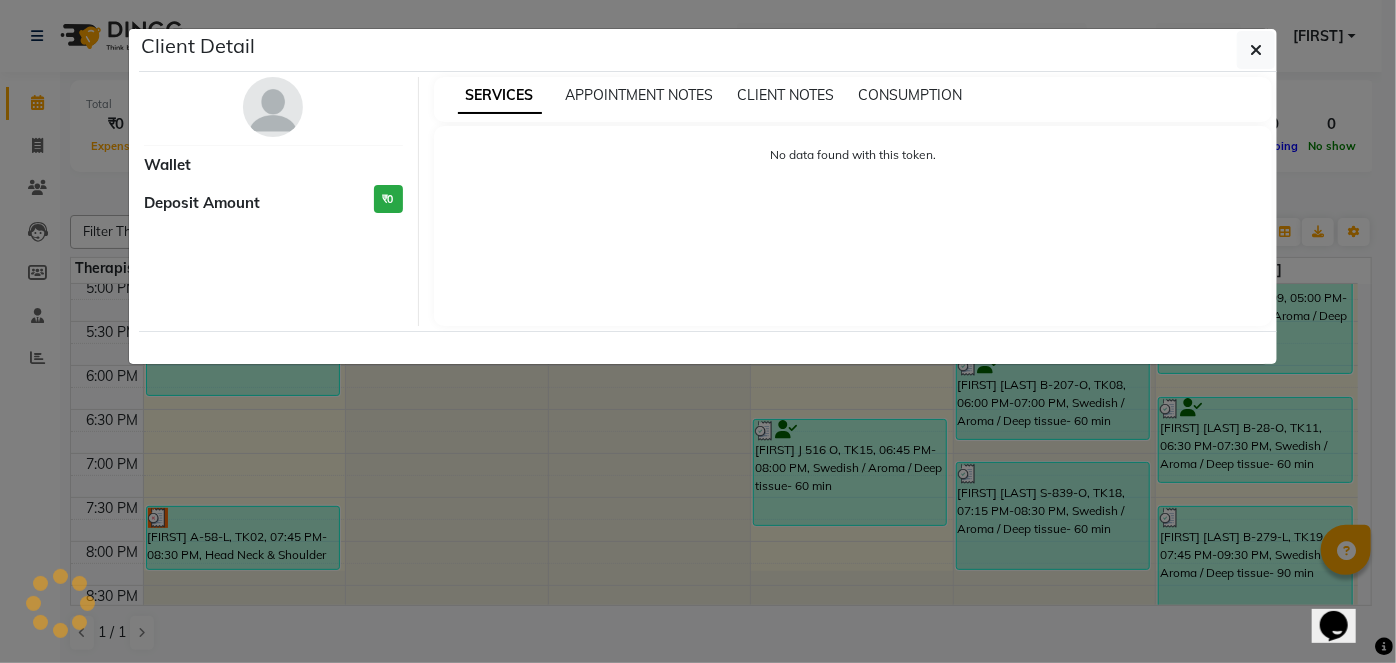 select on "3" 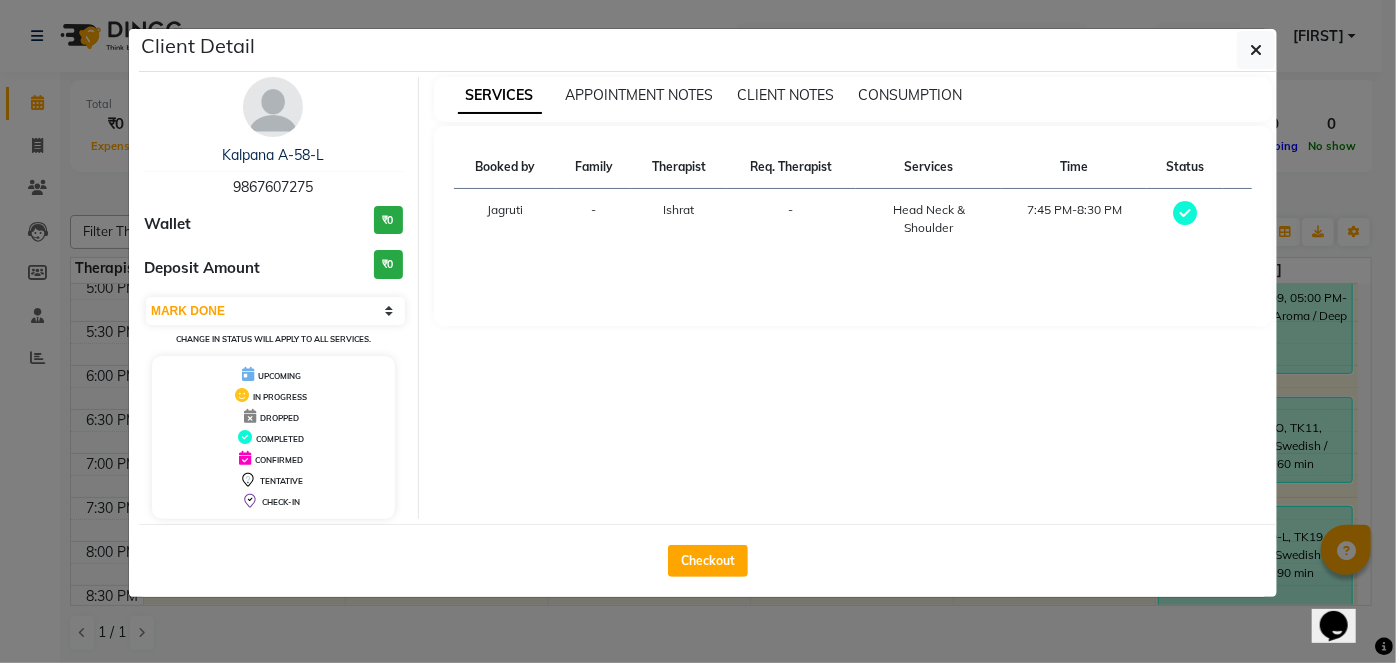 click on "Checkout" 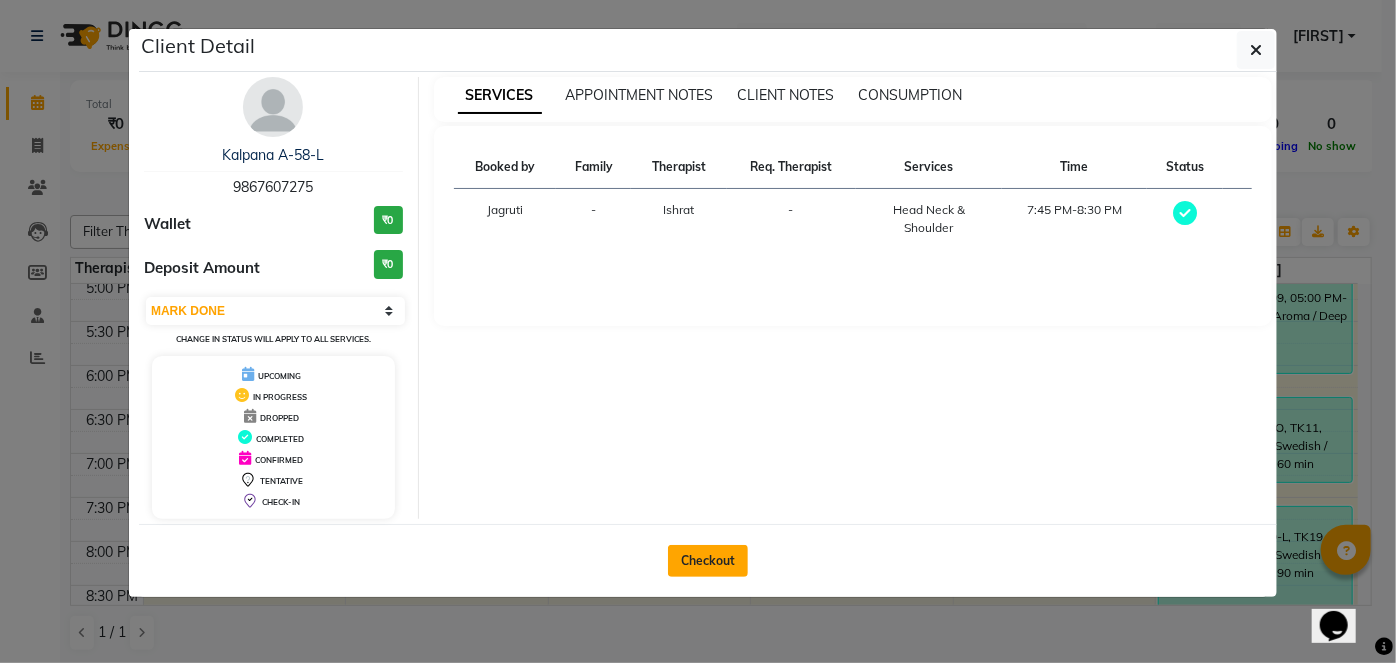 click on "Checkout" 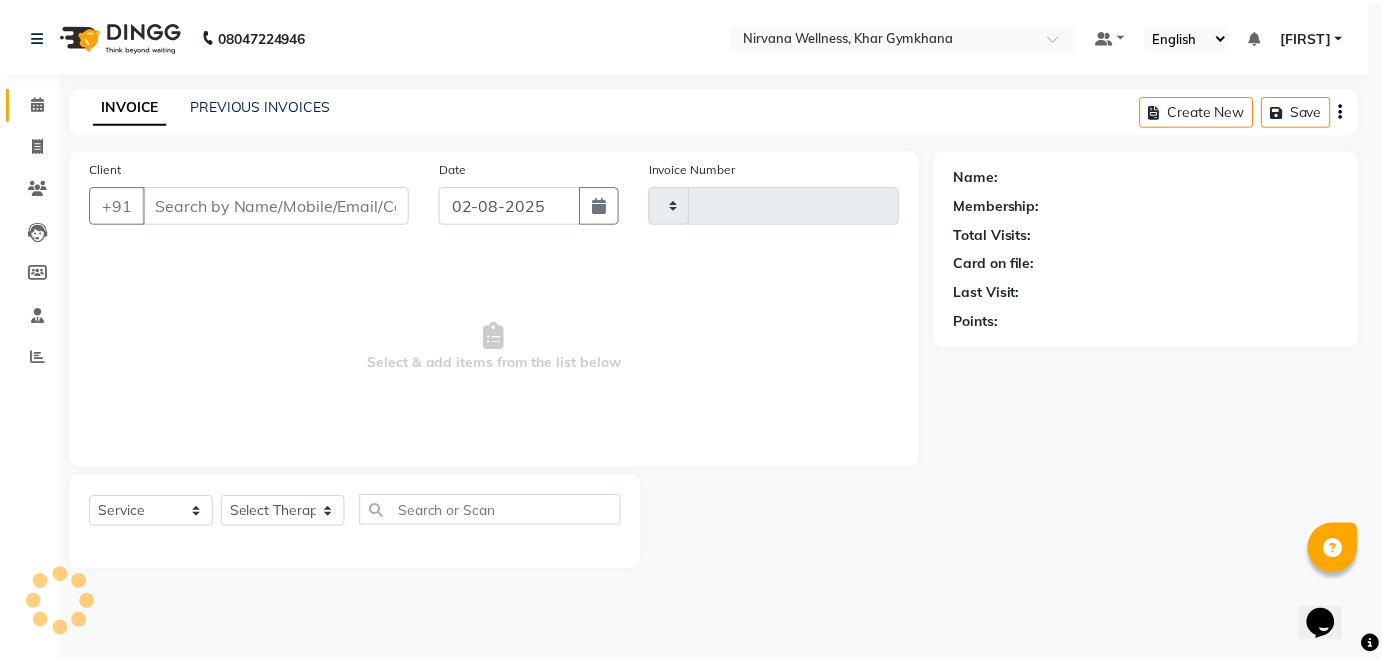 scroll, scrollTop: 0, scrollLeft: 0, axis: both 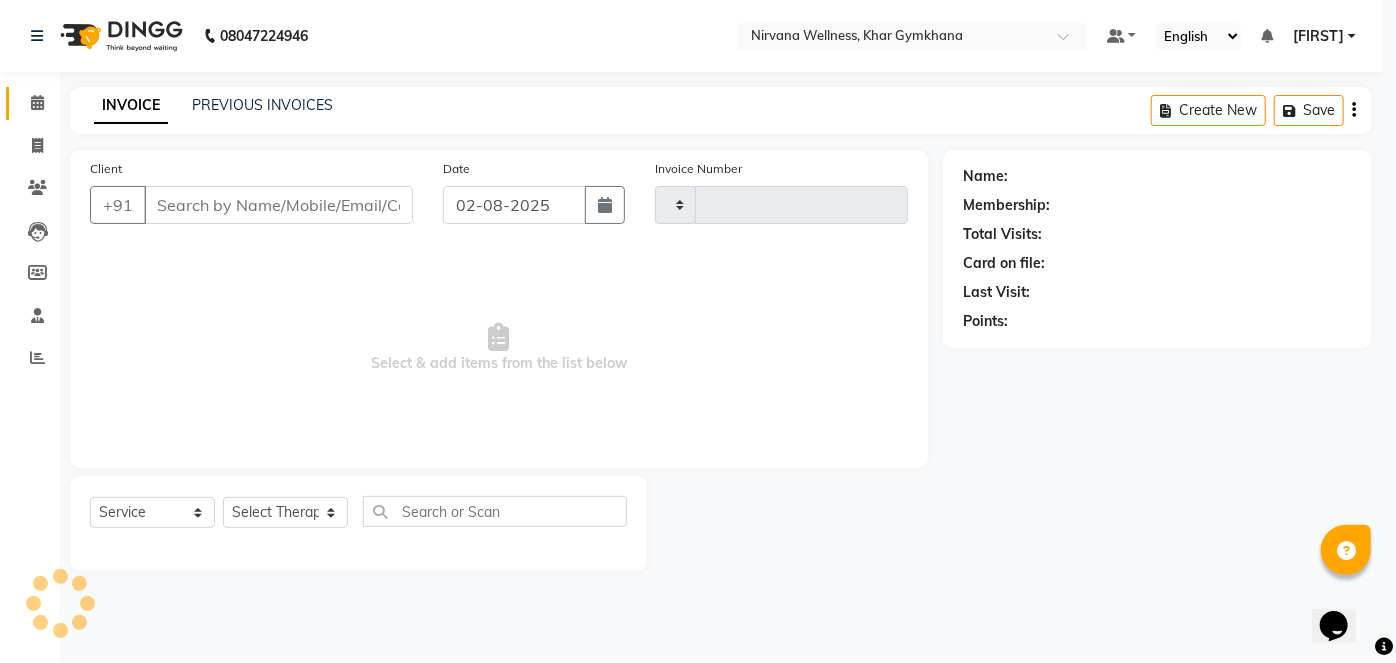type on "1691" 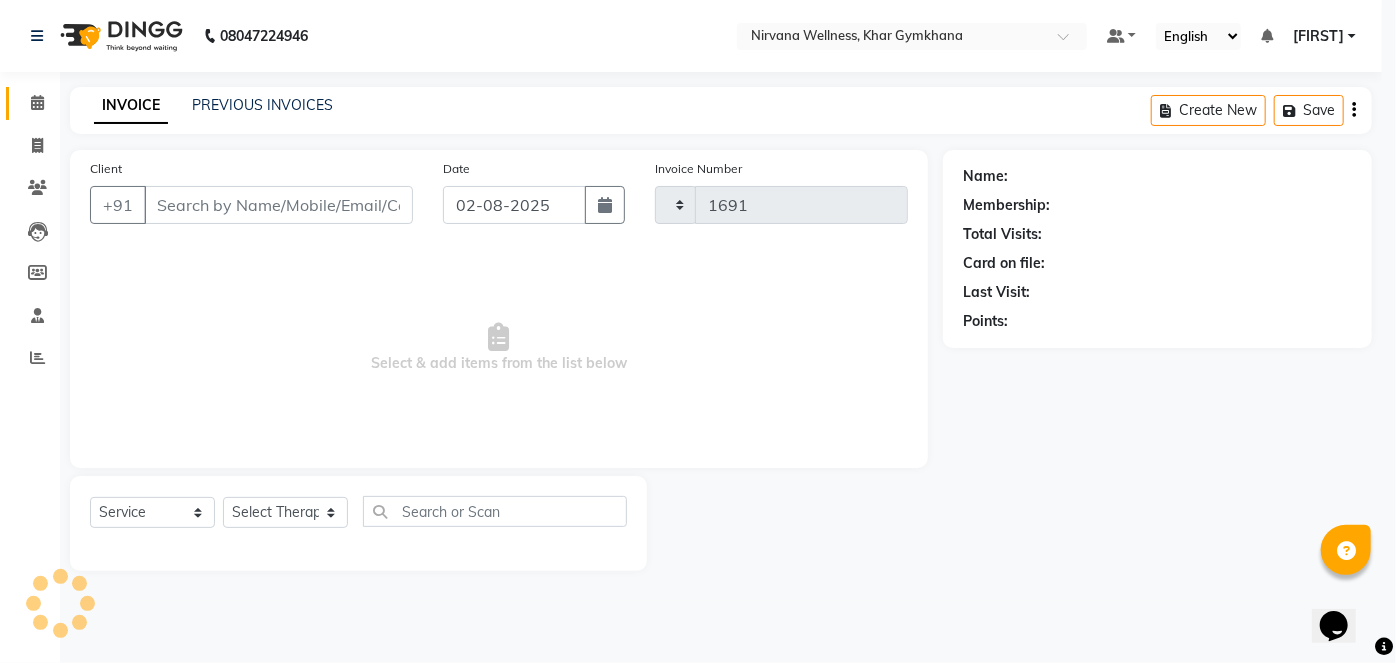select on "6844" 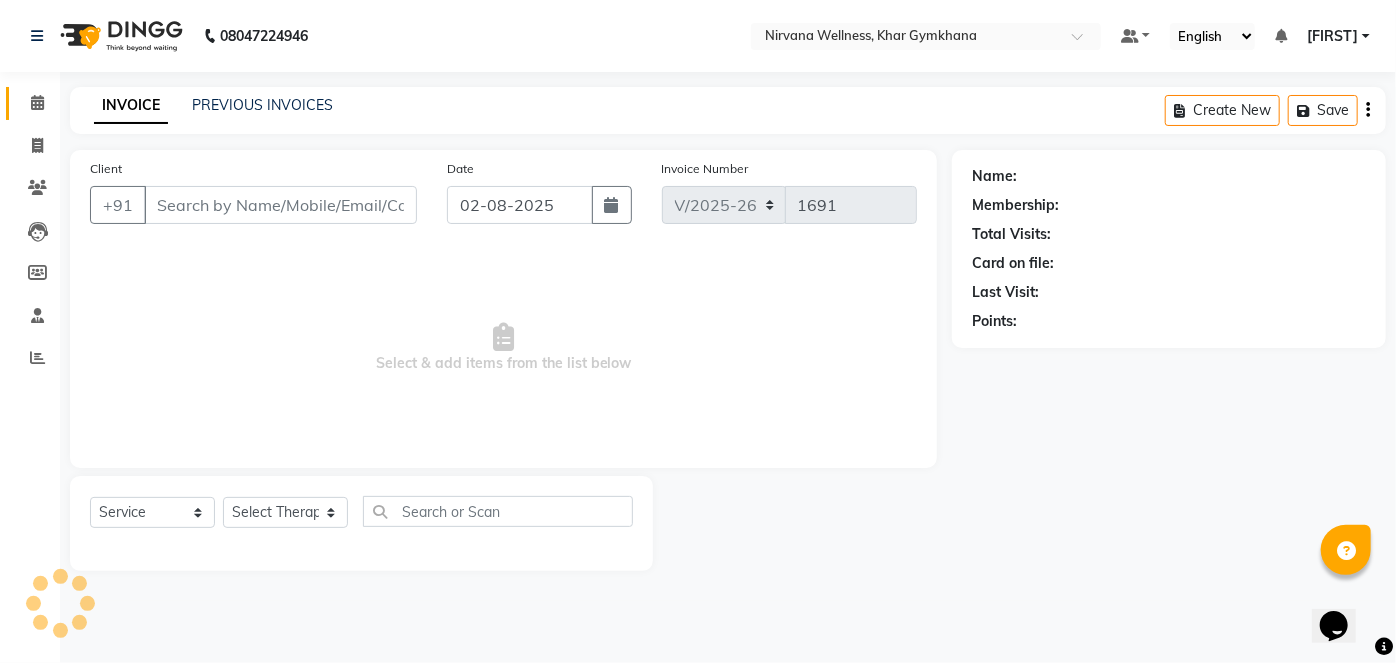 type on "9867607275" 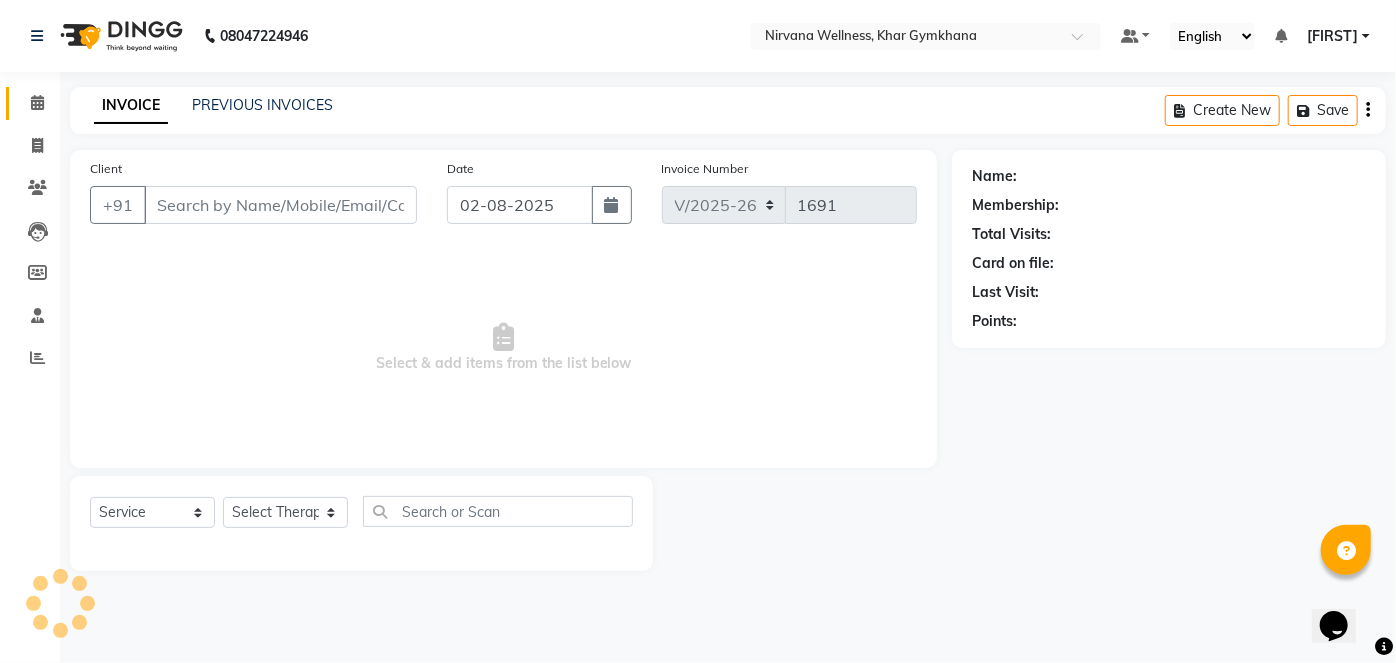 select on "67021" 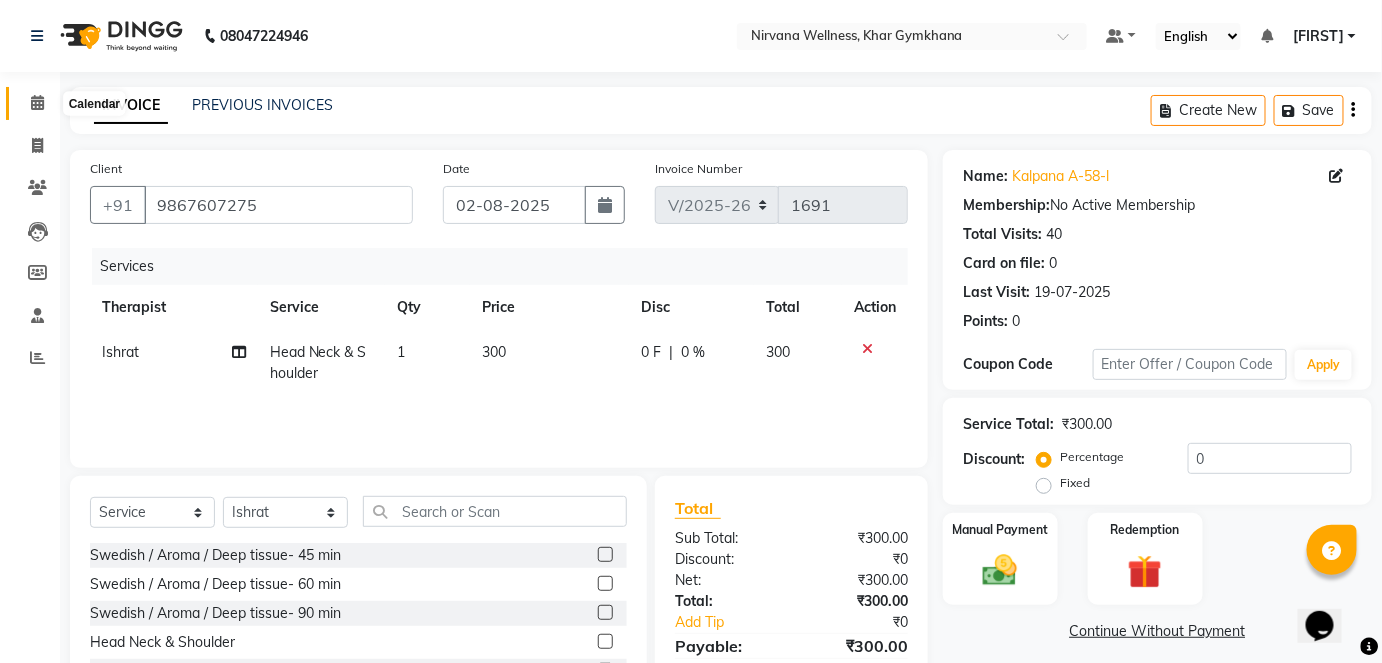 click 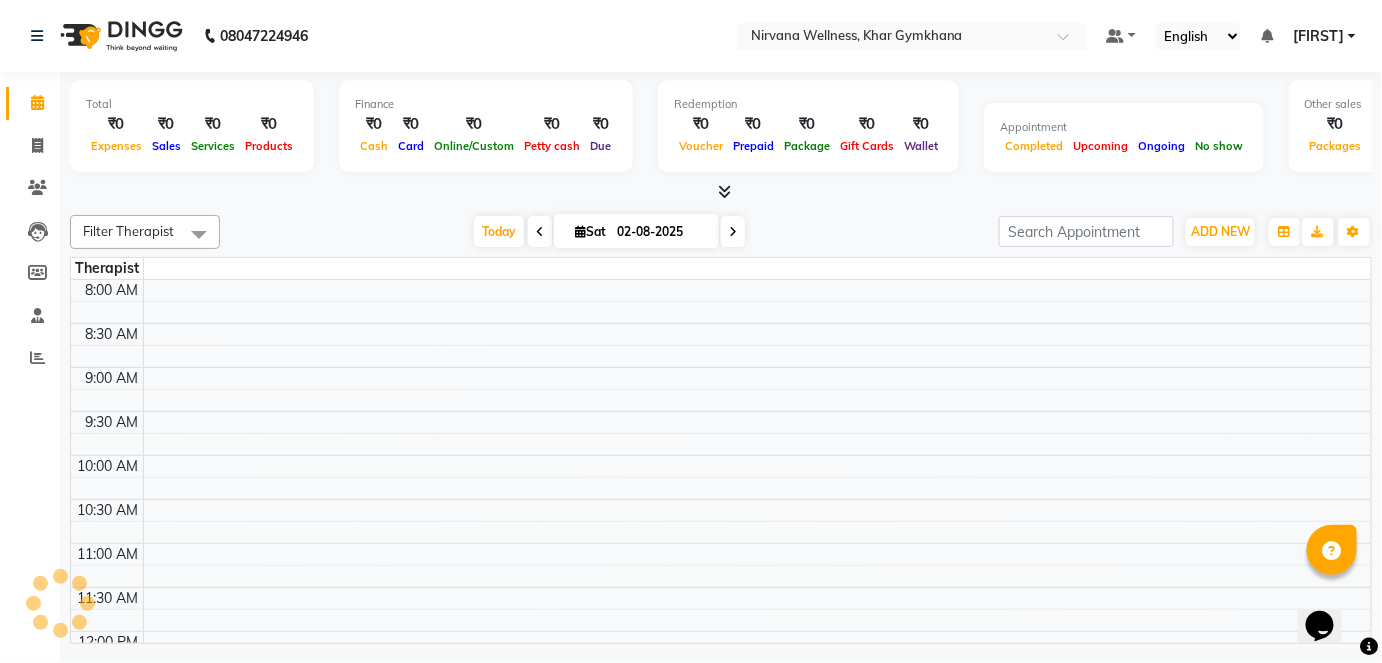 scroll, scrollTop: 1029, scrollLeft: 0, axis: vertical 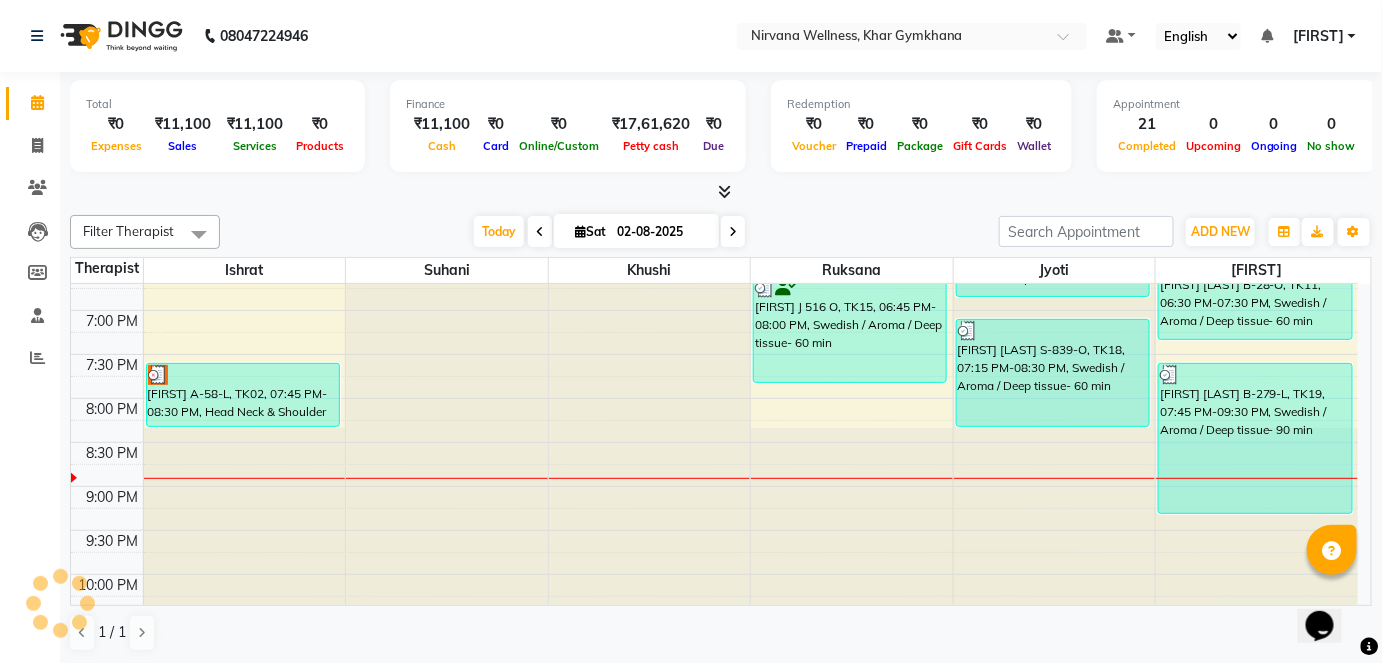 click at bounding box center [733, 231] 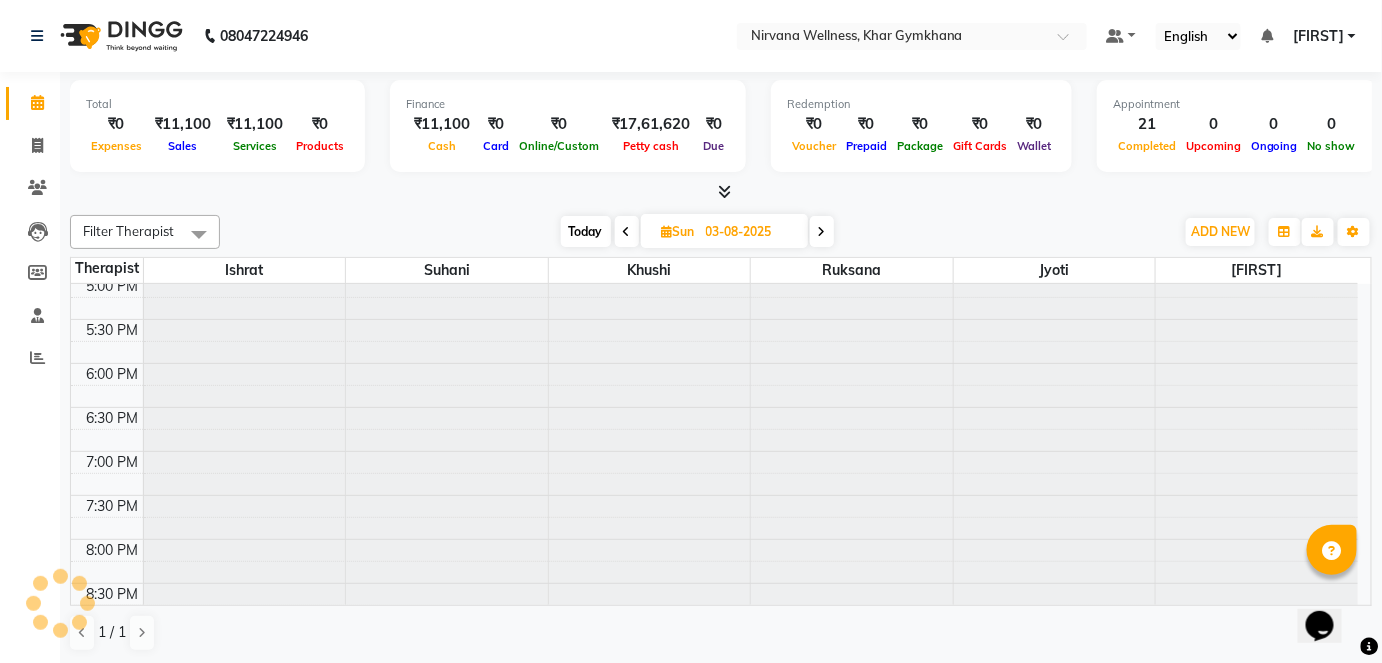 scroll, scrollTop: 1068, scrollLeft: 0, axis: vertical 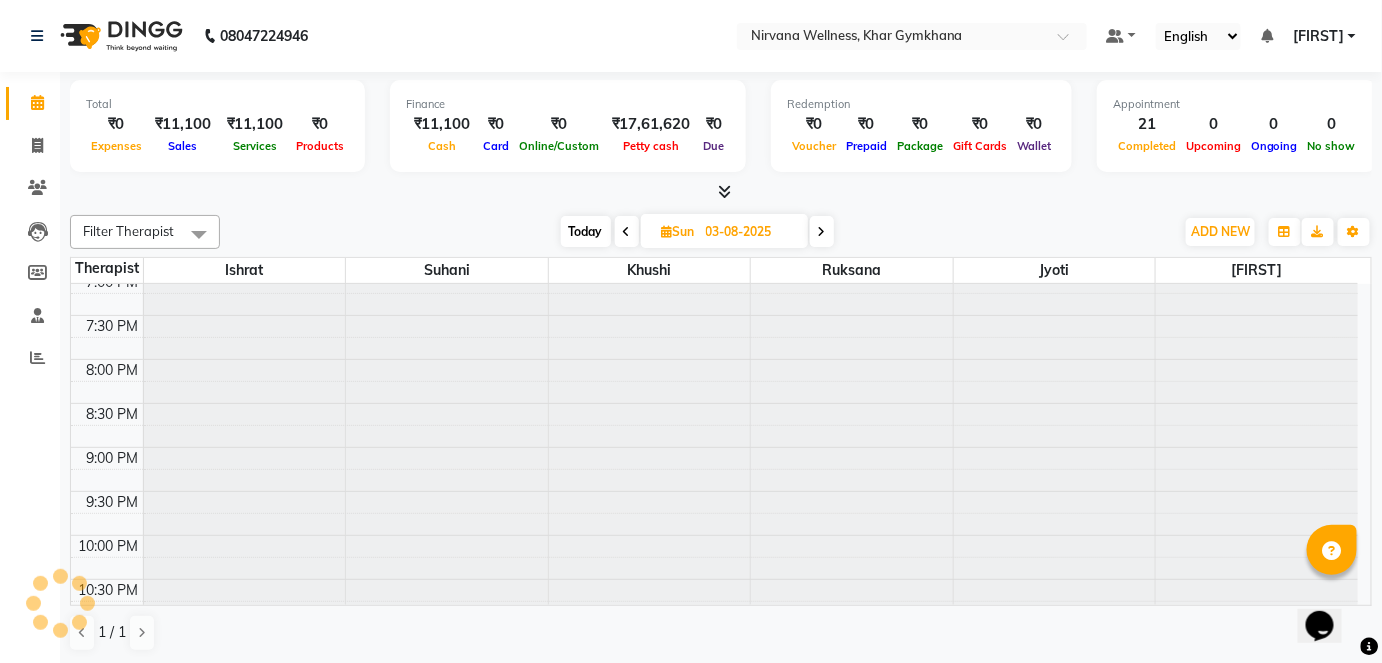 click on "Today  Sun 03-08-2025" at bounding box center (697, 232) 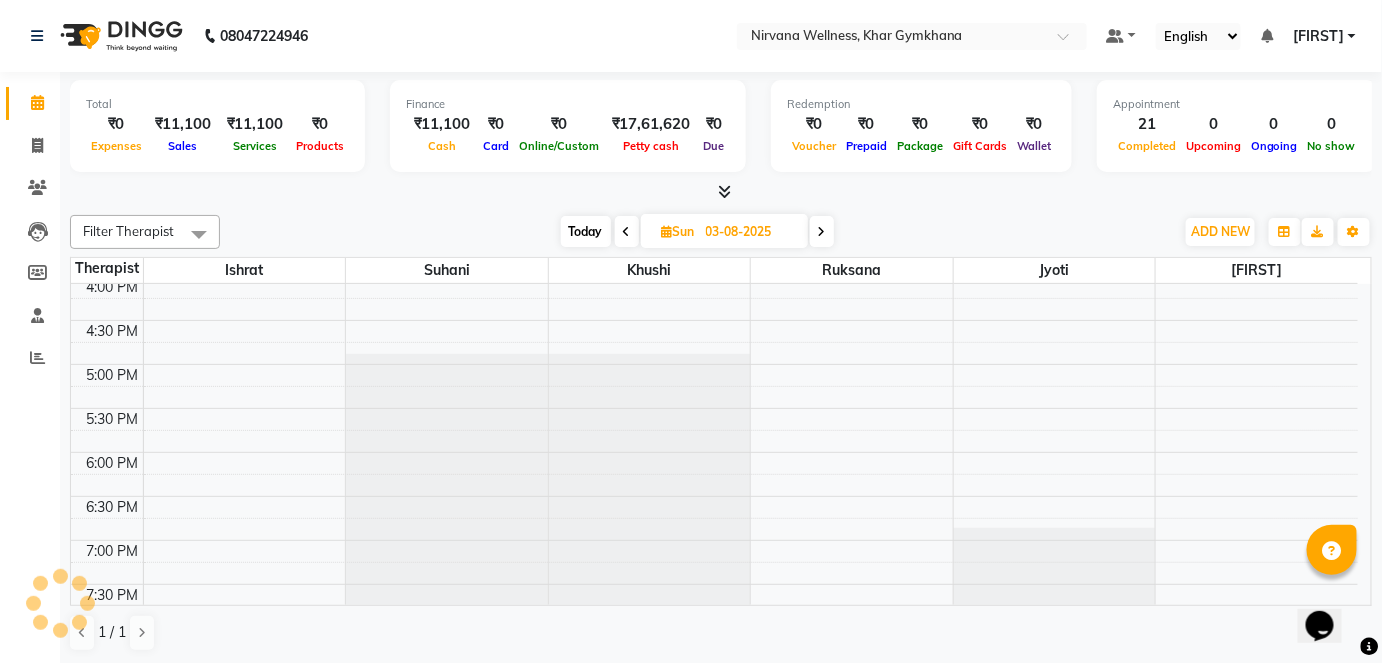 scroll, scrollTop: 613, scrollLeft: 0, axis: vertical 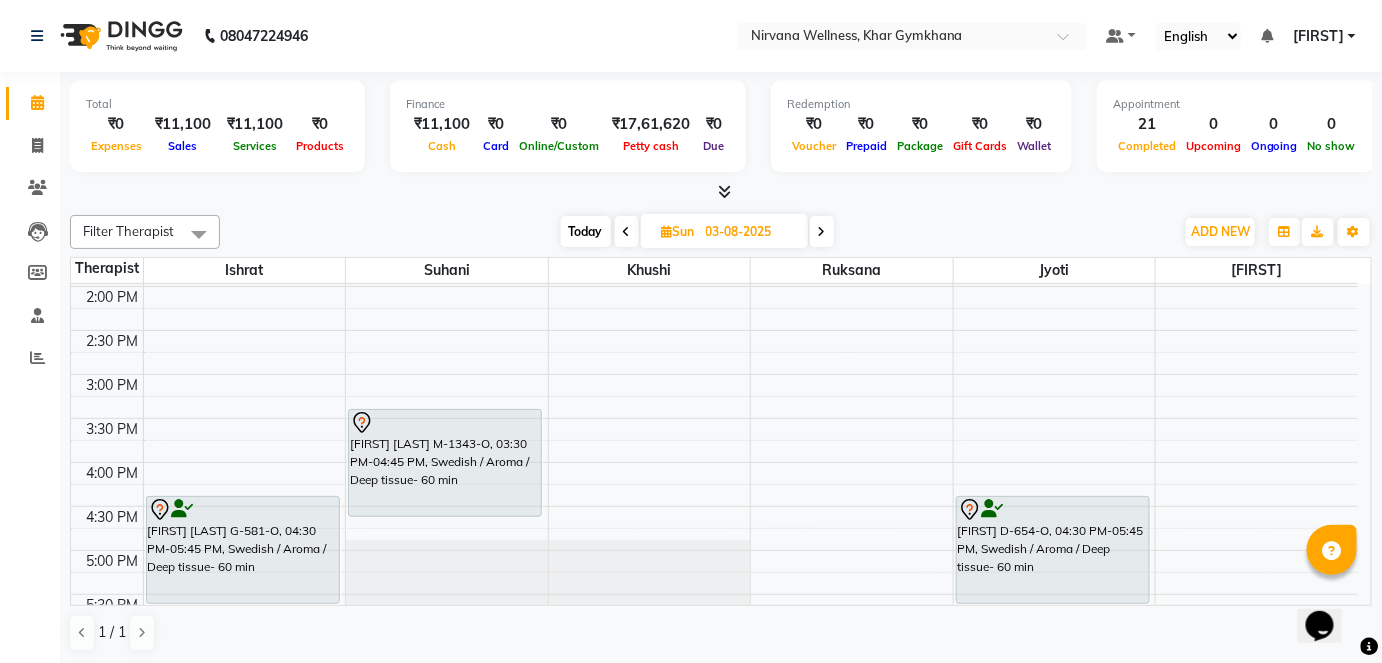 click on "7:00 AM 7:30 AM 8:00 AM 8:30 AM 9:00 AM 9:30 AM 10:00 AM 10:30 AM 11:00 AM 11:30 AM 12:00 PM 12:30 PM 1:00 PM 1:30 PM 2:00 PM 2:30 PM 3:00 PM 3:30 PM 4:00 PM 4:30 PM 5:00 PM 5:30 PM 6:00 PM 6:30 PM 7:00 PM 7:30 PM 8:00 PM 8:30 PM 9:00 PM 9:30 PM 10:00 PM 10:30 PM             [FIRST] T-210-O, 12:30 PM-01:45 PM, Swedish / Aroma / Deep tissue- 60 min             [FIRST] [LAST] G-581-O, 04:30 PM-05:45 PM, Swedish / Aroma / Deep tissue- 60 min             [FIRST] [LAST] C194 O, 09:00 AM-10:45 AM, Swedish / Aroma / Deep tissue- 90 min             [FIRST] [LAST] M-1343-O, 03:30 PM-04:45 PM, Swedish / Aroma / Deep tissue- 60 min             [FIRST] [LAST] S-291-L, 11:30 AM-12:45 PM, Swedish / Aroma / Deep tissue- 60 min             [FIRST] [LAST] D-536-O, 11:15 AM-12:30 PM, Swedish / Aroma / Deep tissue- 60 min             [FIRST] [LAST] A-17-P, 11:00 AM-12:30 PM, Combo Offer Menicure+Pedicure             [FIRST] D-654-O, 04:30 PM-05:45 PM, Swedish / Aroma / Deep tissue- 60 min" at bounding box center (714, 374) 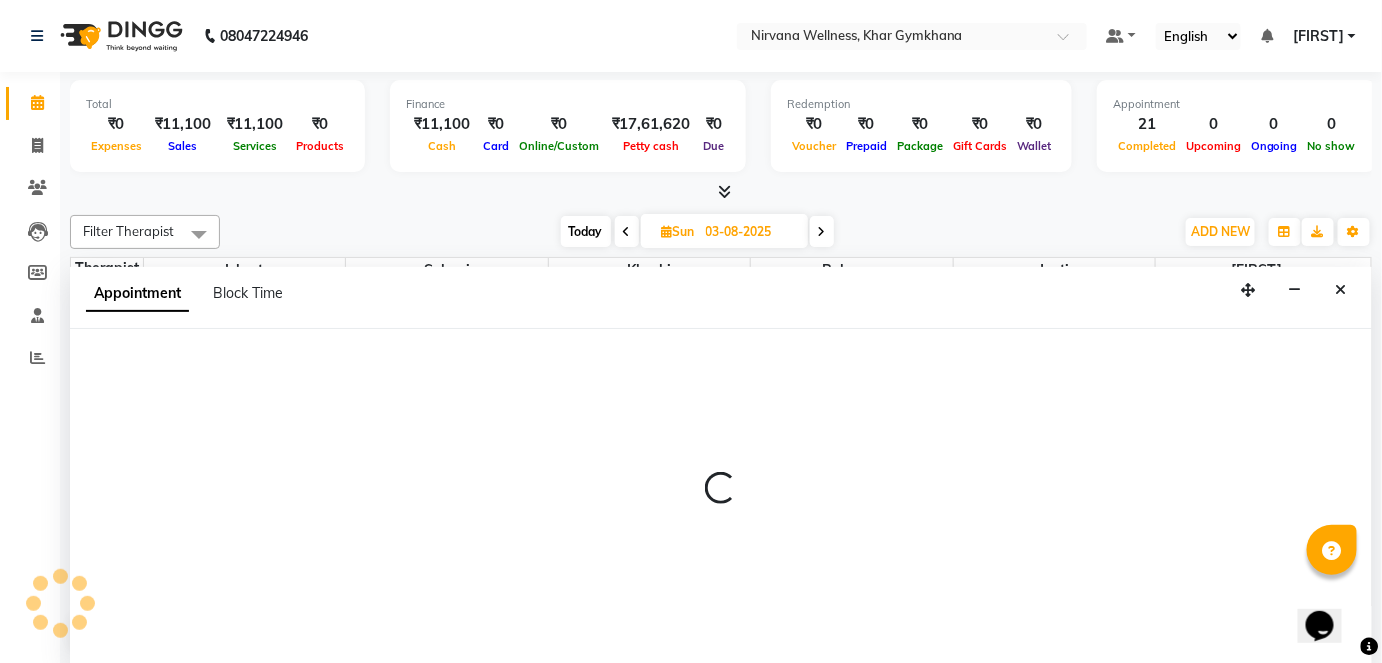 select on "68039" 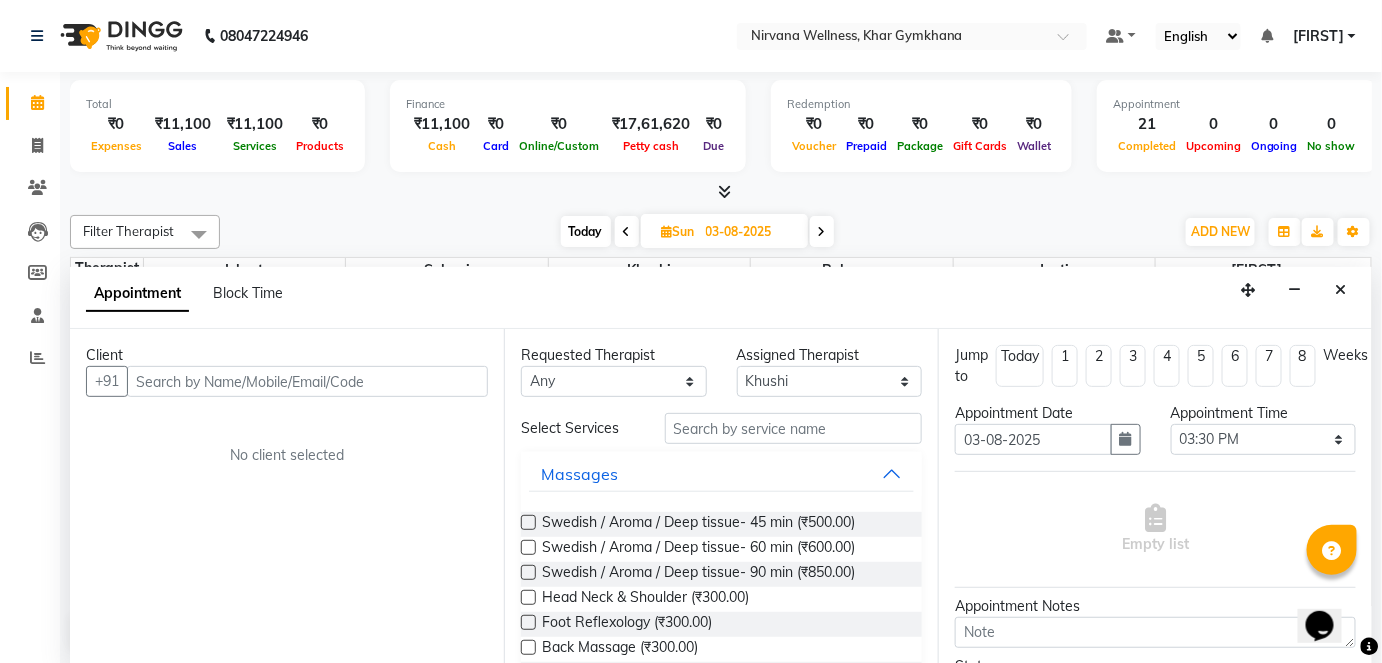 click at bounding box center [307, 381] 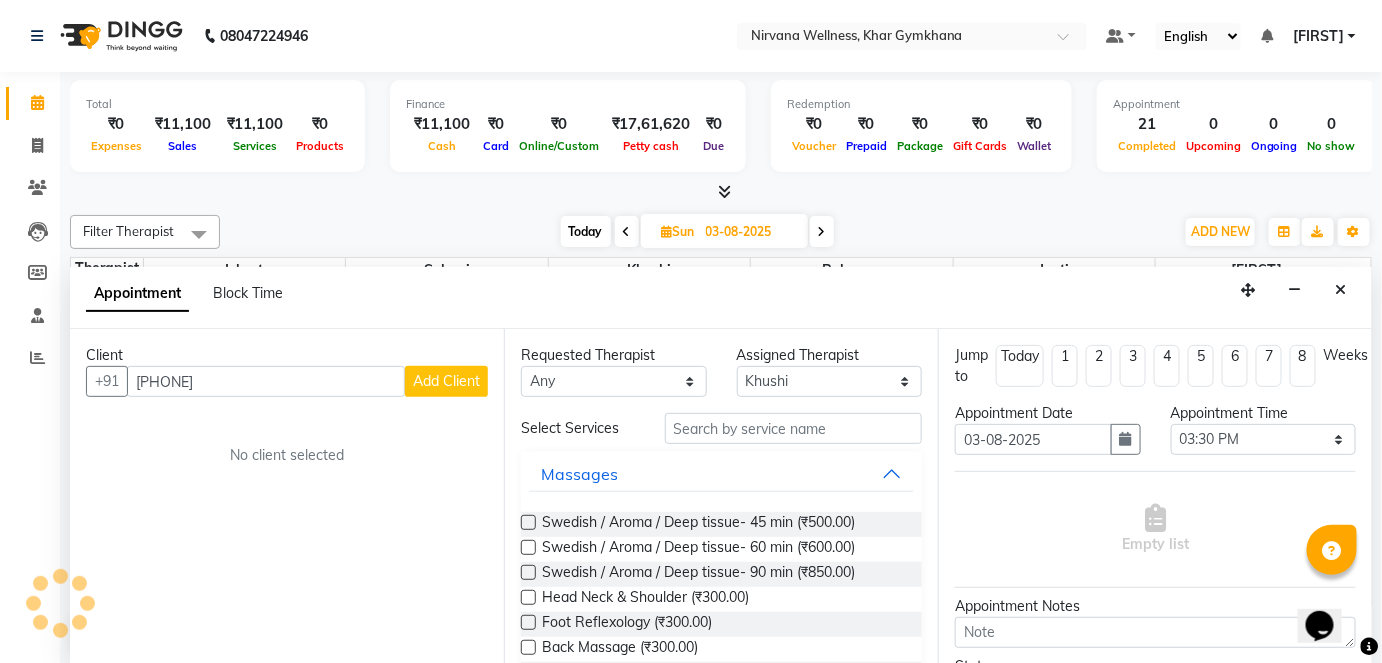 click on "[PHONE]" at bounding box center (266, 381) 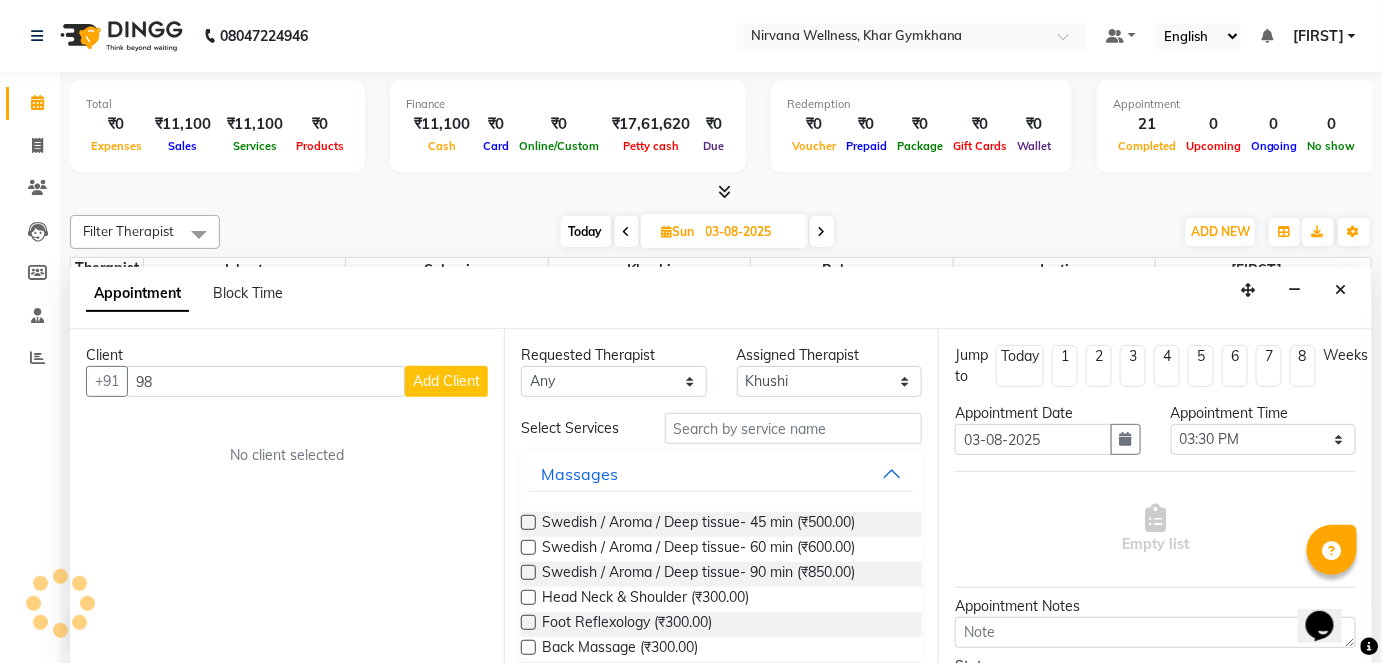 type on "9" 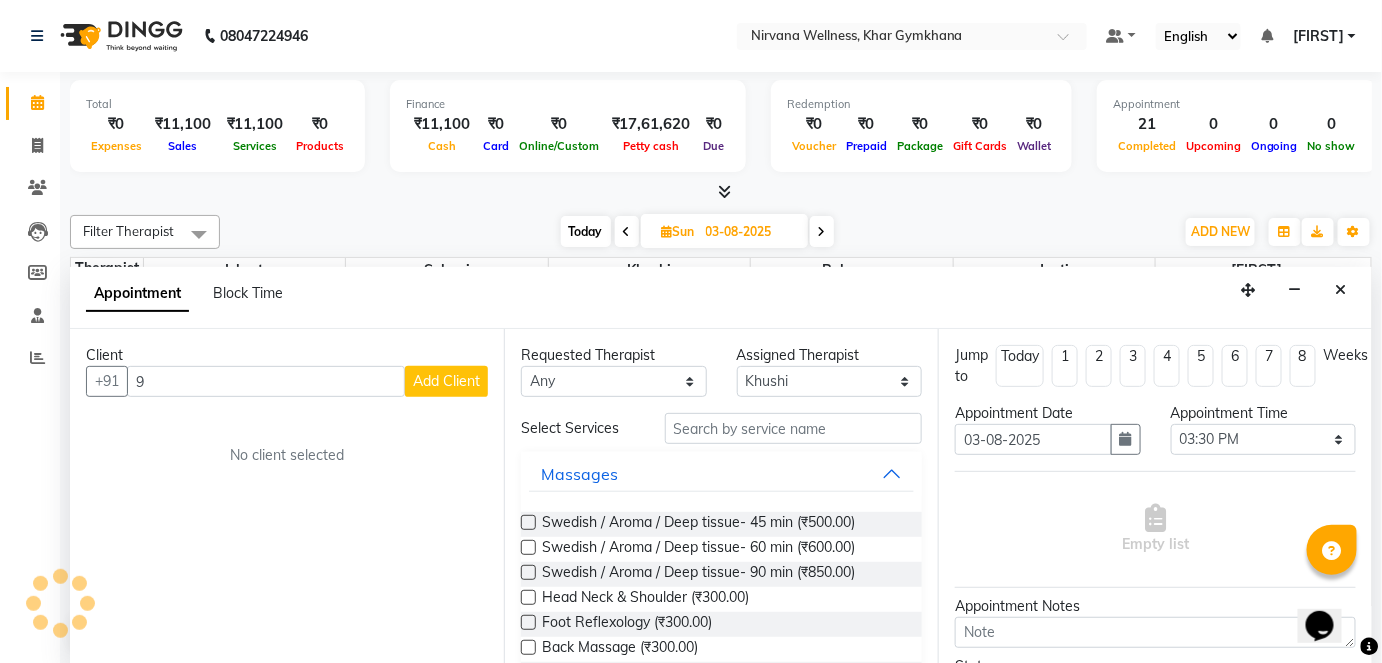 type 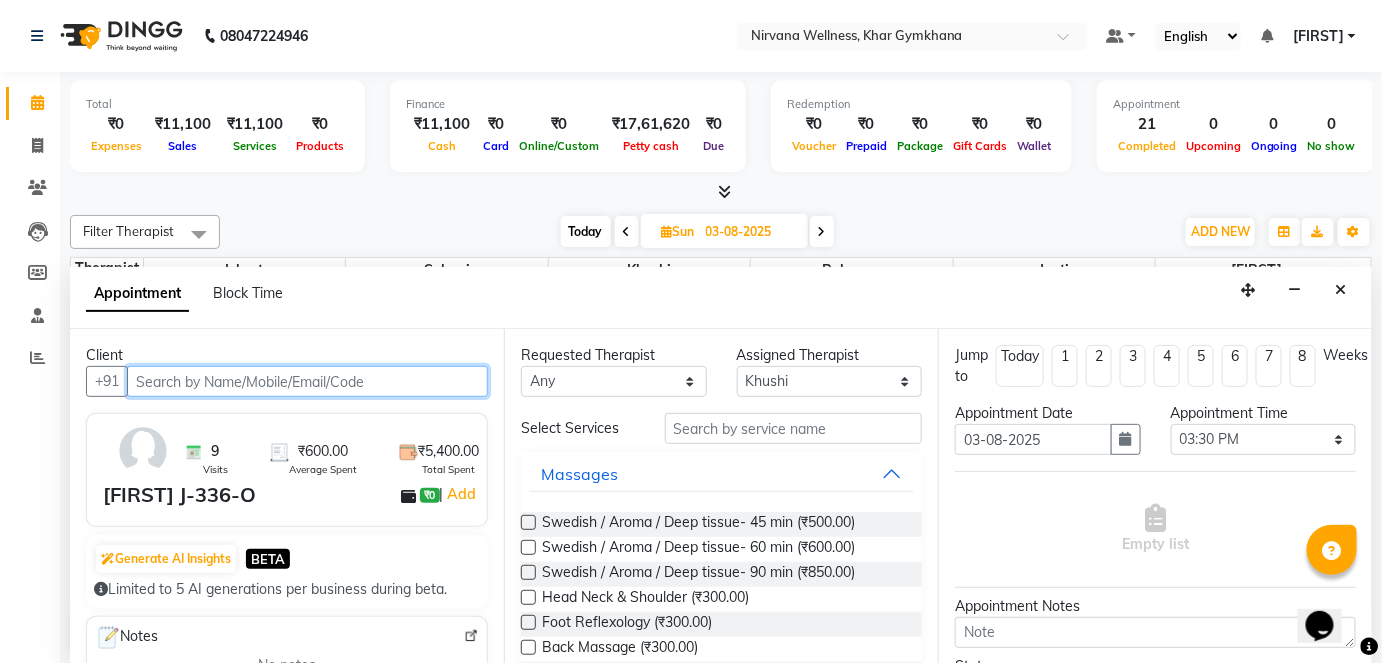 click at bounding box center [307, 381] 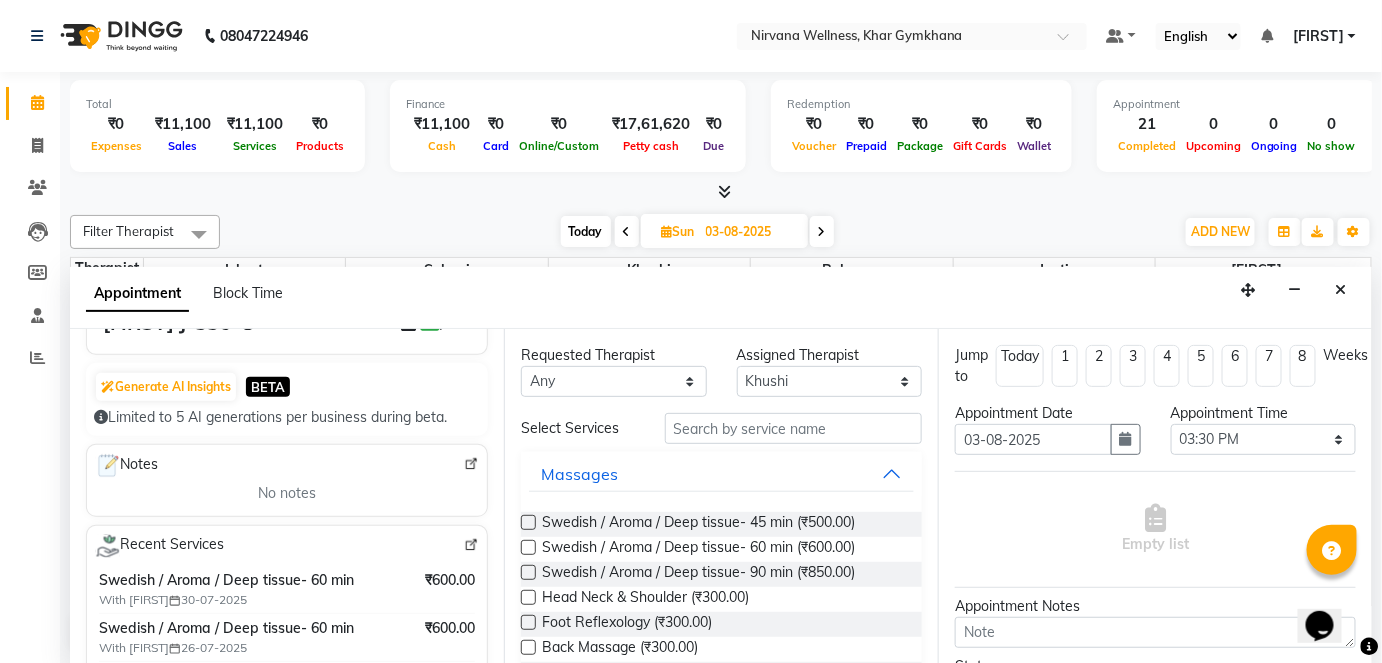scroll, scrollTop: 181, scrollLeft: 0, axis: vertical 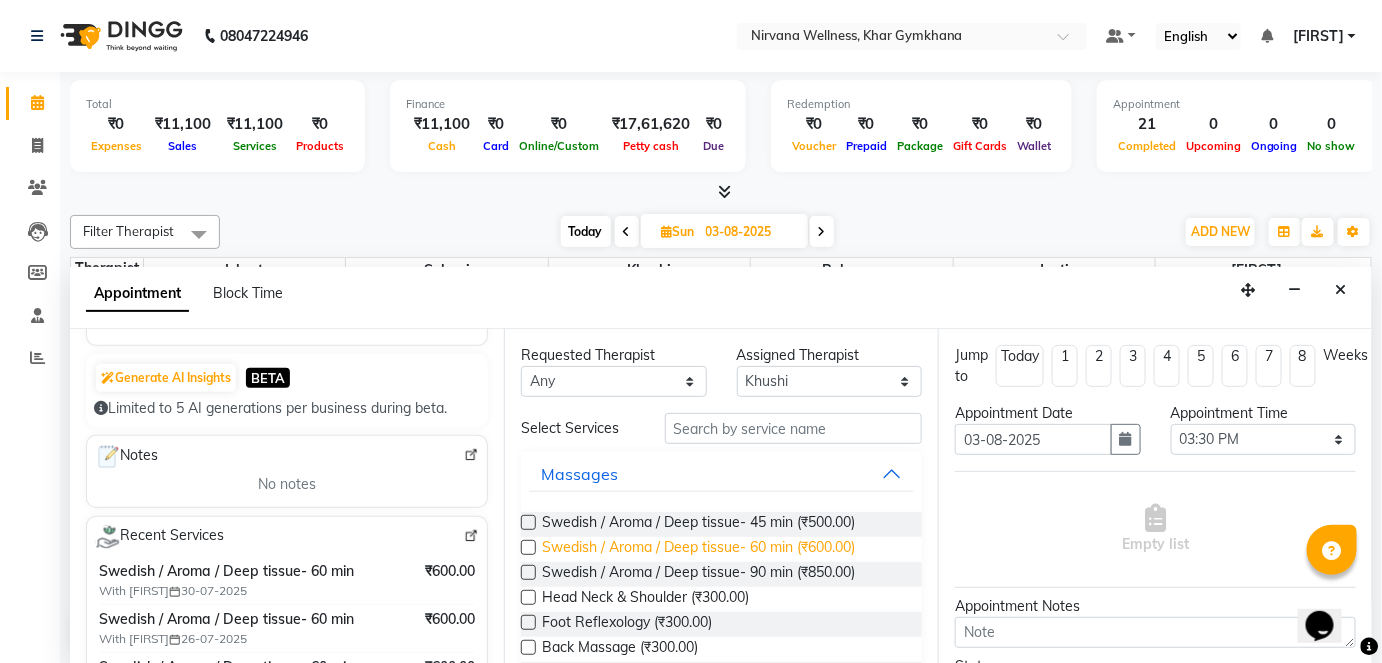 click on "Swedish / Aroma / Deep tissue- 60 min (₹600.00)" at bounding box center [698, 549] 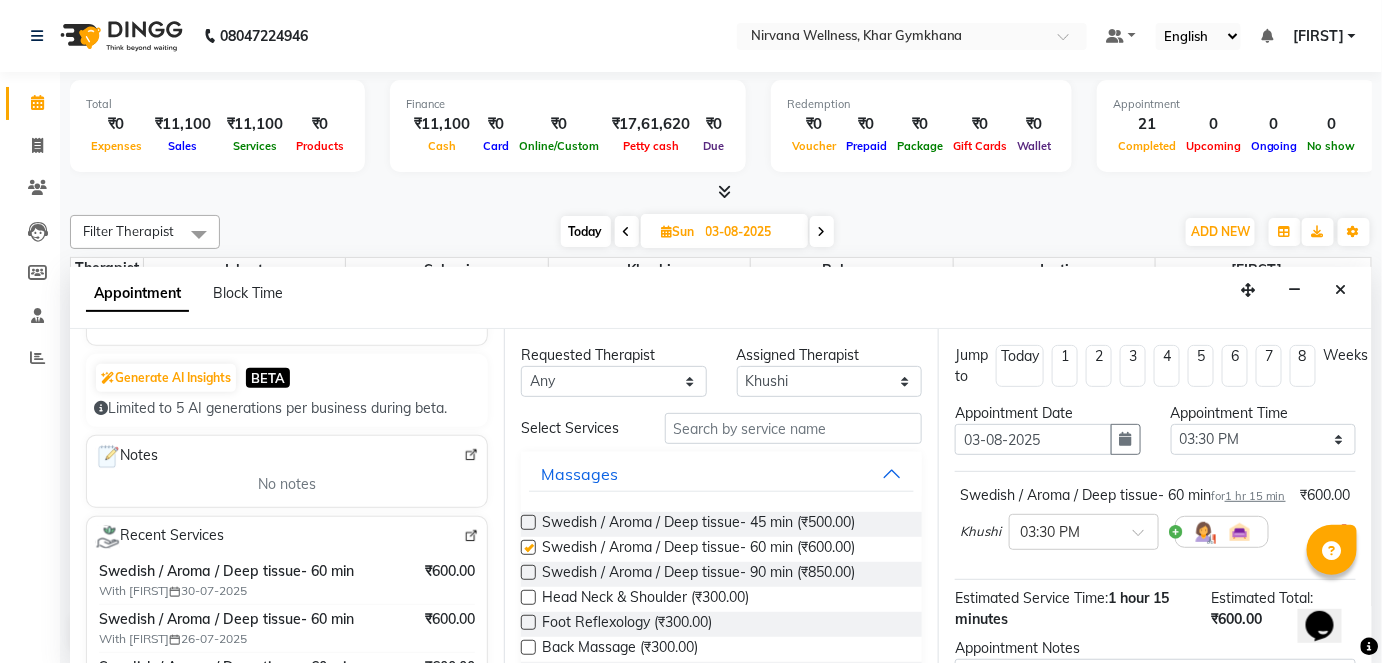 checkbox on "false" 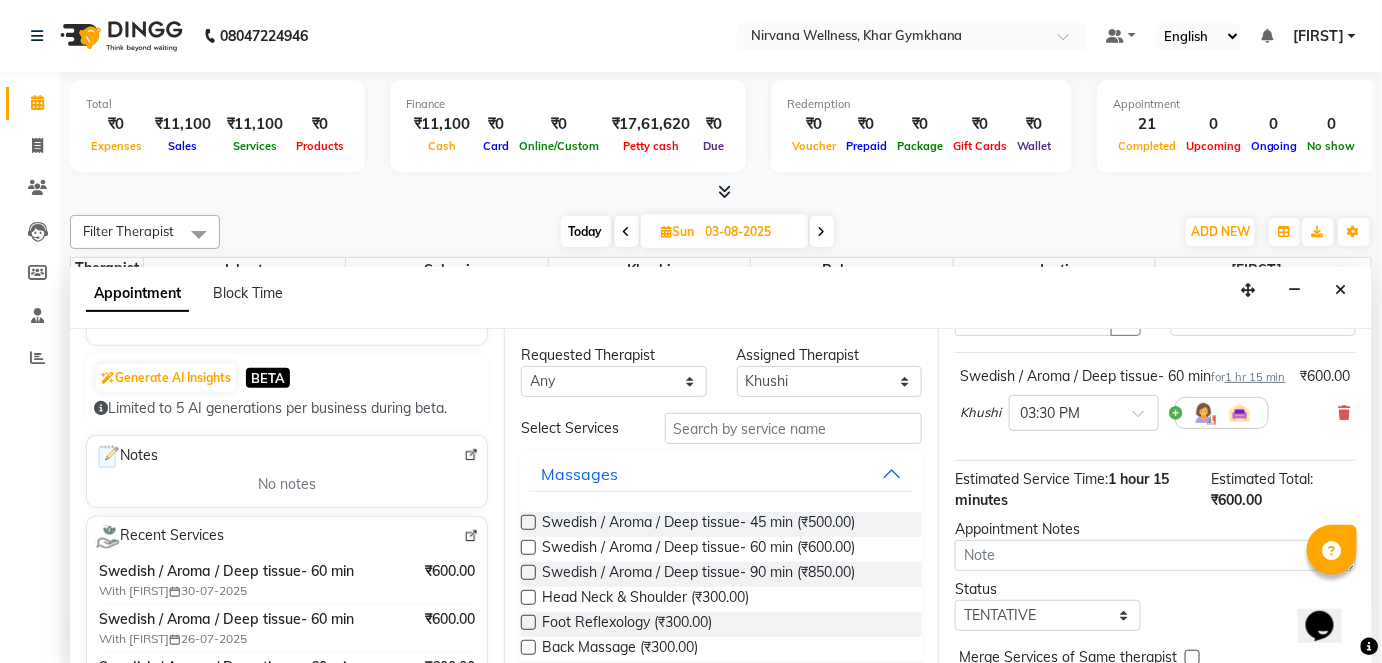 scroll, scrollTop: 231, scrollLeft: 0, axis: vertical 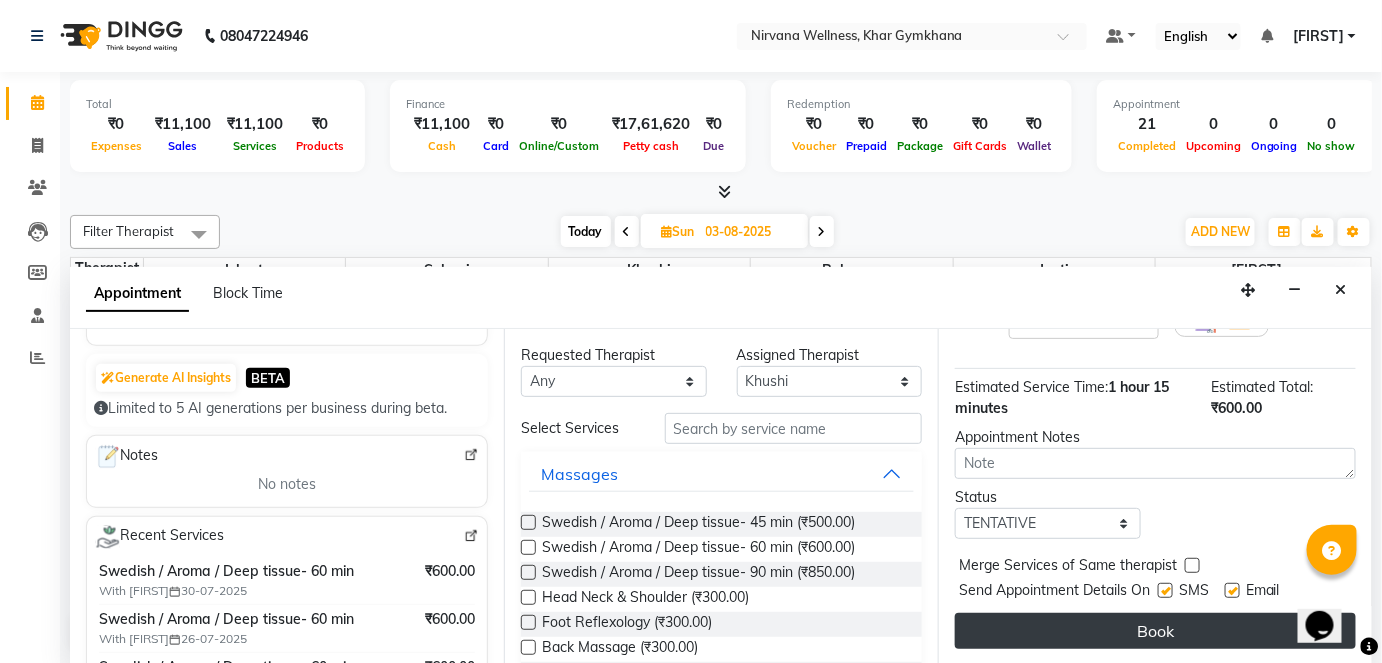 click on "Book" at bounding box center (1155, 631) 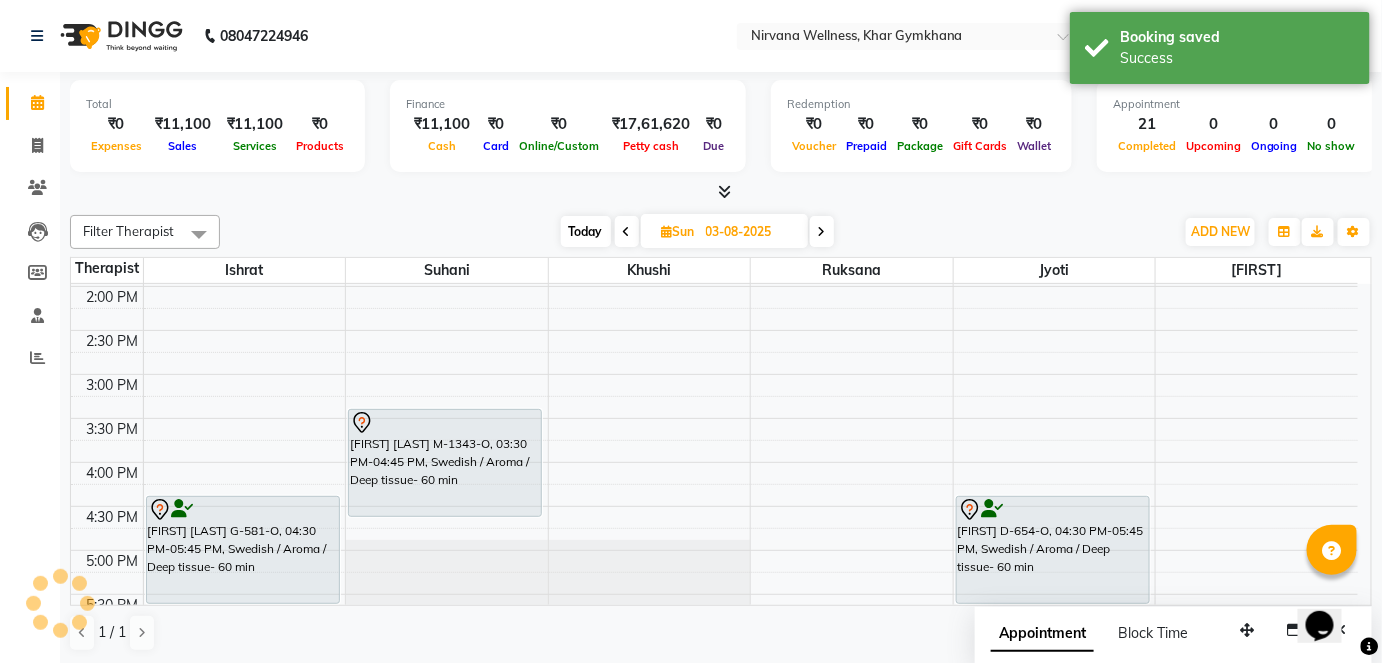 scroll, scrollTop: 0, scrollLeft: 0, axis: both 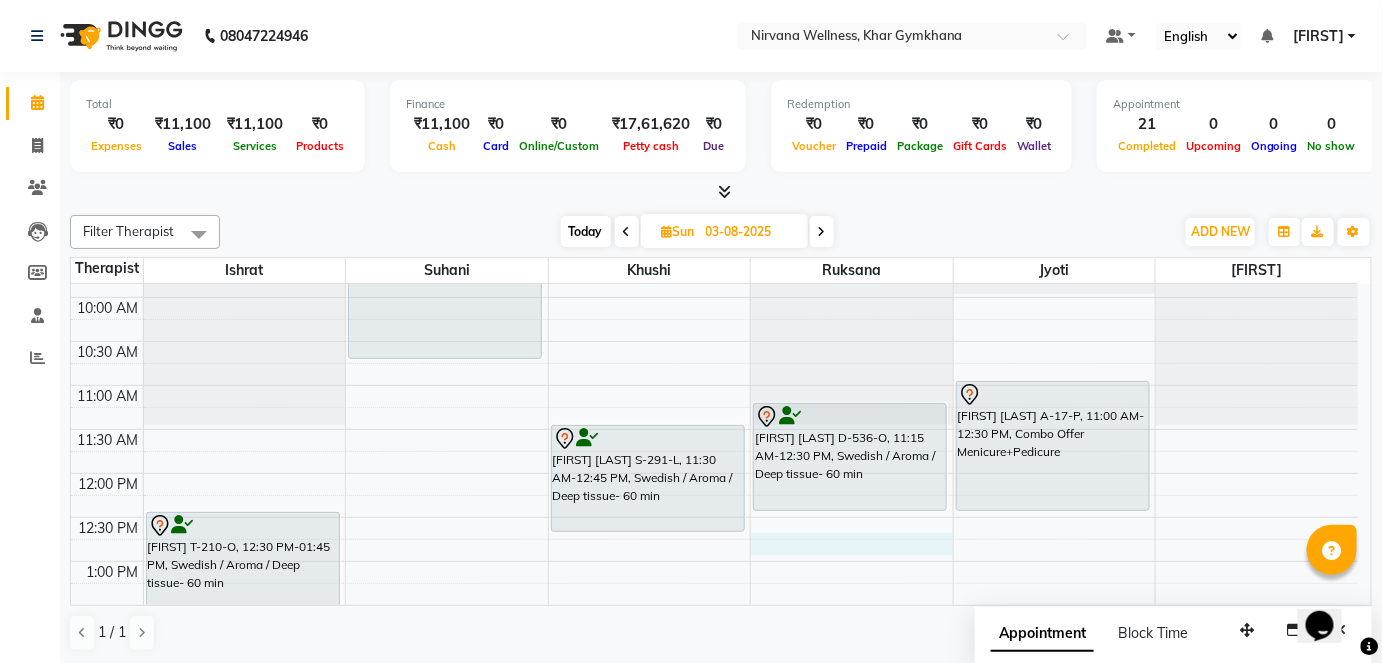 click on "7:00 AM 7:30 AM 8:00 AM 8:30 AM 9:00 AM 9:30 AM 10:00 AM 10:30 AM 11:00 AM 11:30 AM 12:00 PM 12:30 PM 1:00 PM 1:30 PM 2:00 PM 2:30 PM 3:00 PM 3:30 PM 4:00 PM 4:30 PM 5:00 PM 5:30 PM 6:00 PM 6:30 PM 7:00 PM 7:30 PM 8:00 PM 8:30 PM 9:00 PM 9:30 PM 10:00 PM 10:30 PM             [FIRST] T-210-O, 12:30 PM-01:45 PM, Swedish / Aroma / Deep tissue- 60 min             [FIRST] [LAST] G-581-O, 04:30 PM-05:45 PM, Swedish / Aroma / Deep tissue- 60 min             [FIRST] [LAST] C194 O, 09:00 AM-10:45 AM, Swedish / Aroma / Deep tissue- 90 min             [FIRST] [LAST] M-1343-O, 03:30 PM-04:45 PM, Swedish / Aroma / Deep tissue- 60 min             [FIRST] [LAST] S-291-L, 11:30 AM-12:45 PM, Swedish / Aroma / Deep tissue- 60 min             [FIRST] J-336-O, 03:30 PM-04:45 PM, Swedish / Aroma / Deep tissue- 60 min             [FIRST] [LAST] D-536-O, 11:15 AM-12:30 PM, Swedish / Aroma / Deep tissue- 60 min             [FIRST] [LAST] A-17-P, 11:00 AM-12:30 PM, Combo Offer Menicure+Pedicure" at bounding box center (714, 737) 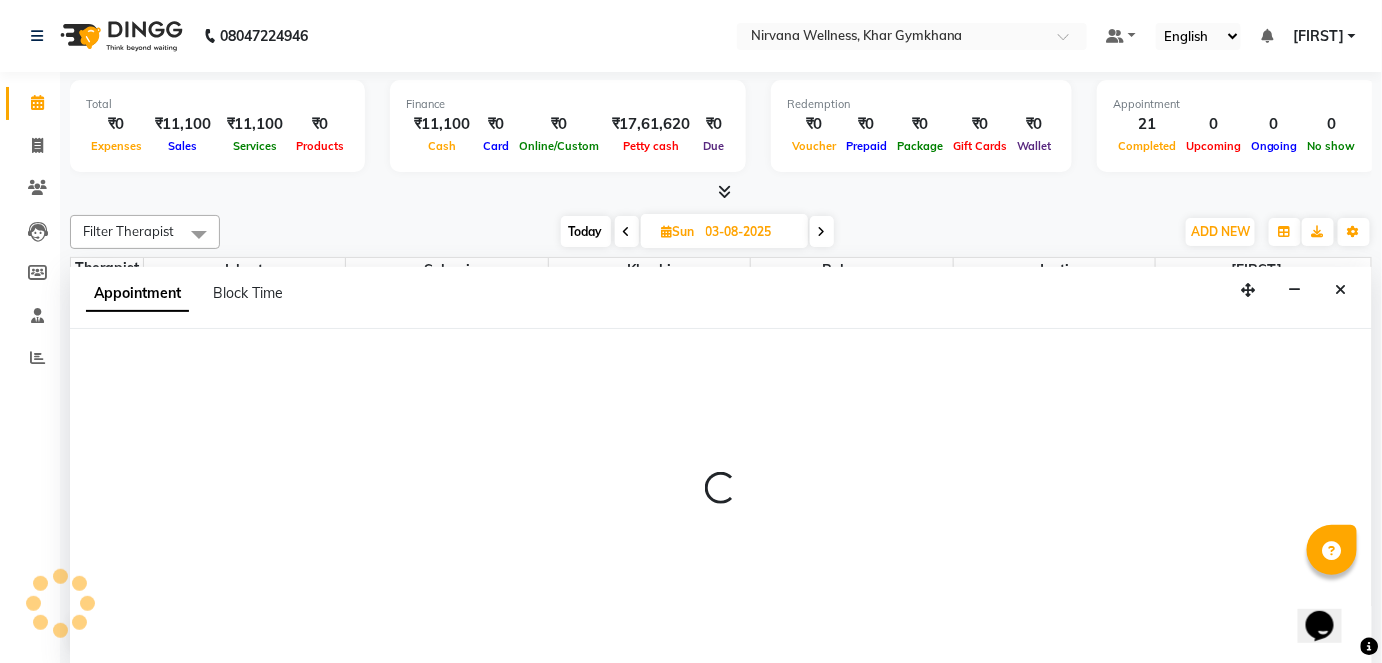 scroll, scrollTop: 0, scrollLeft: 0, axis: both 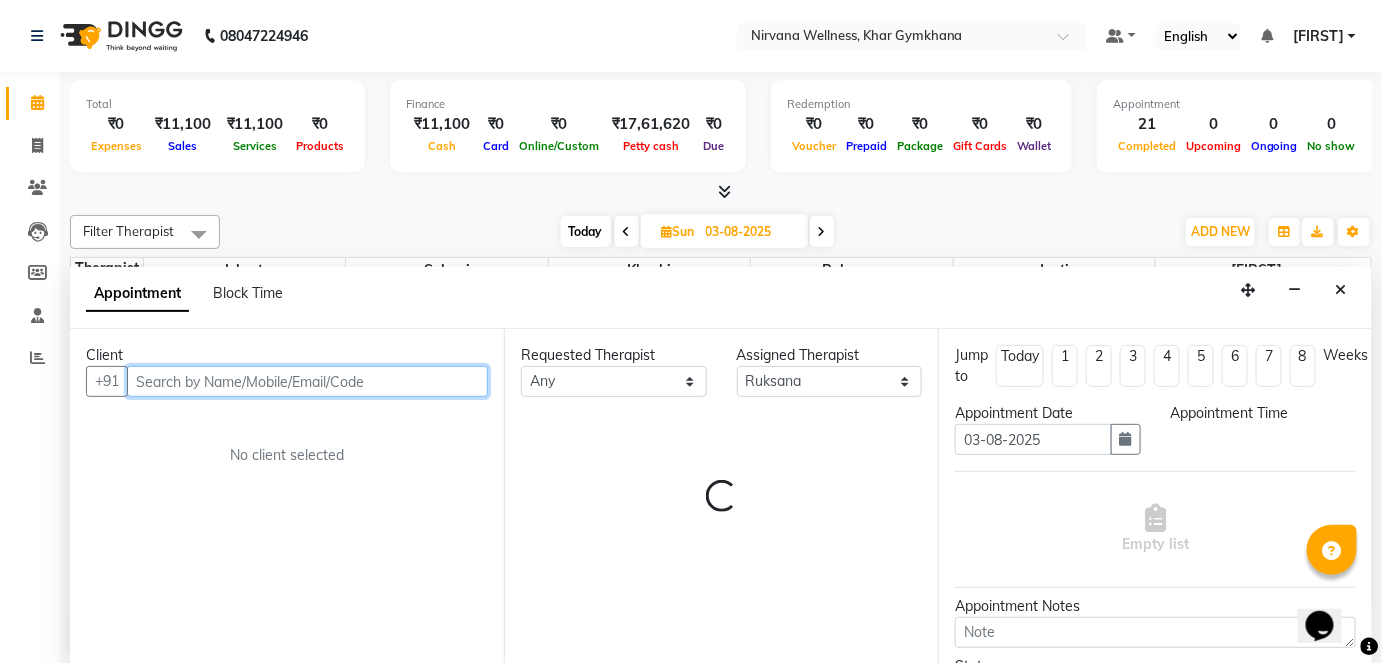 select on "765" 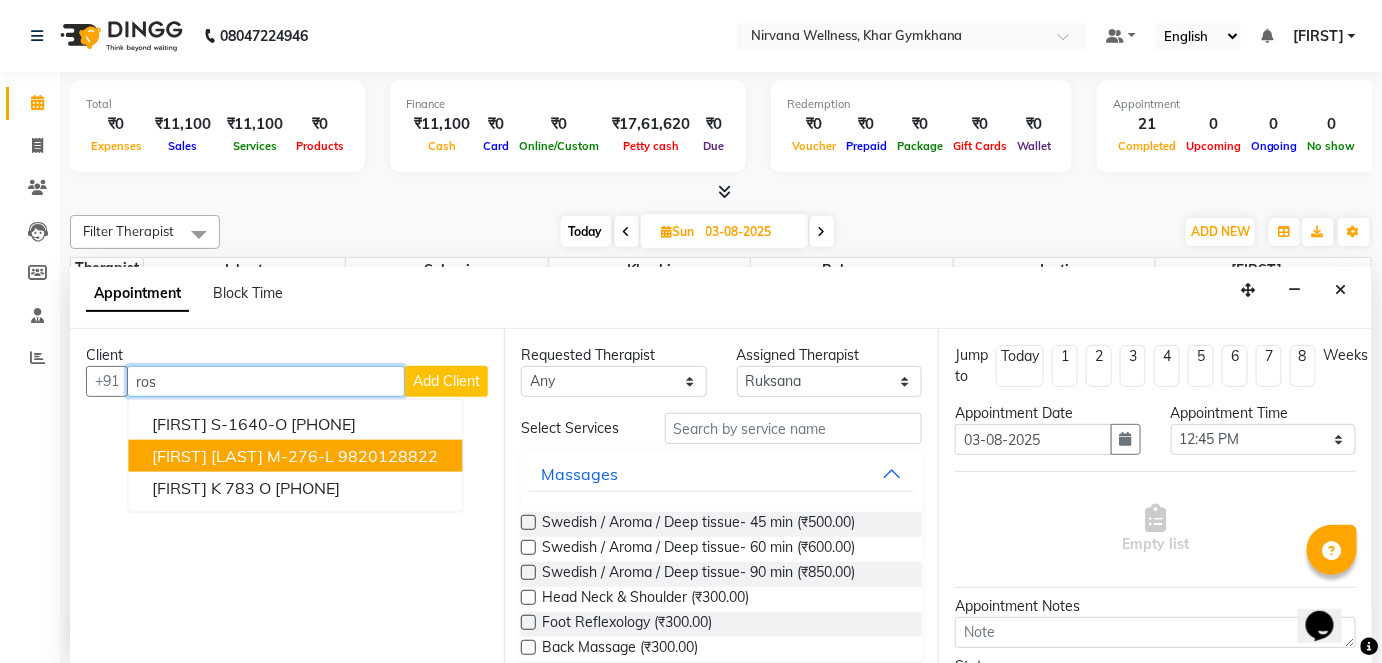 click on "9820128822" at bounding box center [388, 456] 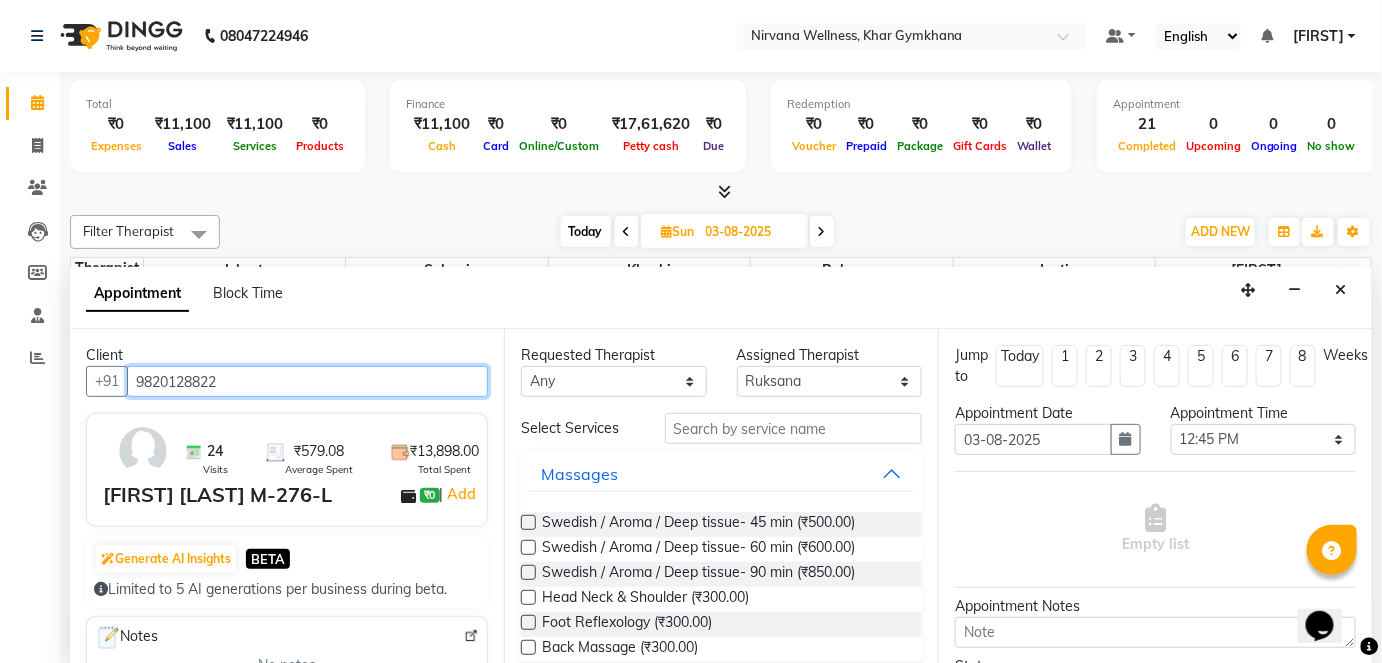 type on "9820128822" 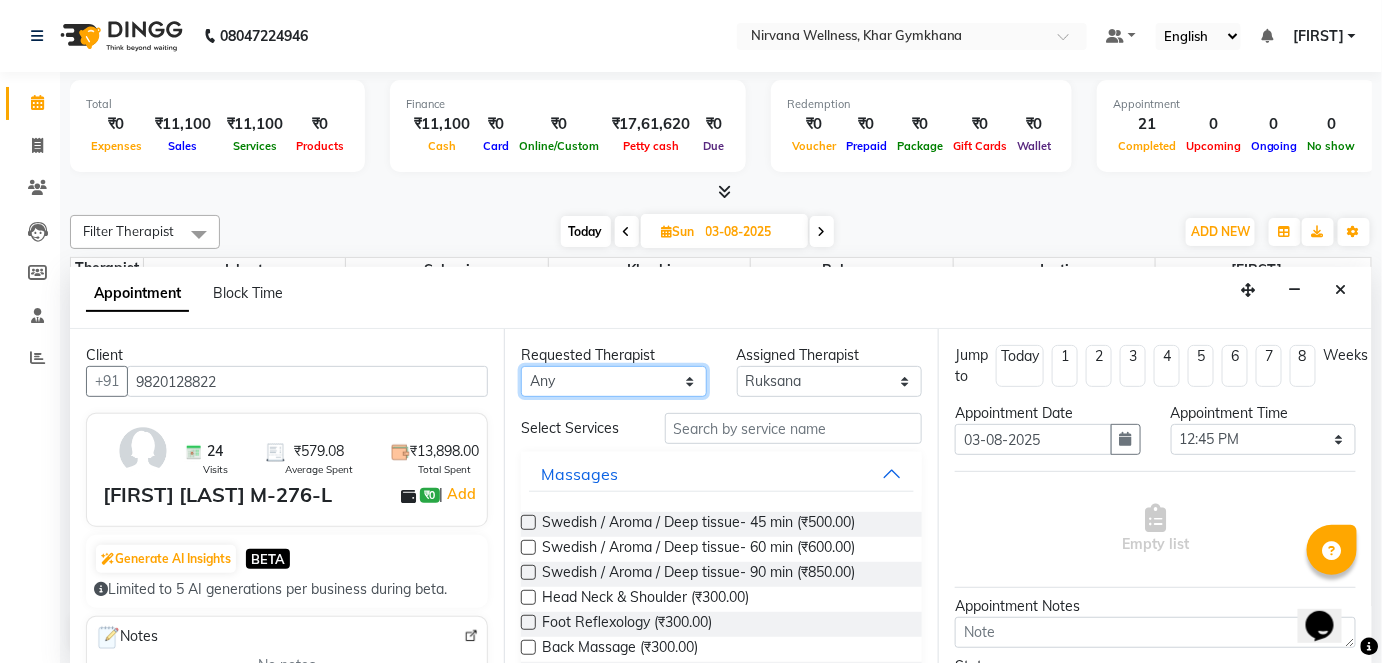 click on "With [FIRST] [FIRST] [FIRST] [FIRST] [FIRST]" at bounding box center (614, 381) 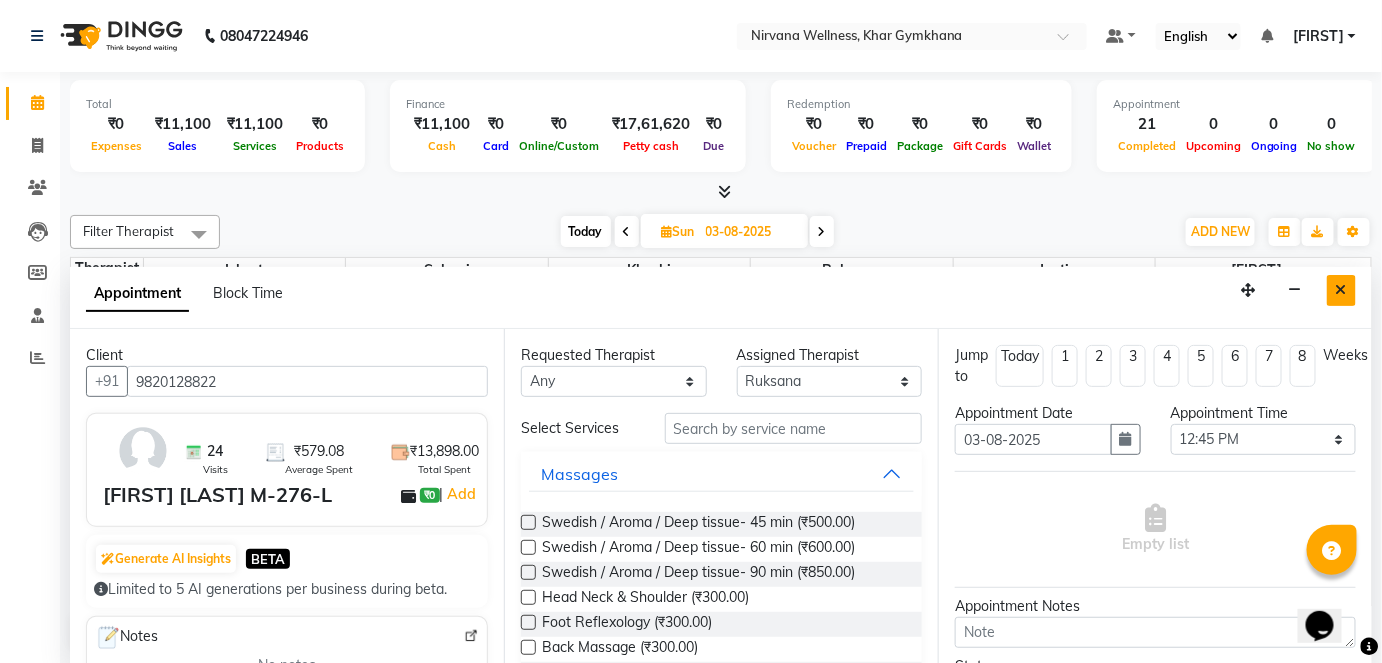 click at bounding box center [1341, 290] 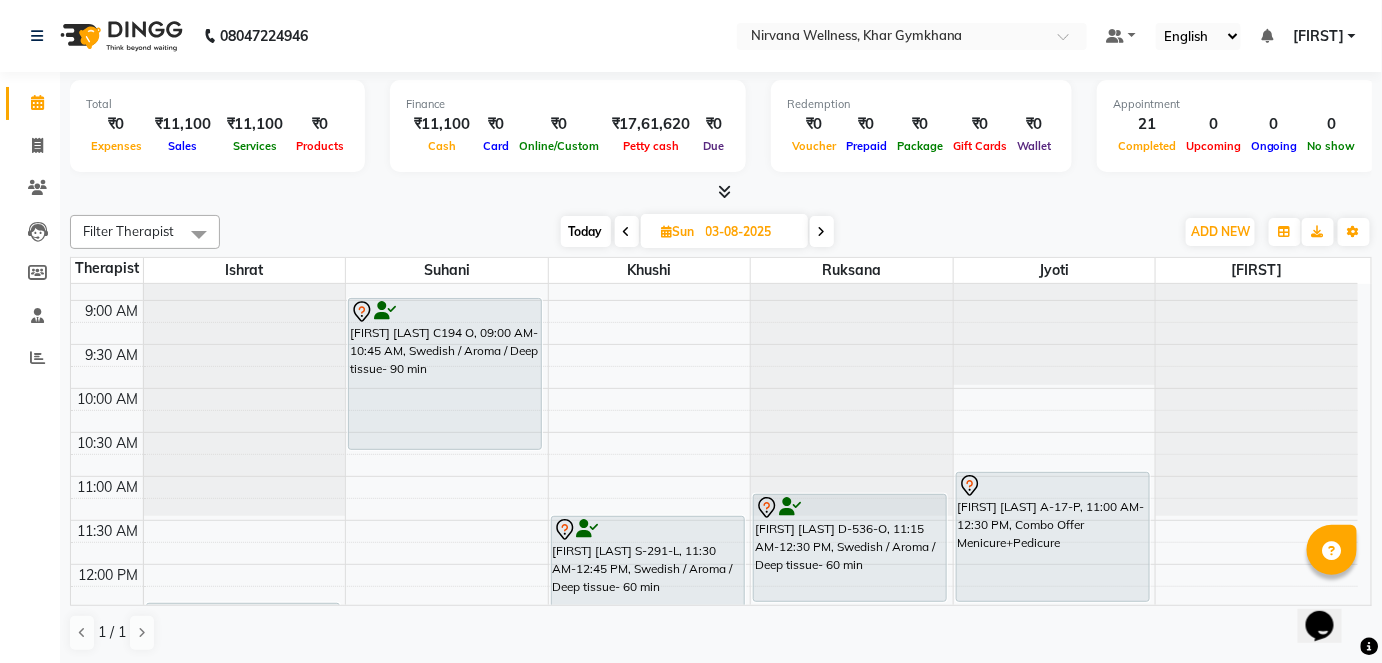 scroll, scrollTop: 250, scrollLeft: 0, axis: vertical 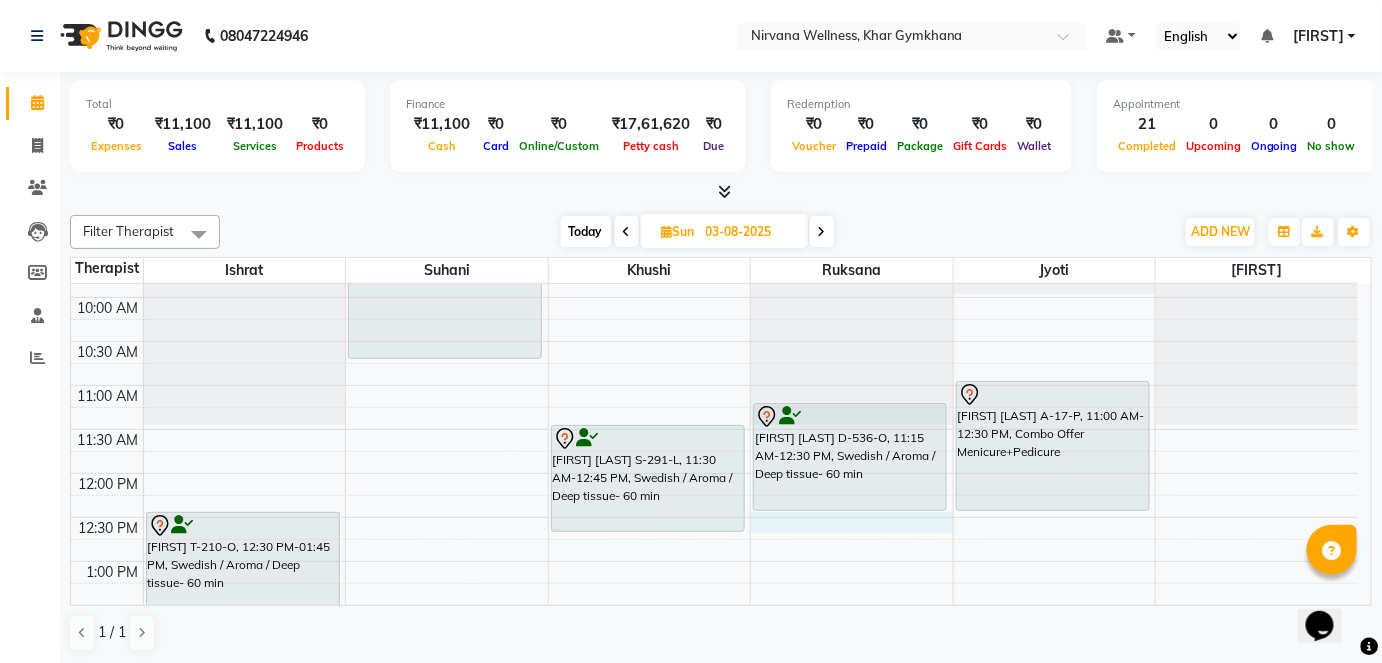click on "7:00 AM 7:30 AM 8:00 AM 8:30 AM 9:00 AM 9:30 AM 10:00 AM 10:30 AM 11:00 AM 11:30 AM 12:00 PM 12:30 PM 1:00 PM 1:30 PM 2:00 PM 2:30 PM 3:00 PM 3:30 PM 4:00 PM 4:30 PM 5:00 PM 5:30 PM 6:00 PM 6:30 PM 7:00 PM 7:30 PM 8:00 PM 8:30 PM 9:00 PM 9:30 PM 10:00 PM 10:30 PM             [FIRST] T-210-O, 12:30 PM-01:45 PM, Swedish / Aroma / Deep tissue- 60 min             [FIRST] [LAST] G-581-O, 04:30 PM-05:45 PM, Swedish / Aroma / Deep tissue- 60 min             [FIRST] [LAST] C194 O, 09:00 AM-10:45 AM, Swedish / Aroma / Deep tissue- 90 min             [FIRST] [LAST] M-1343-O, 03:30 PM-04:45 PM, Swedish / Aroma / Deep tissue- 60 min             [FIRST] [LAST] S-291-L, 11:30 AM-12:45 PM, Swedish / Aroma / Deep tissue- 60 min             [FIRST] J-336-O, 03:30 PM-04:45 PM, Swedish / Aroma / Deep tissue- 60 min             [FIRST] [LAST] D-536-O, 11:15 AM-12:30 PM, Swedish / Aroma / Deep tissue- 60 min             [FIRST] [LAST] A-17-P, 11:00 AM-12:30 PM, Combo Offer Menicure+Pedicure" at bounding box center (714, 737) 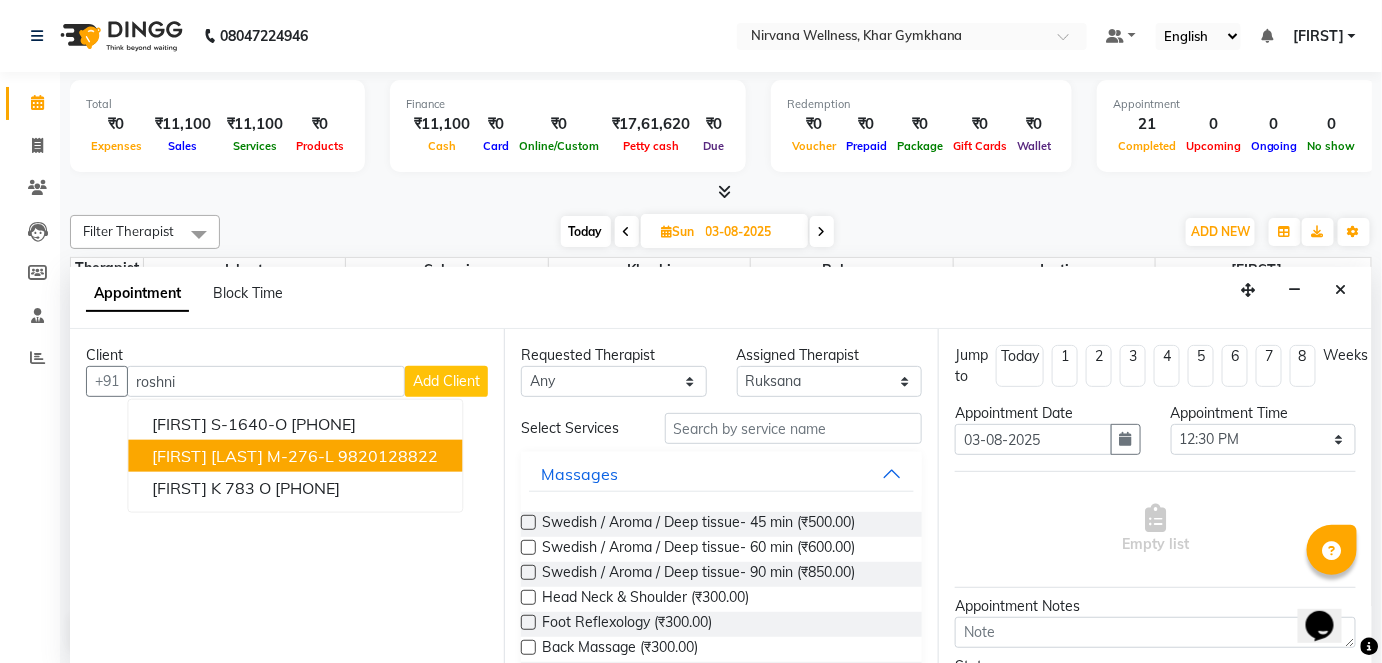 click on "[FIRST] [LAST] M-276-L" at bounding box center (243, 456) 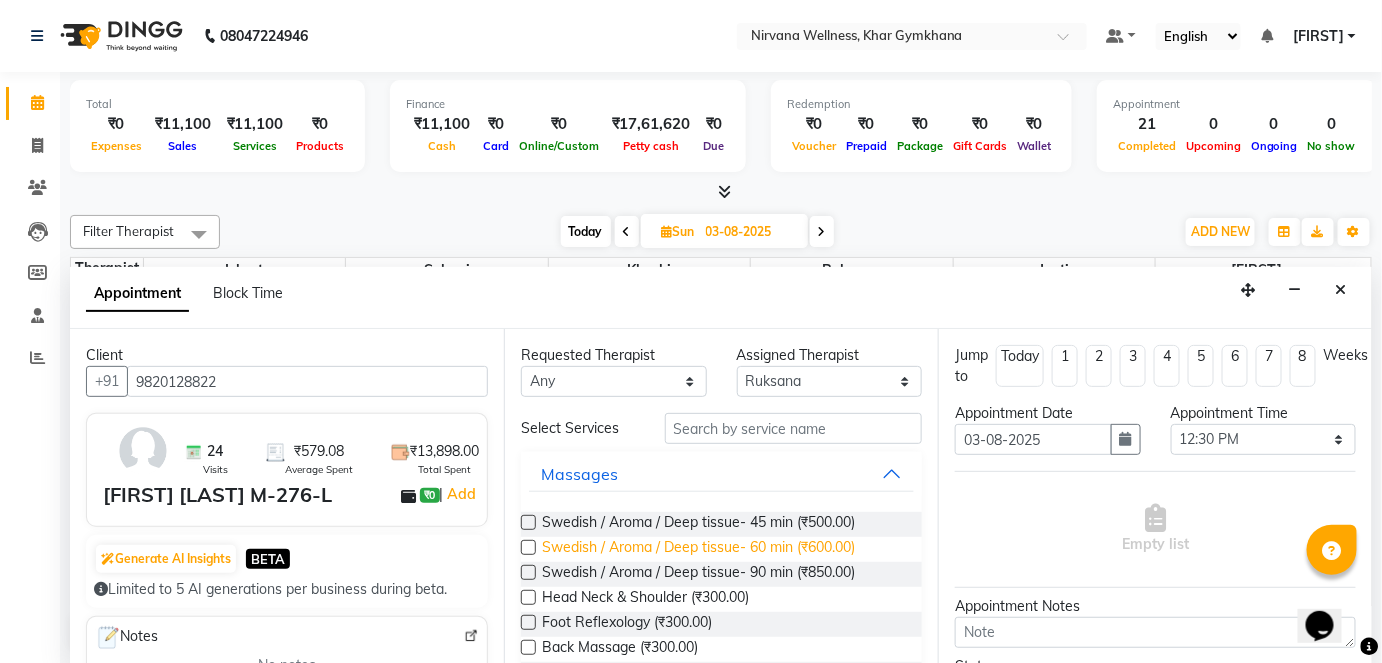type on "9820128822" 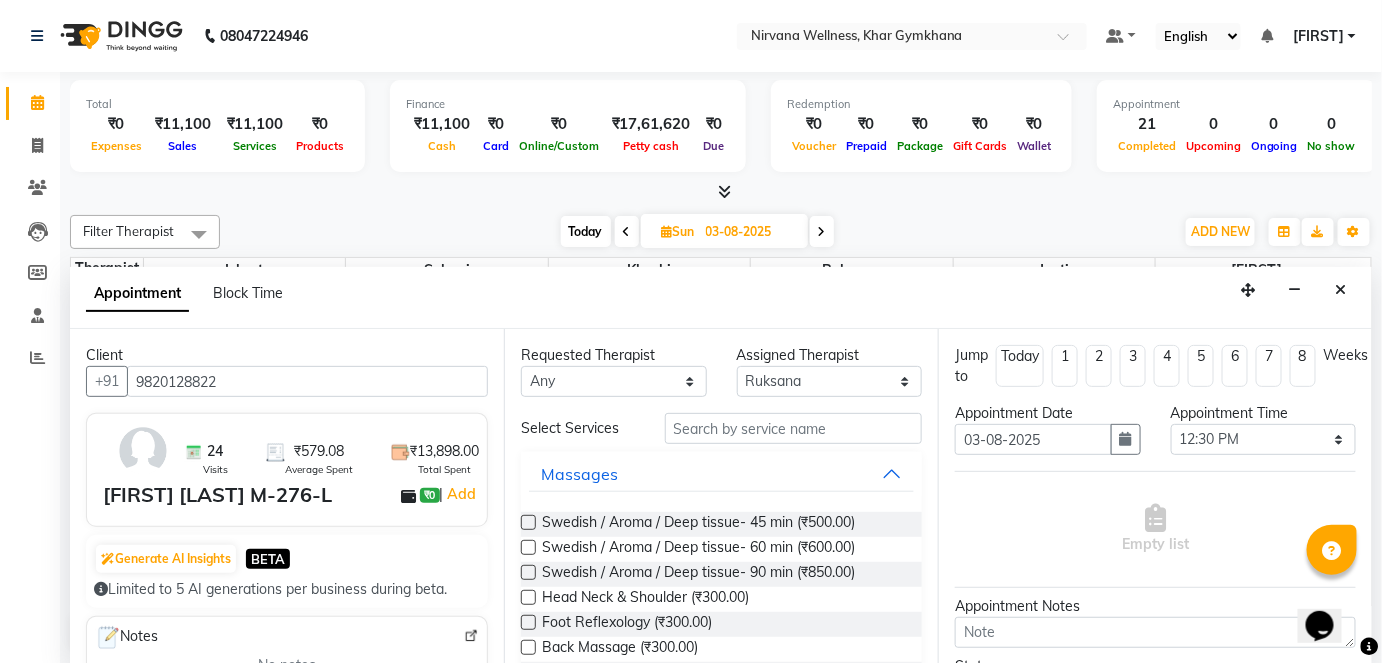 drag, startPoint x: 728, startPoint y: 541, endPoint x: 903, endPoint y: 566, distance: 176.7767 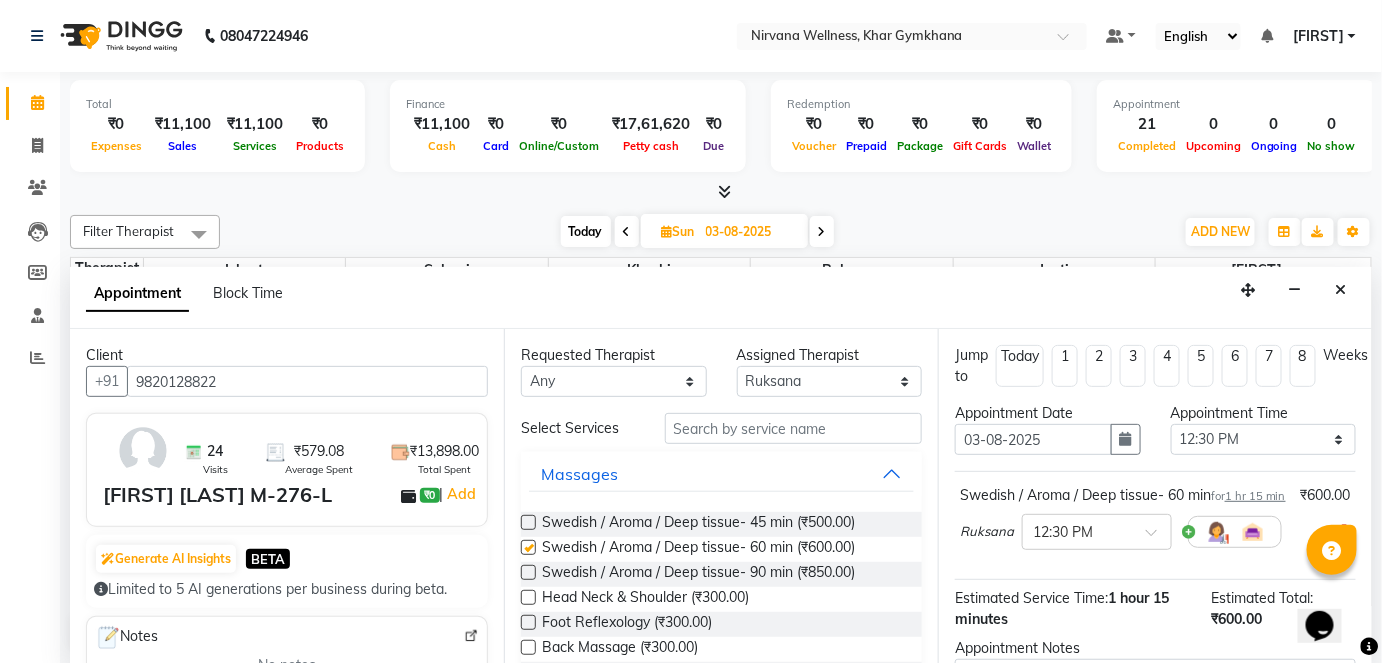 checkbox on "false" 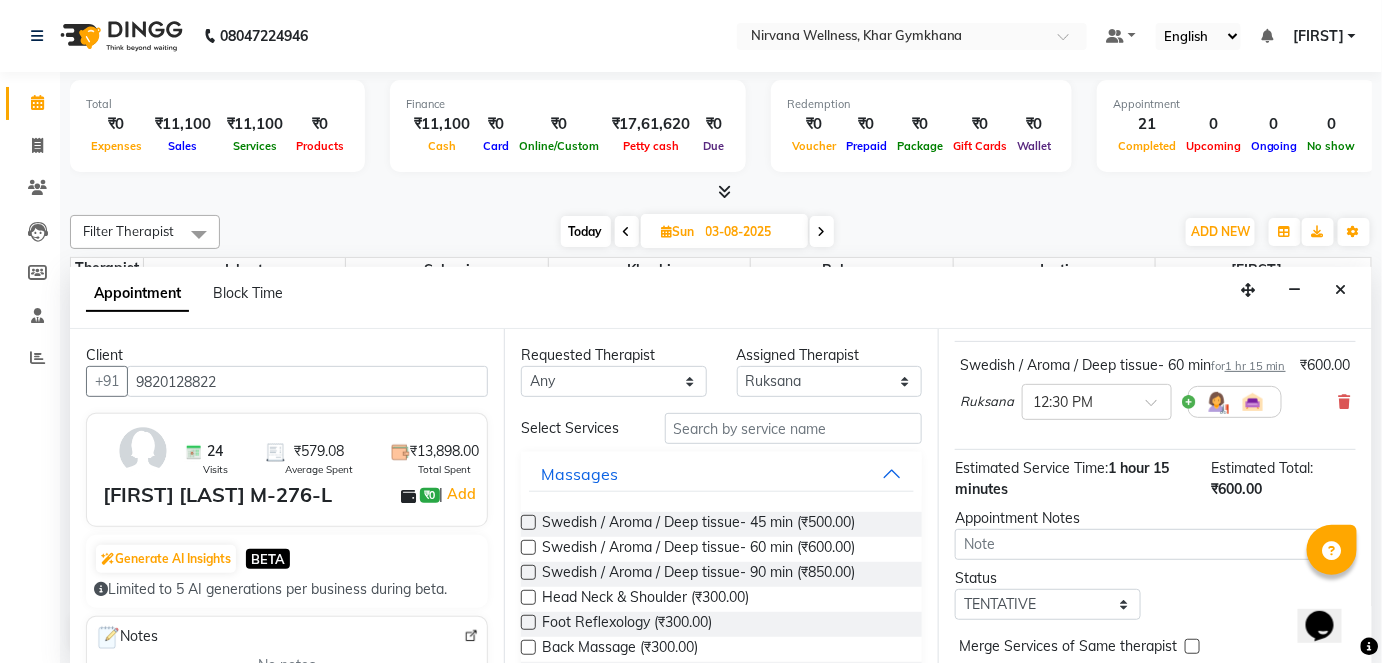 scroll, scrollTop: 231, scrollLeft: 0, axis: vertical 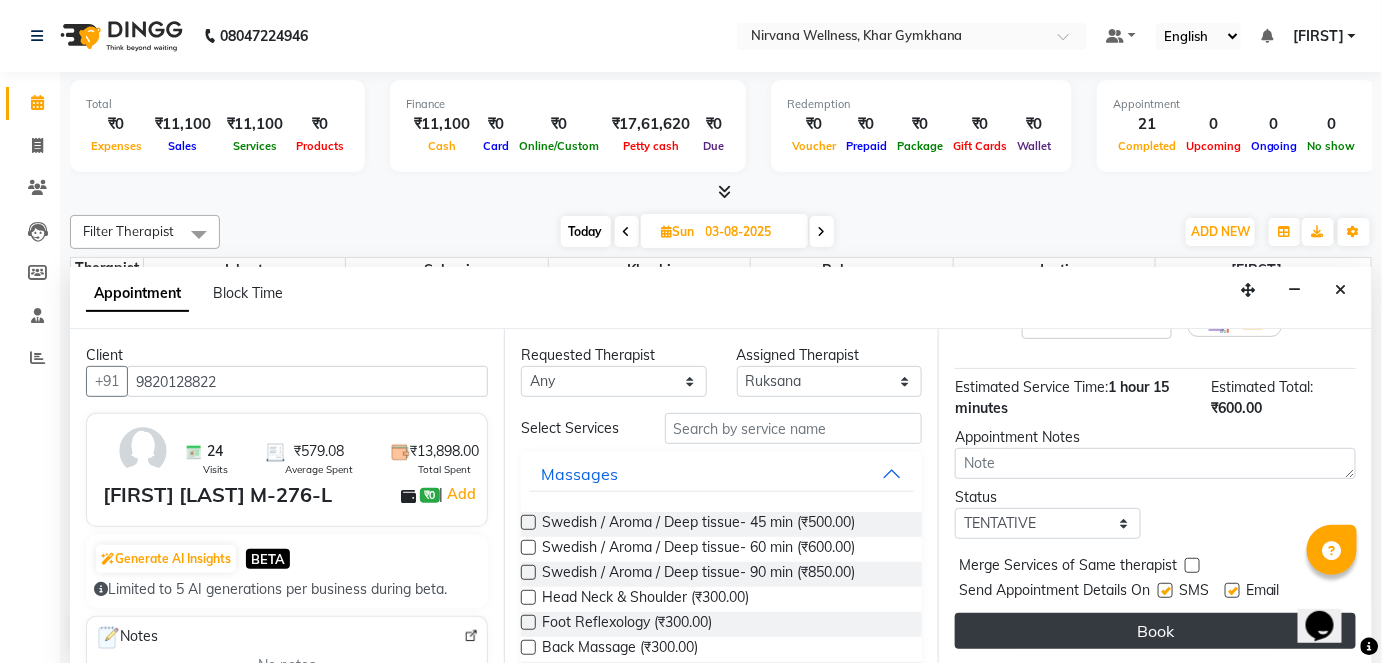 click on "Book" at bounding box center [1155, 631] 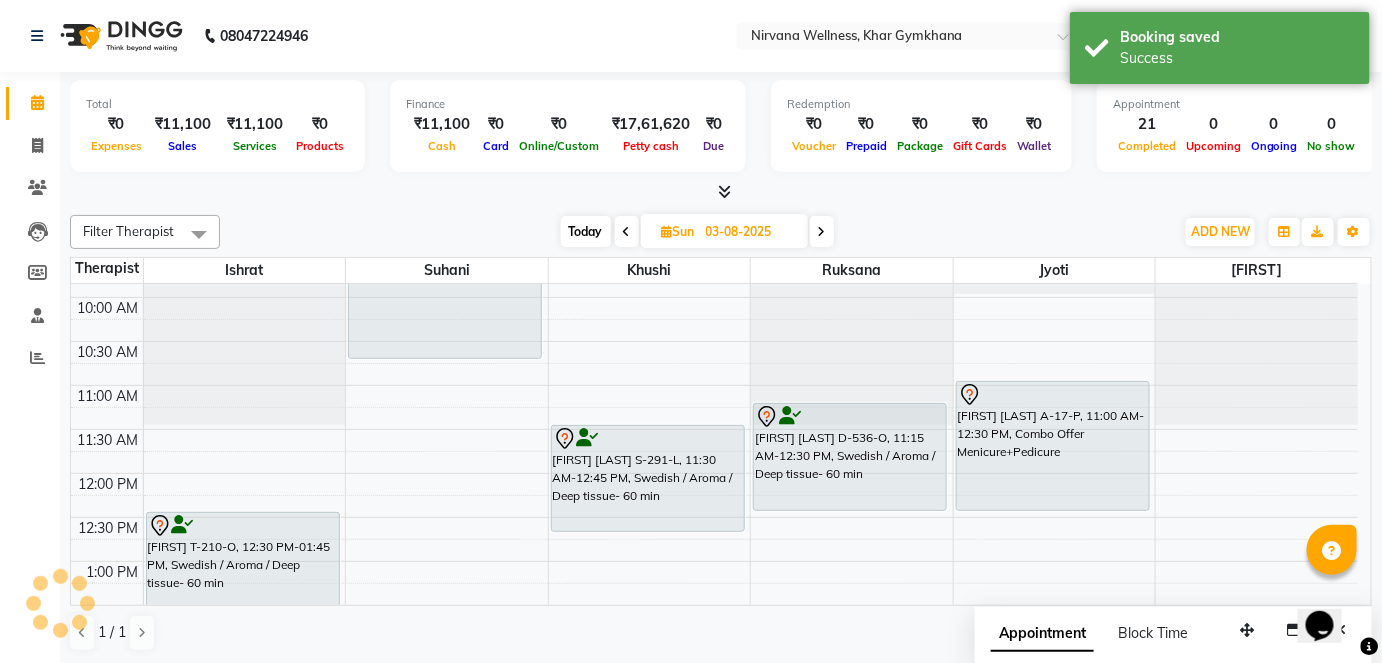 scroll, scrollTop: 0, scrollLeft: 0, axis: both 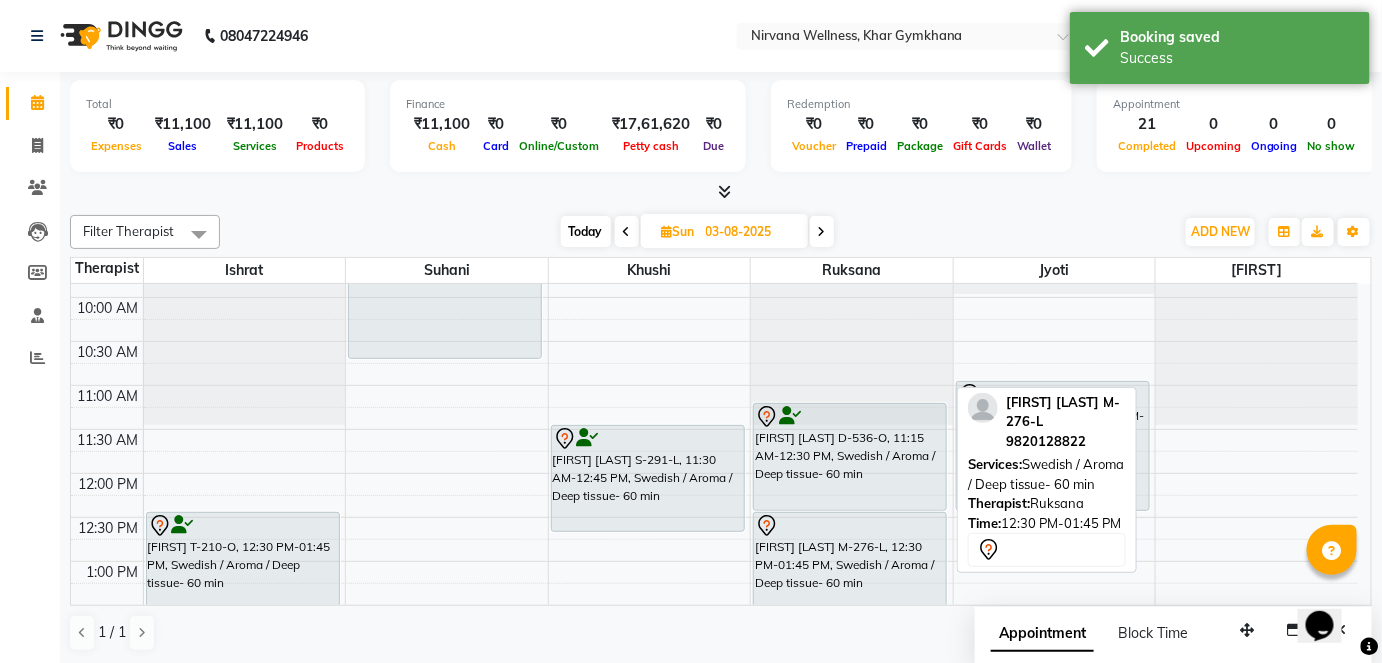click on "[FIRST] [LAST] M-276-L, 12:30 PM-01:45 PM, Swedish / Aroma / Deep tissue- 60 min" at bounding box center [850, 565] 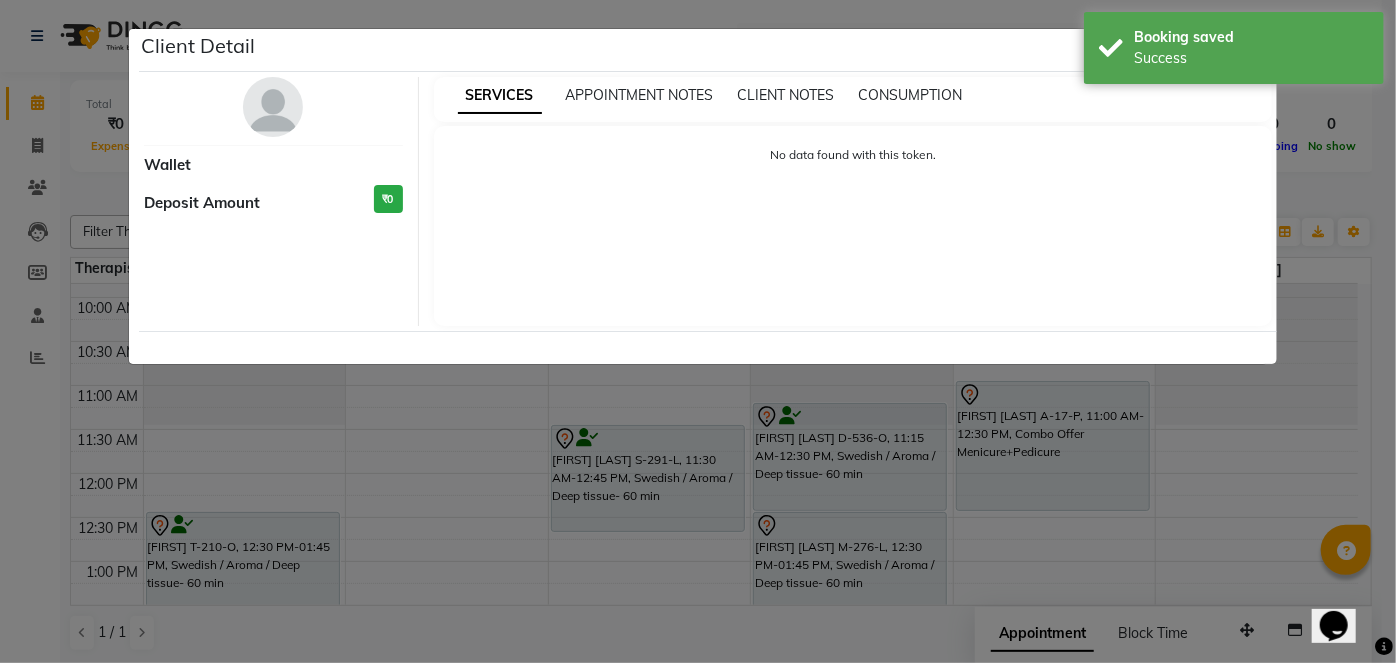select on "7" 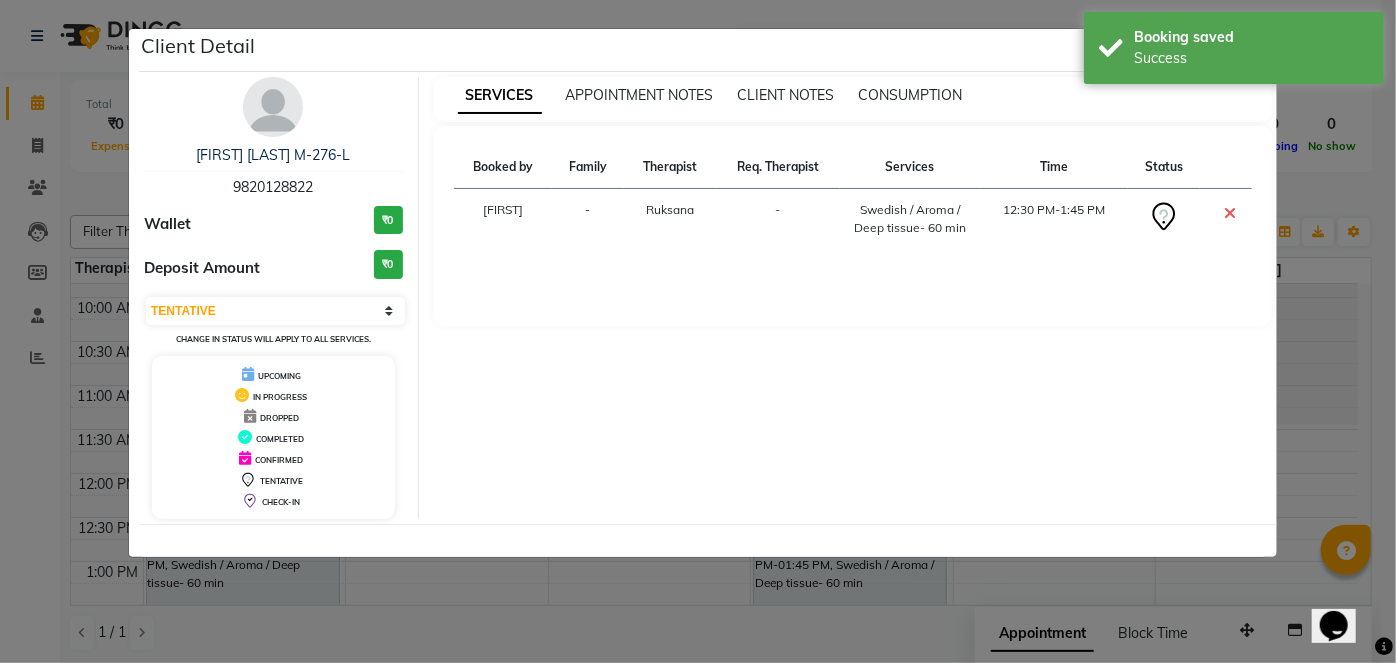 click at bounding box center [273, 107] 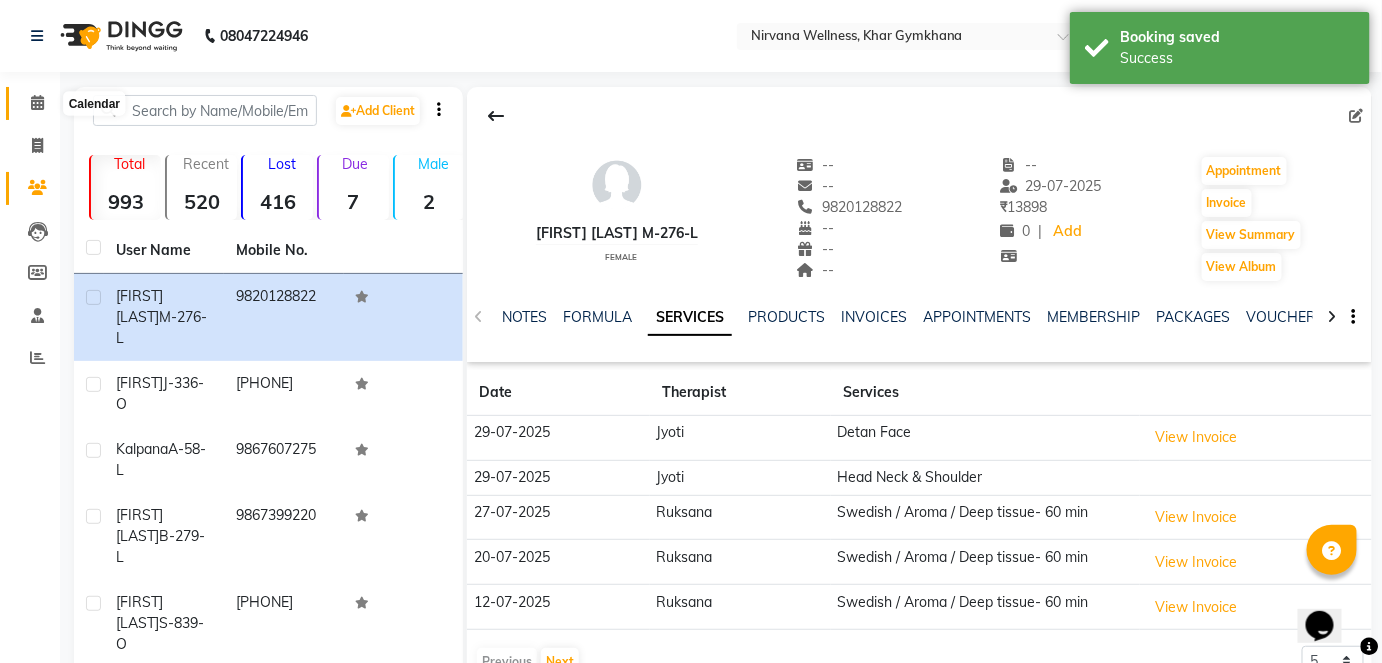 click 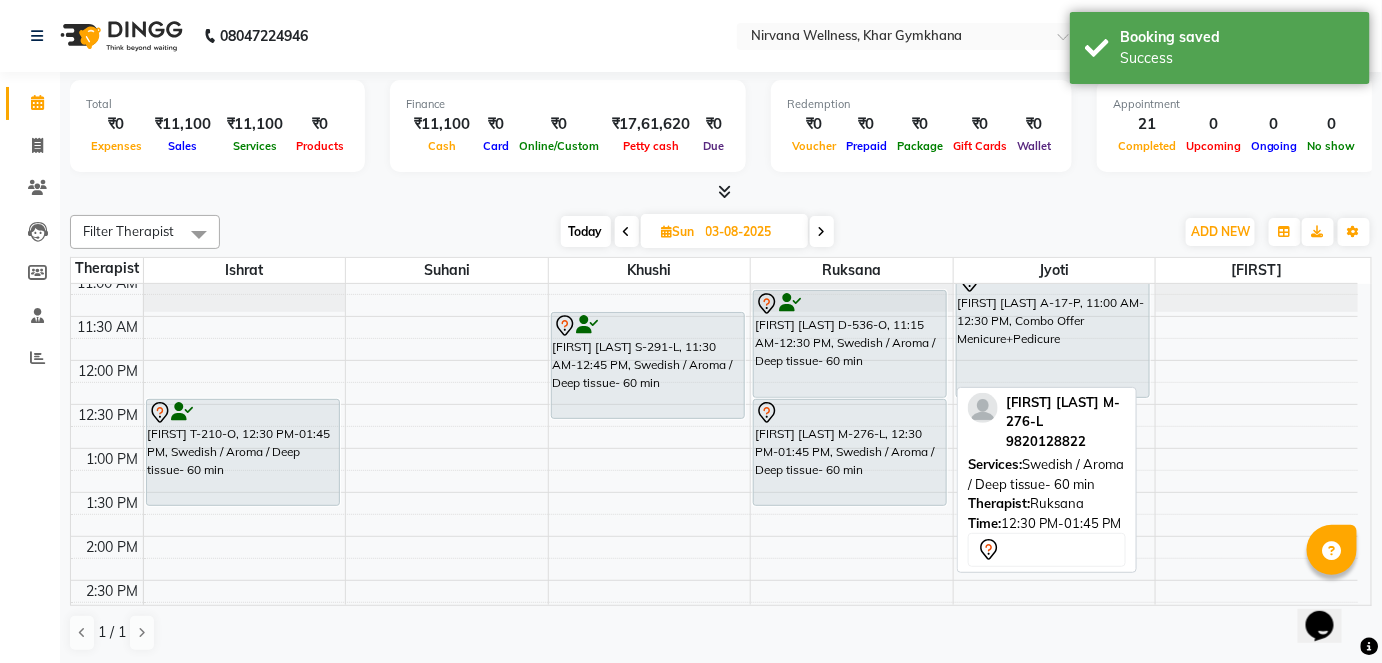 scroll, scrollTop: 272, scrollLeft: 0, axis: vertical 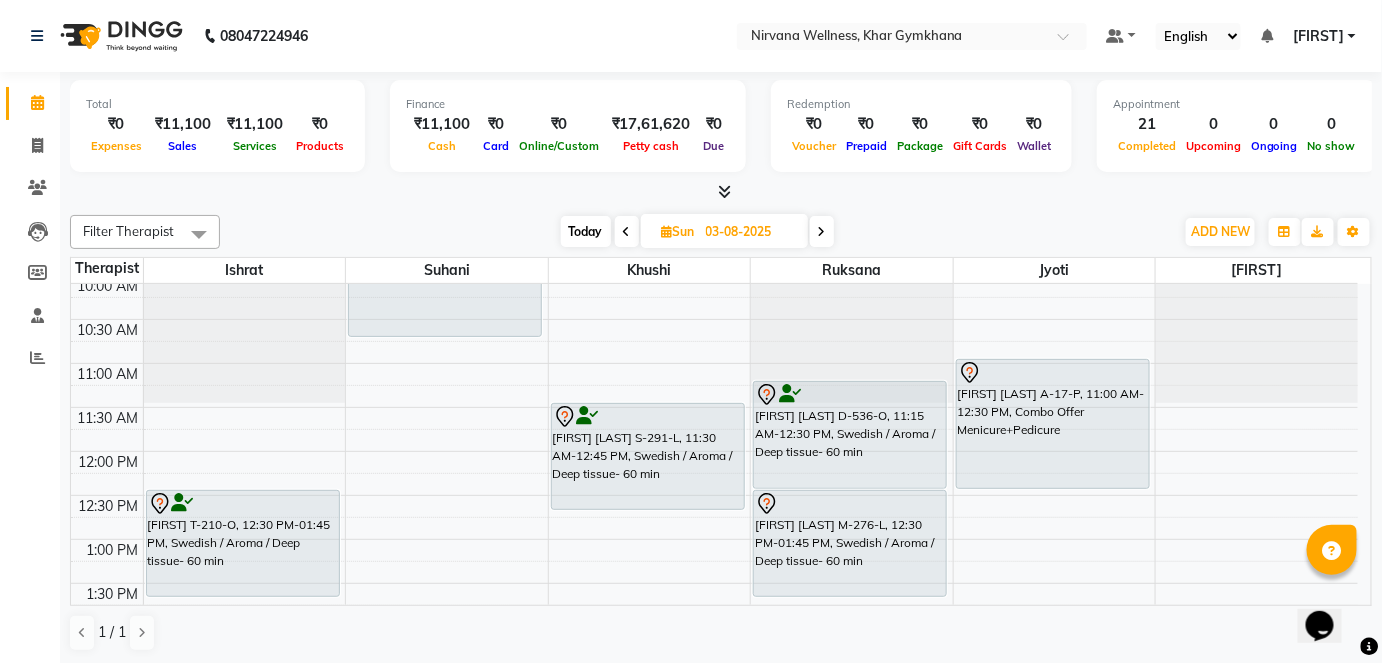 click at bounding box center [721, 192] 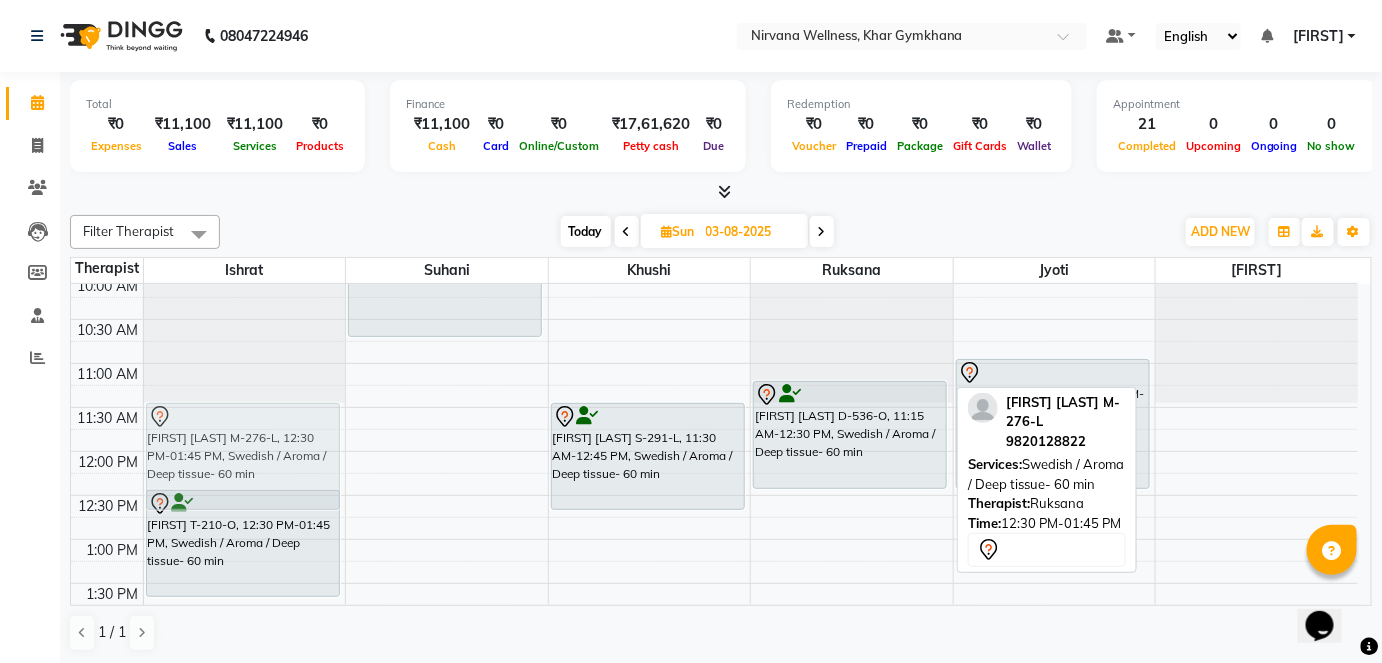 drag, startPoint x: 856, startPoint y: 562, endPoint x: 264, endPoint y: 466, distance: 599.7333 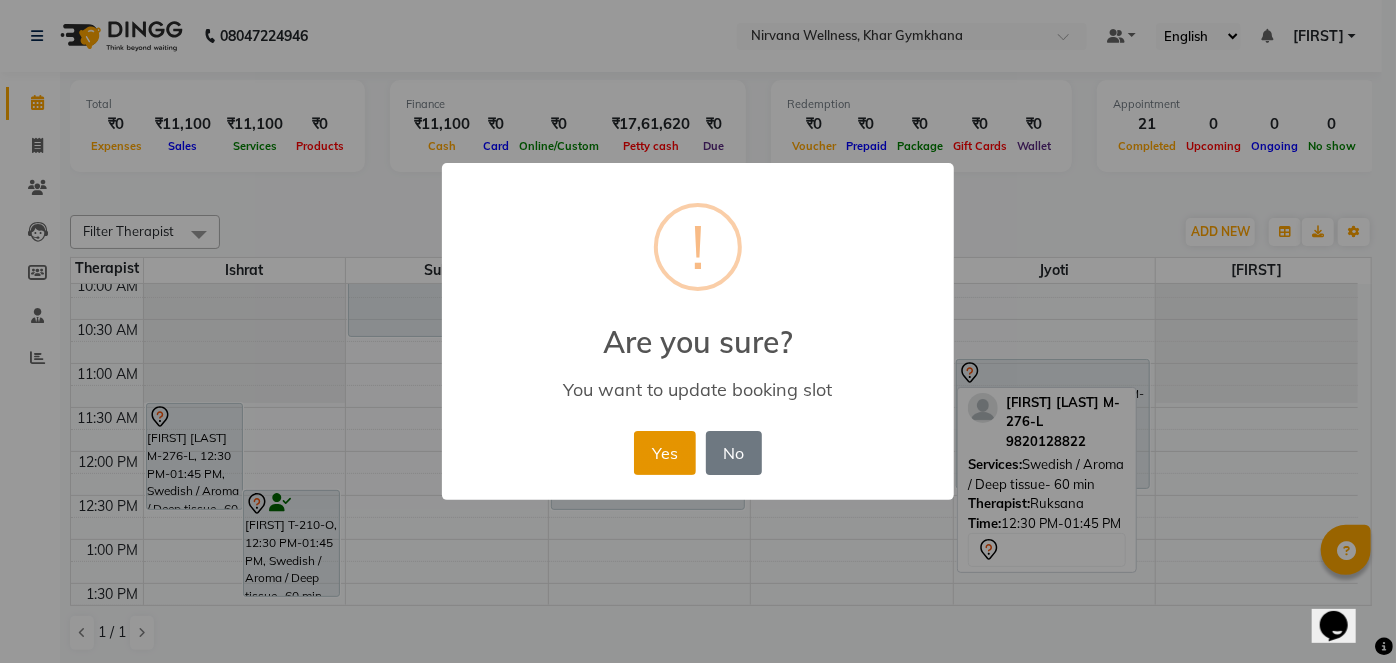 click on "Yes" at bounding box center [664, 453] 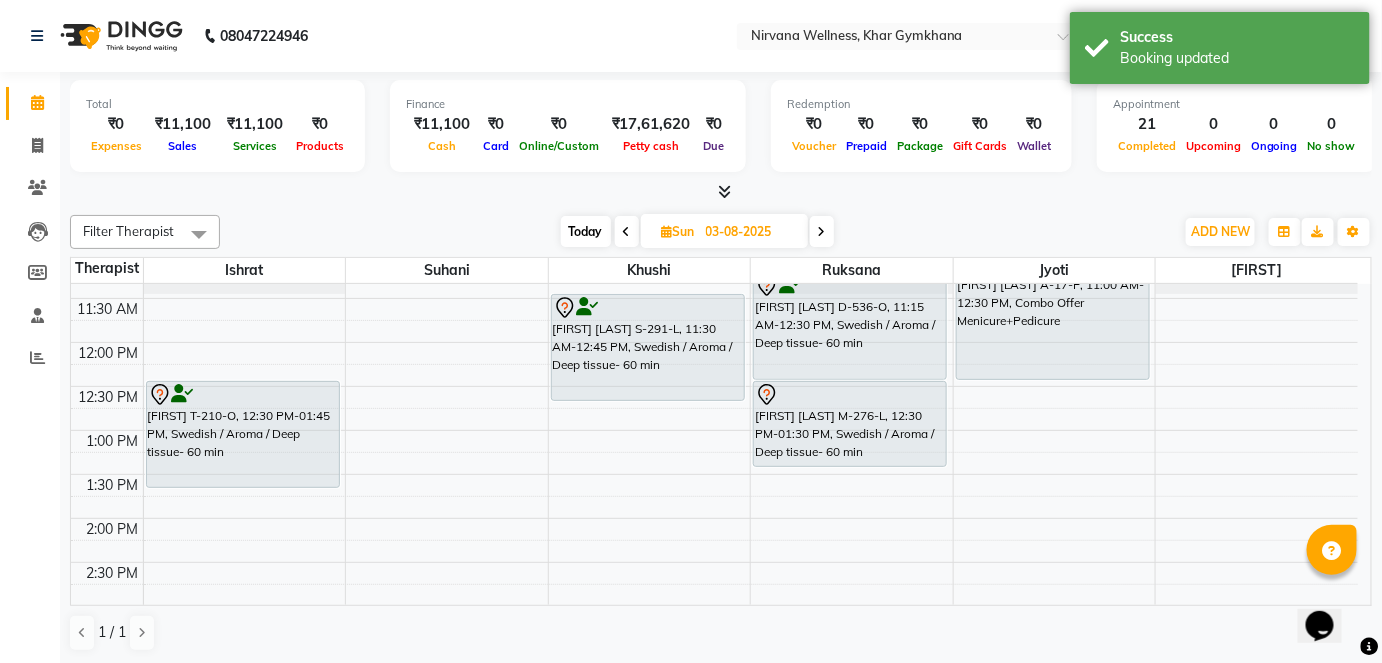 scroll, scrollTop: 272, scrollLeft: 0, axis: vertical 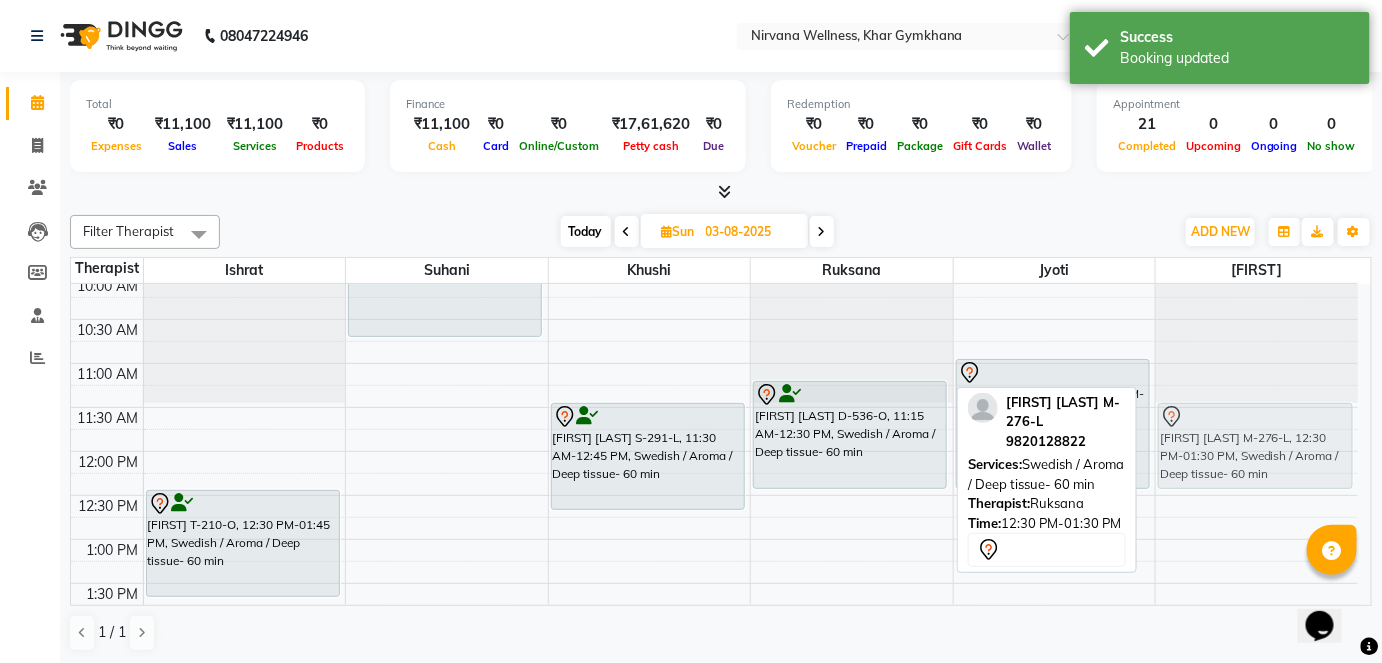 drag, startPoint x: 882, startPoint y: 536, endPoint x: 1259, endPoint y: 446, distance: 387.59387 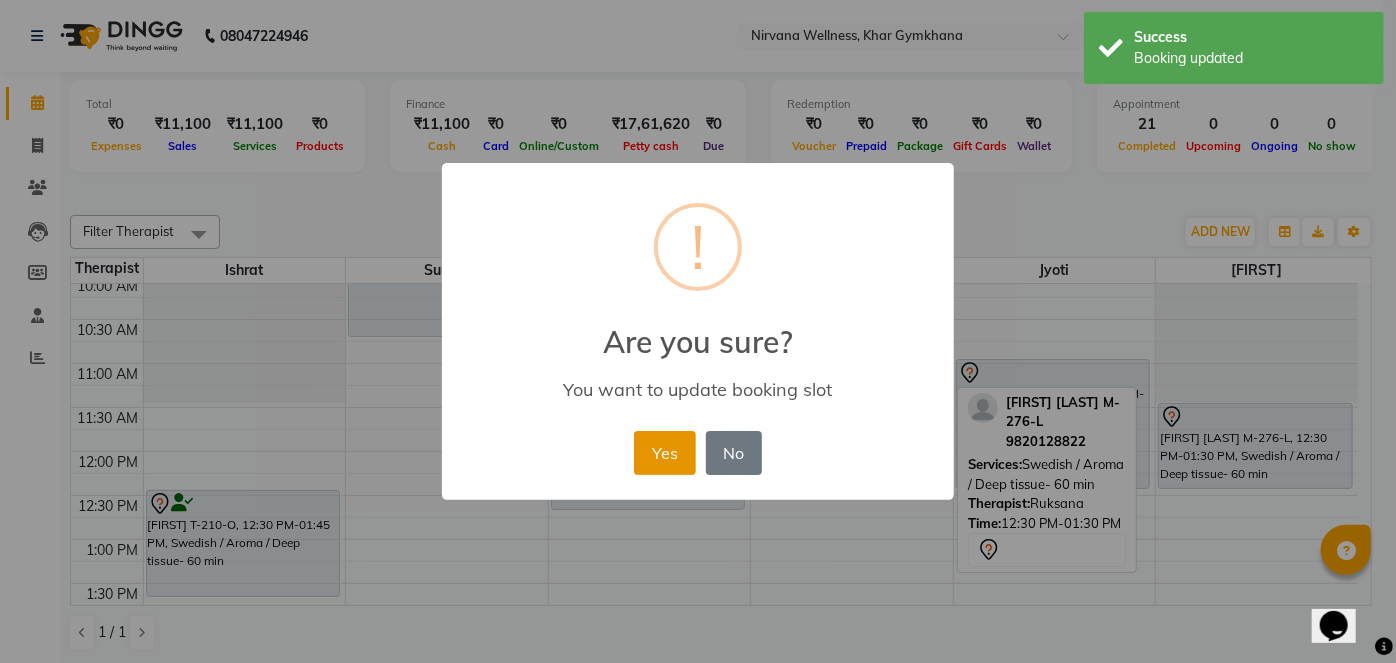 click on "Yes" at bounding box center [664, 453] 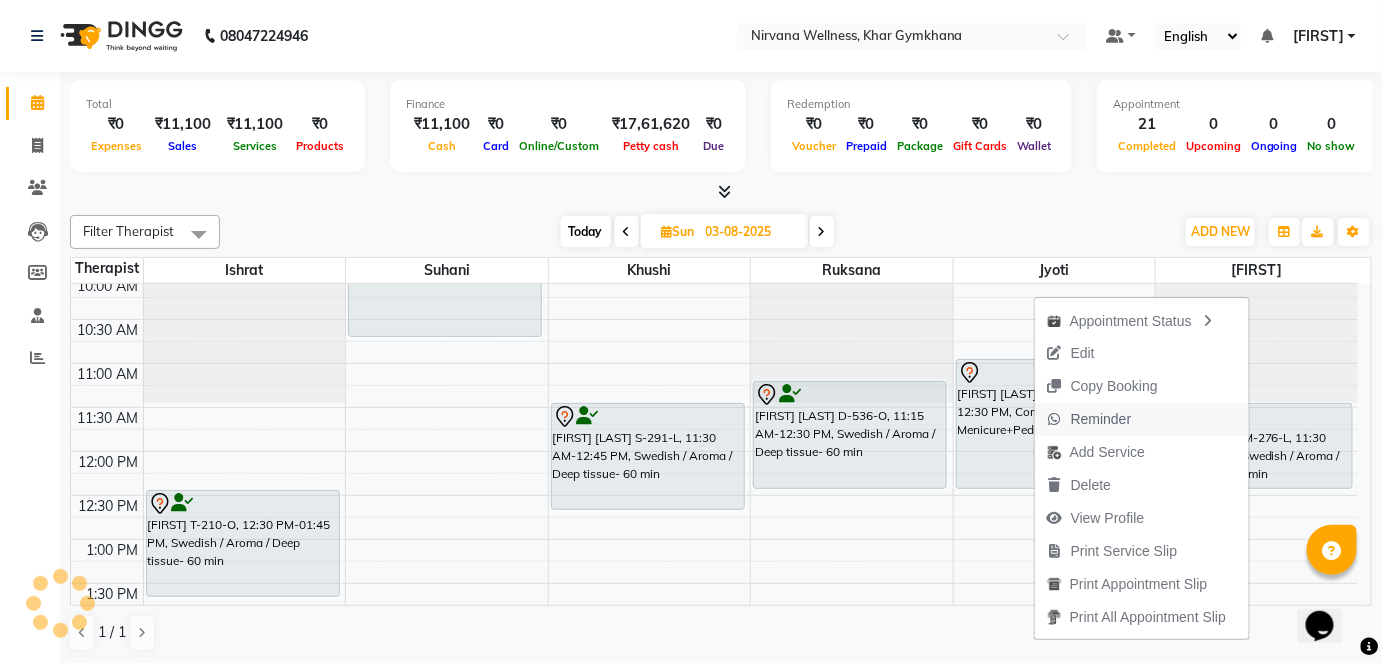 click on "Reminder" at bounding box center (1101, 419) 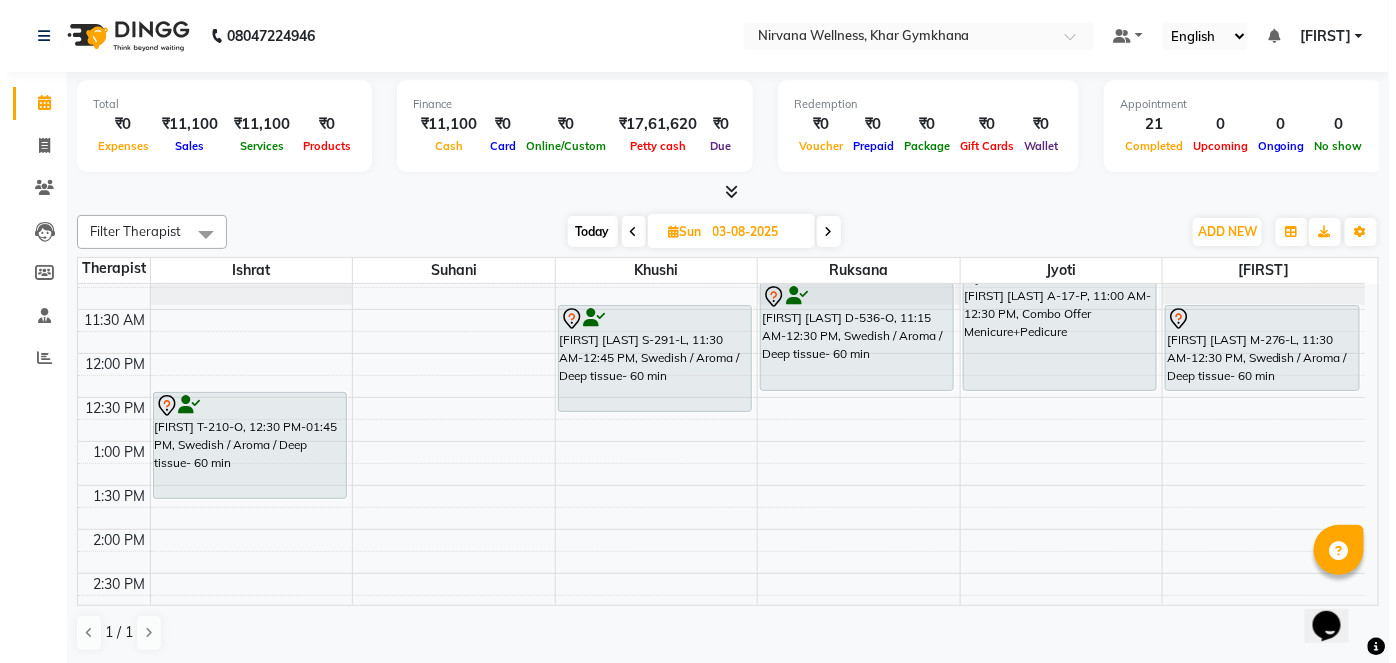 scroll, scrollTop: 363, scrollLeft: 0, axis: vertical 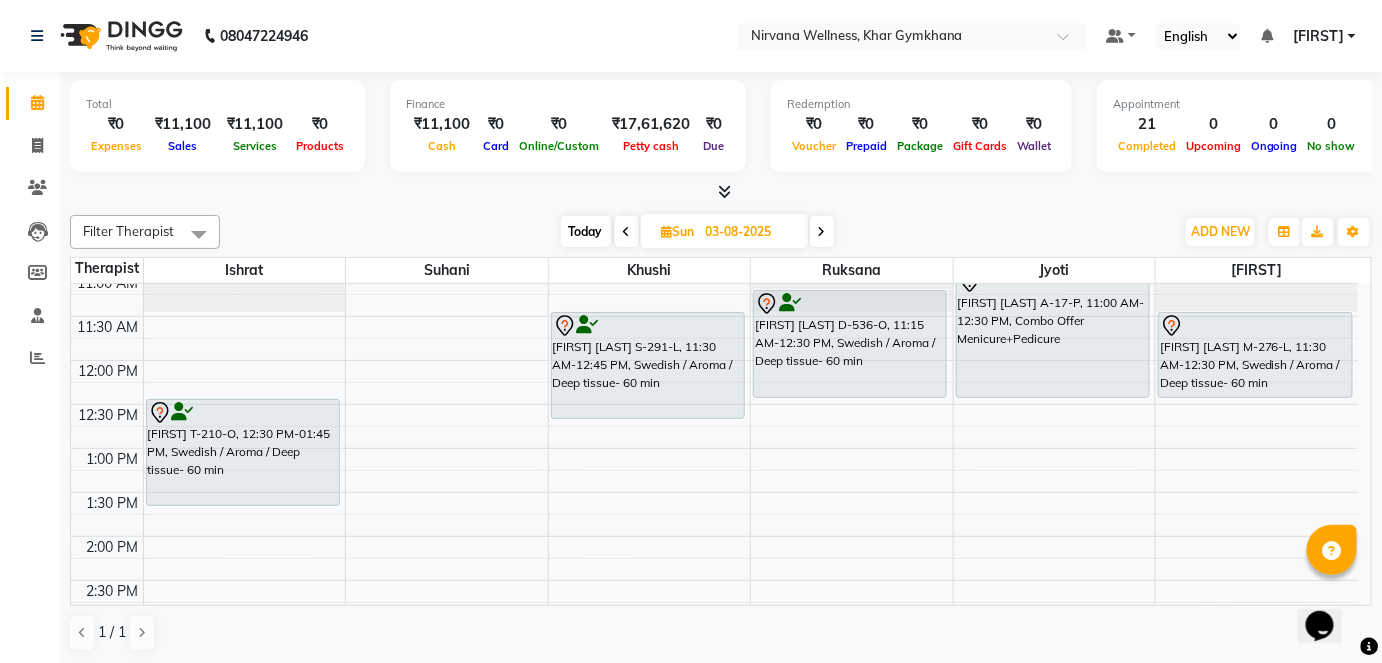 click on "[FIRST]" at bounding box center [1318, 36] 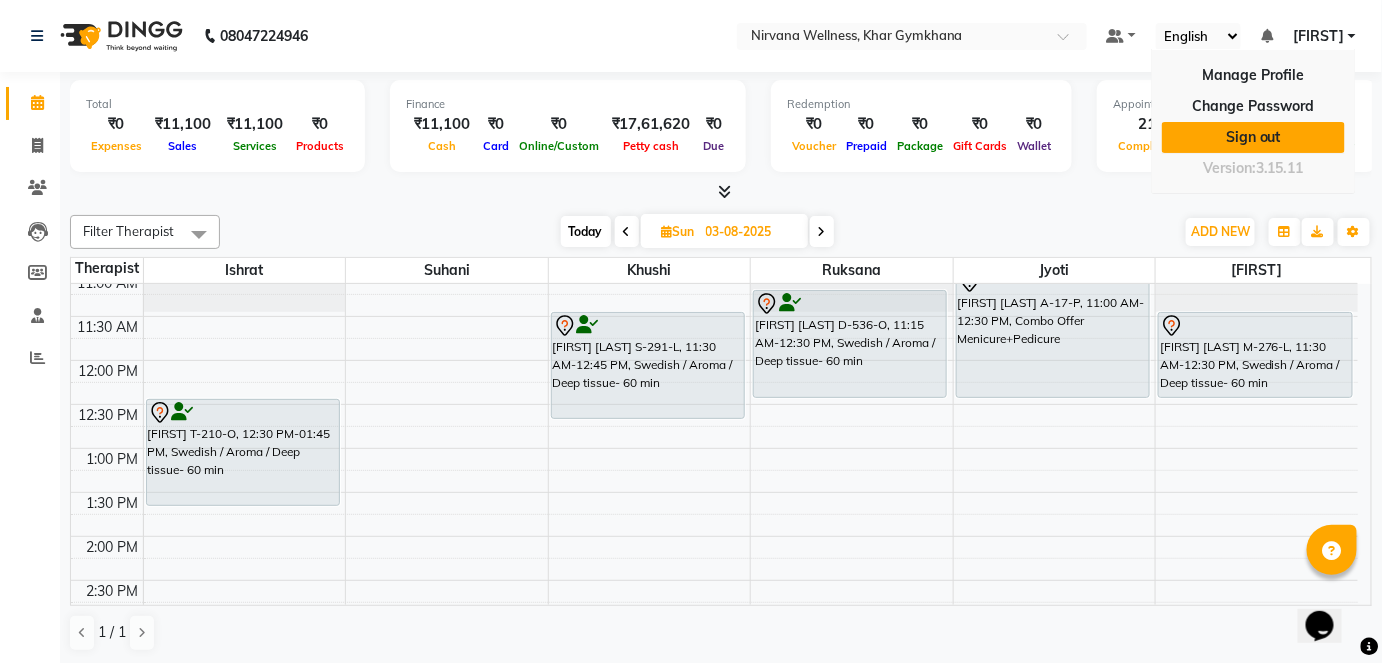 click on "Sign out" at bounding box center [1253, 137] 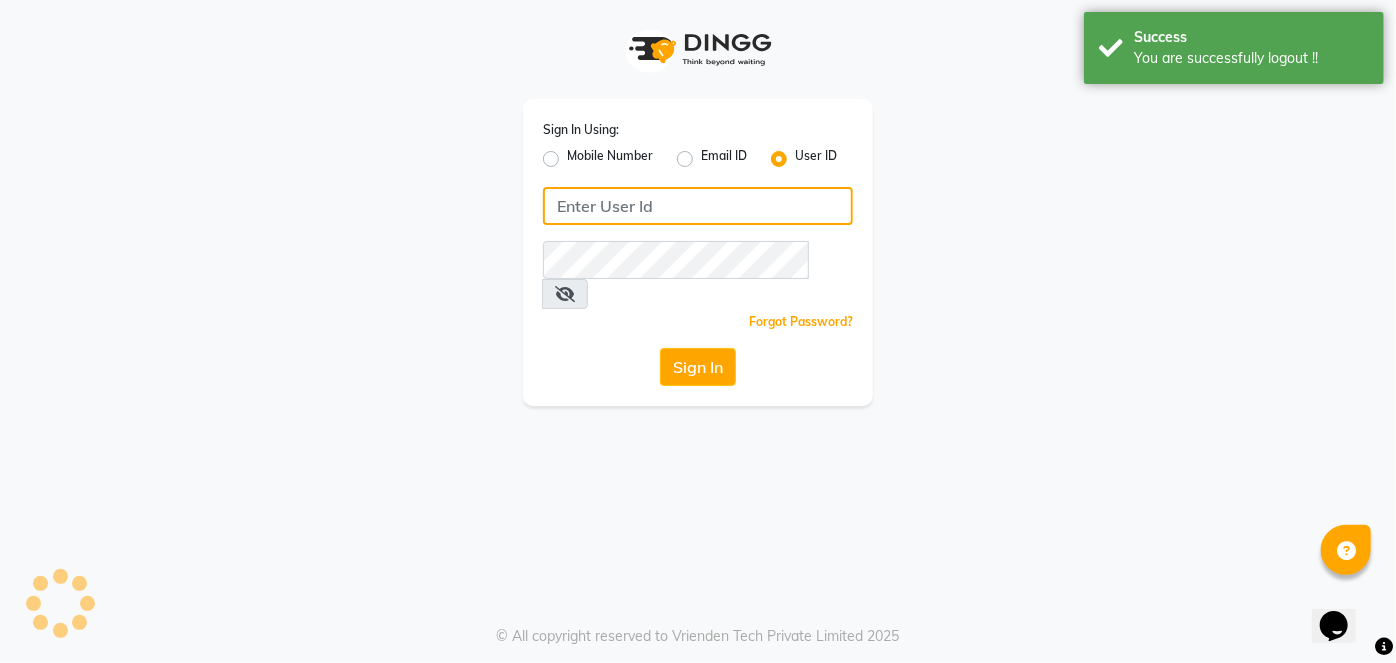 type on "7378576236" 